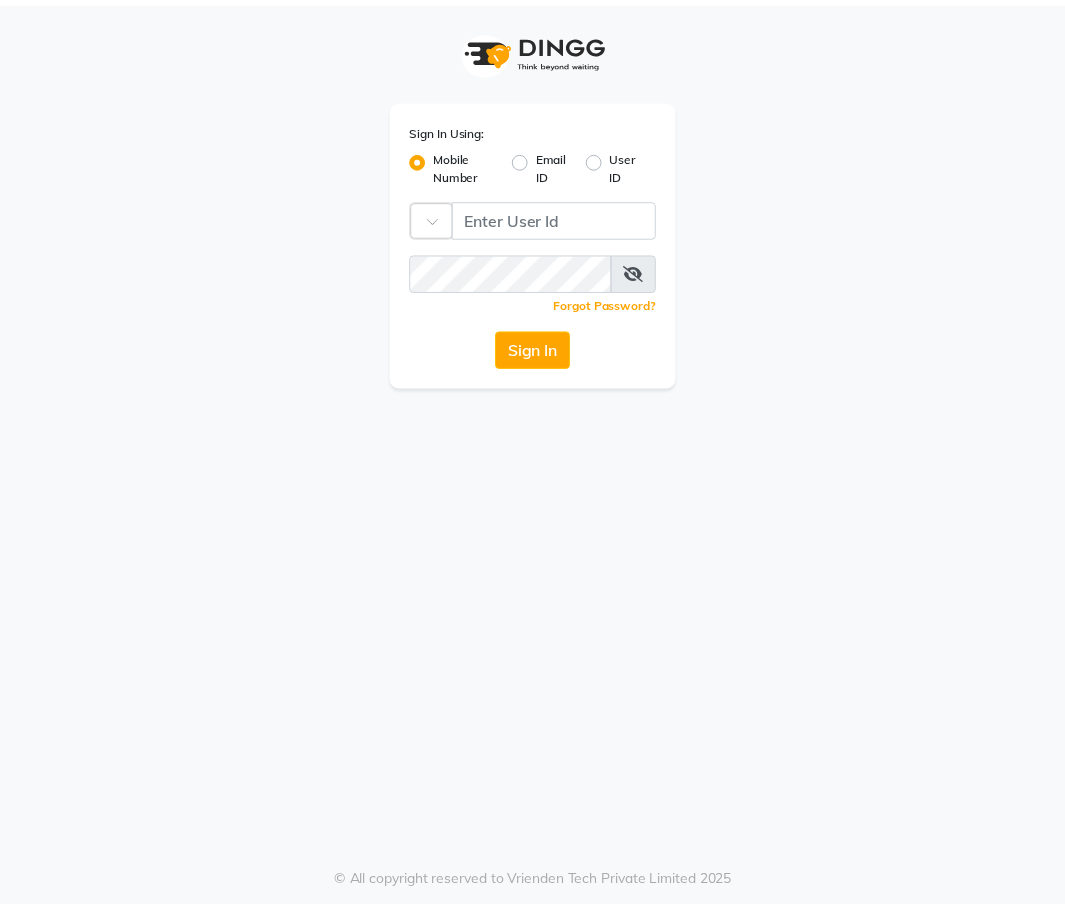 scroll, scrollTop: 0, scrollLeft: 0, axis: both 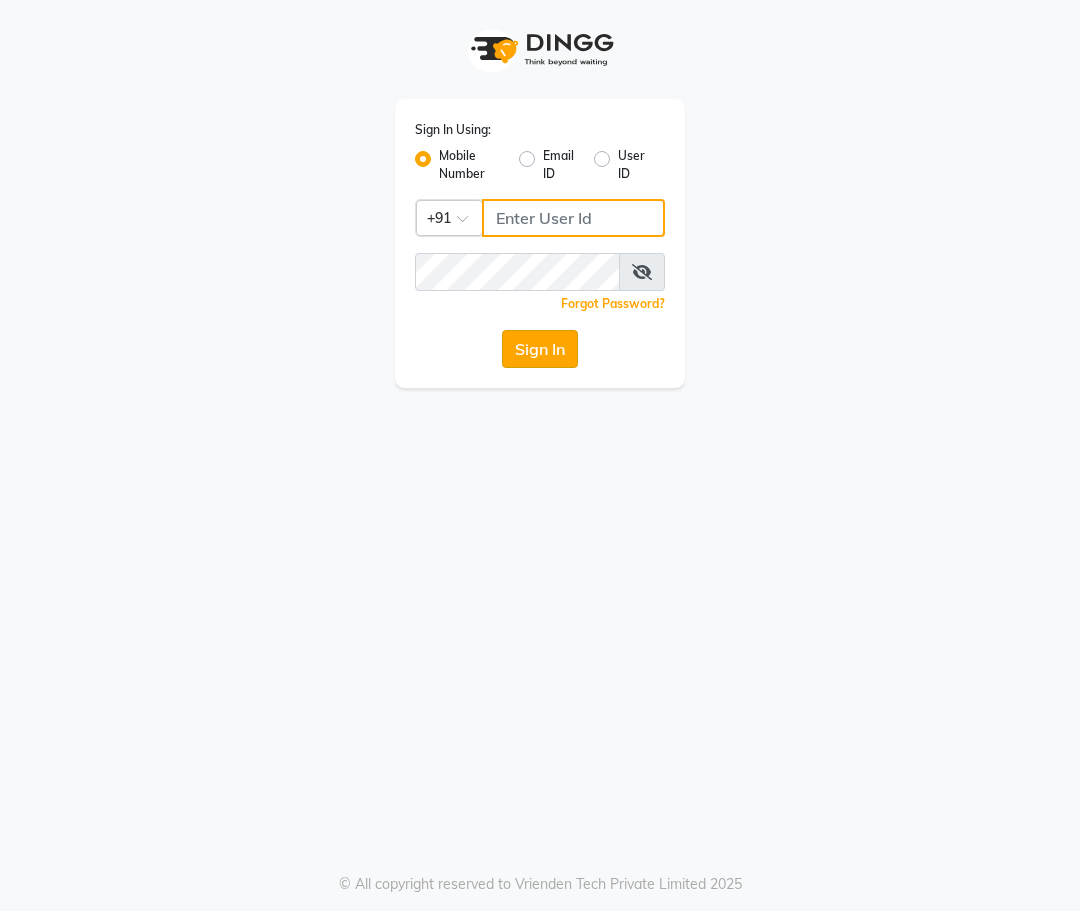 type on "9952551556" 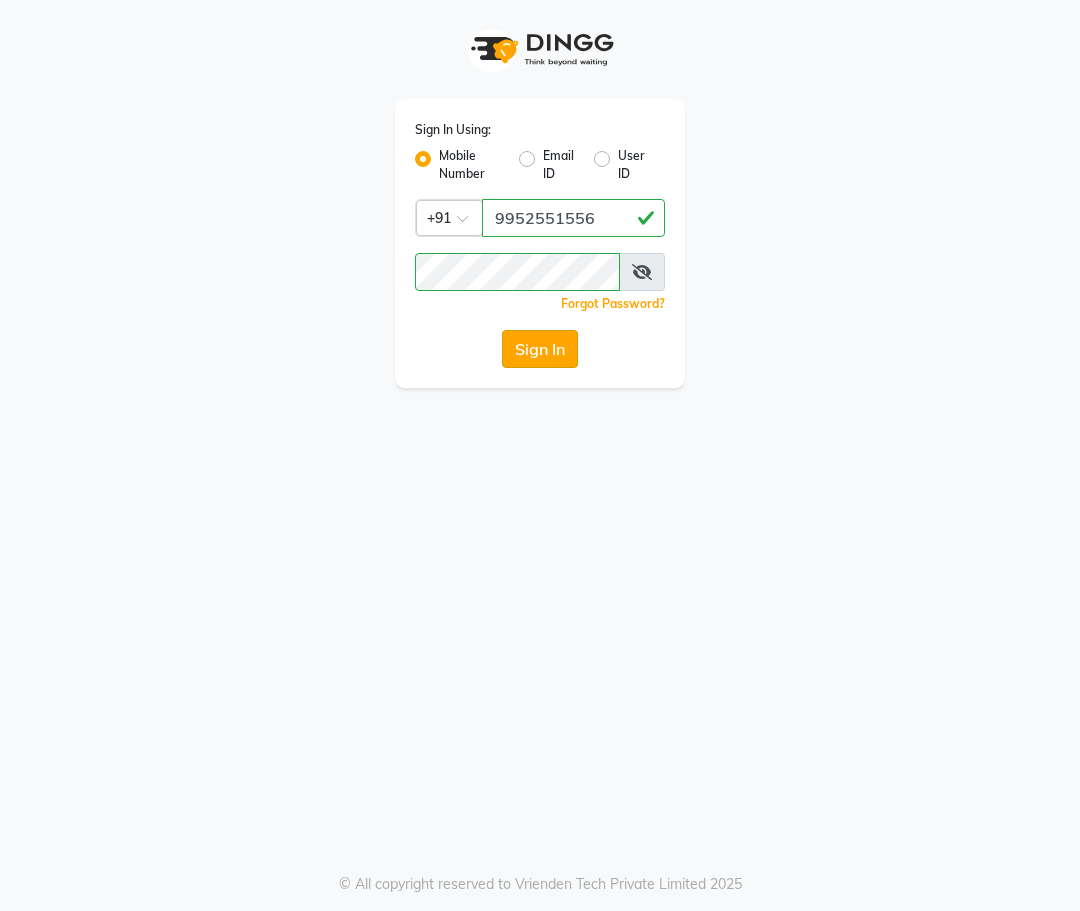 click on "Sign In" 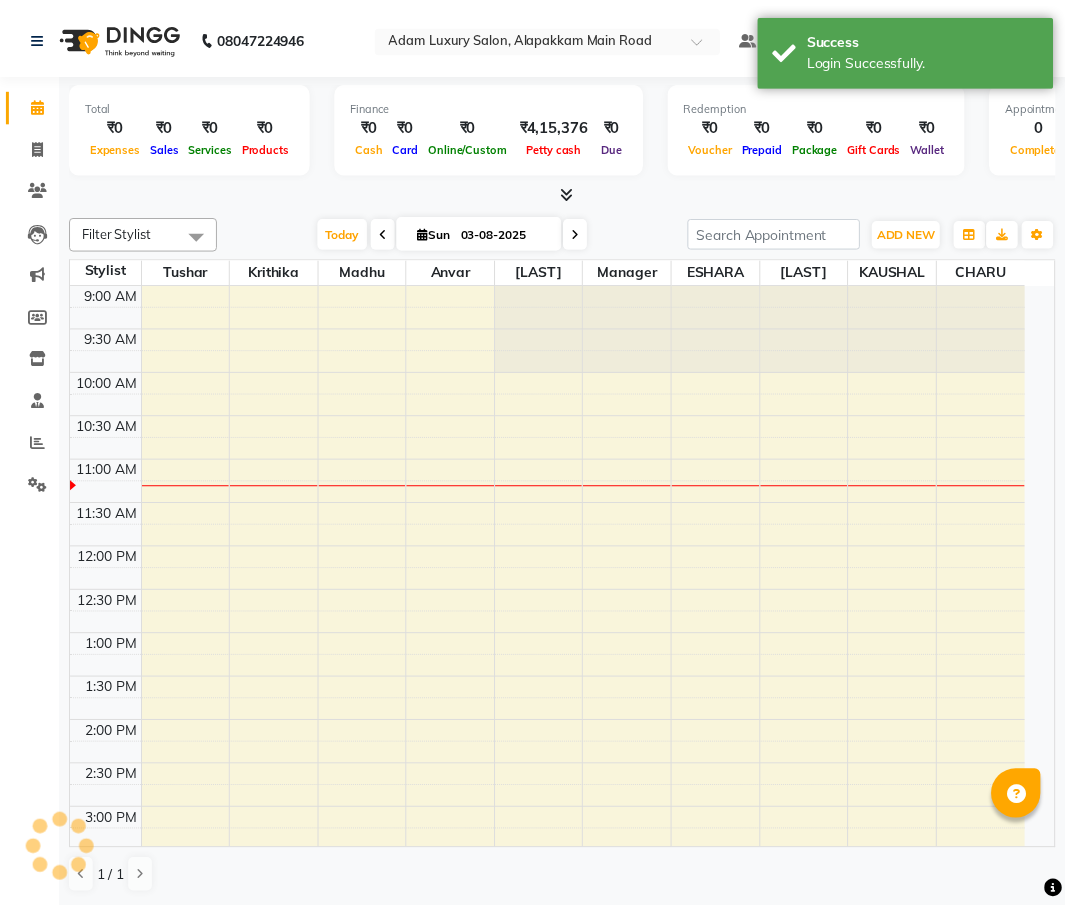 scroll, scrollTop: 0, scrollLeft: 0, axis: both 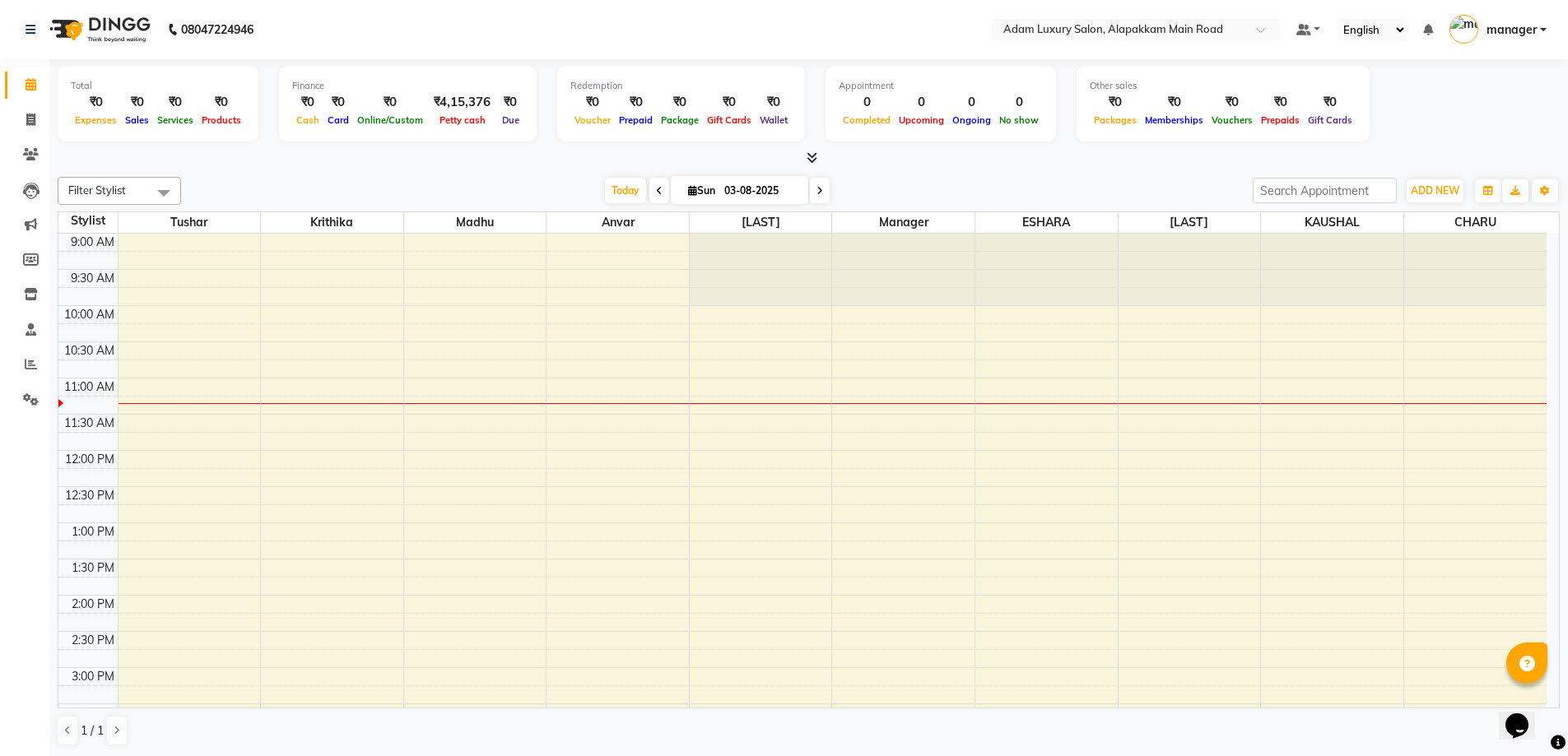 click on "9:00 AM 9:30 AM 10:00 AM 10:30 AM 11:00 AM 11:30 AM 12:00 PM 12:30 PM 1:00 PM 1:30 PM 2:00 PM 2:30 PM 3:00 PM 3:30 PM 4:00 PM 4:30 PM 5:00 PM 5:30 PM 6:00 PM 6:30 PM 7:00 PM 7:30 PM 8:00 PM 8:30 PM 9:00 PM 9:30 PM" at bounding box center (803, 703) 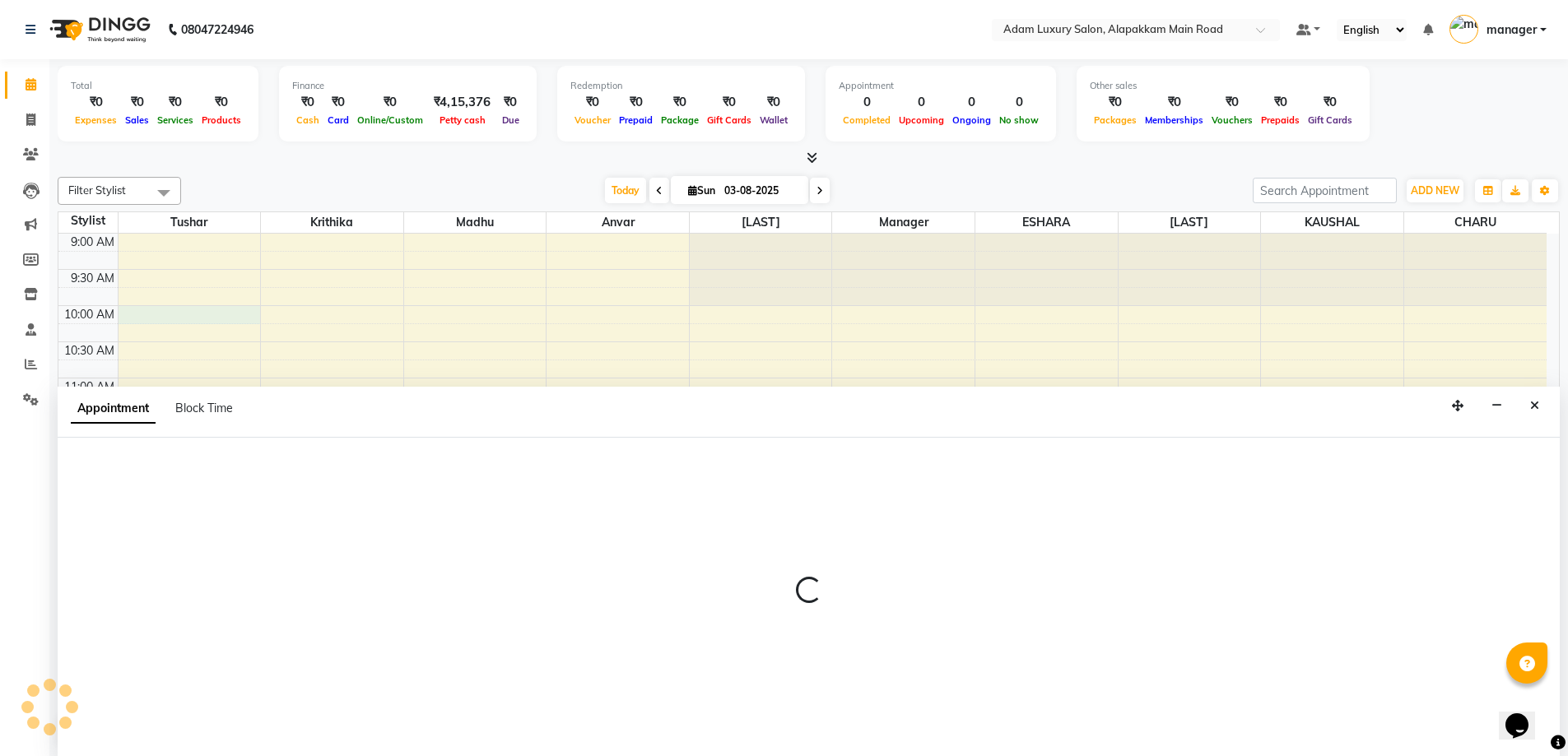select on "59474" 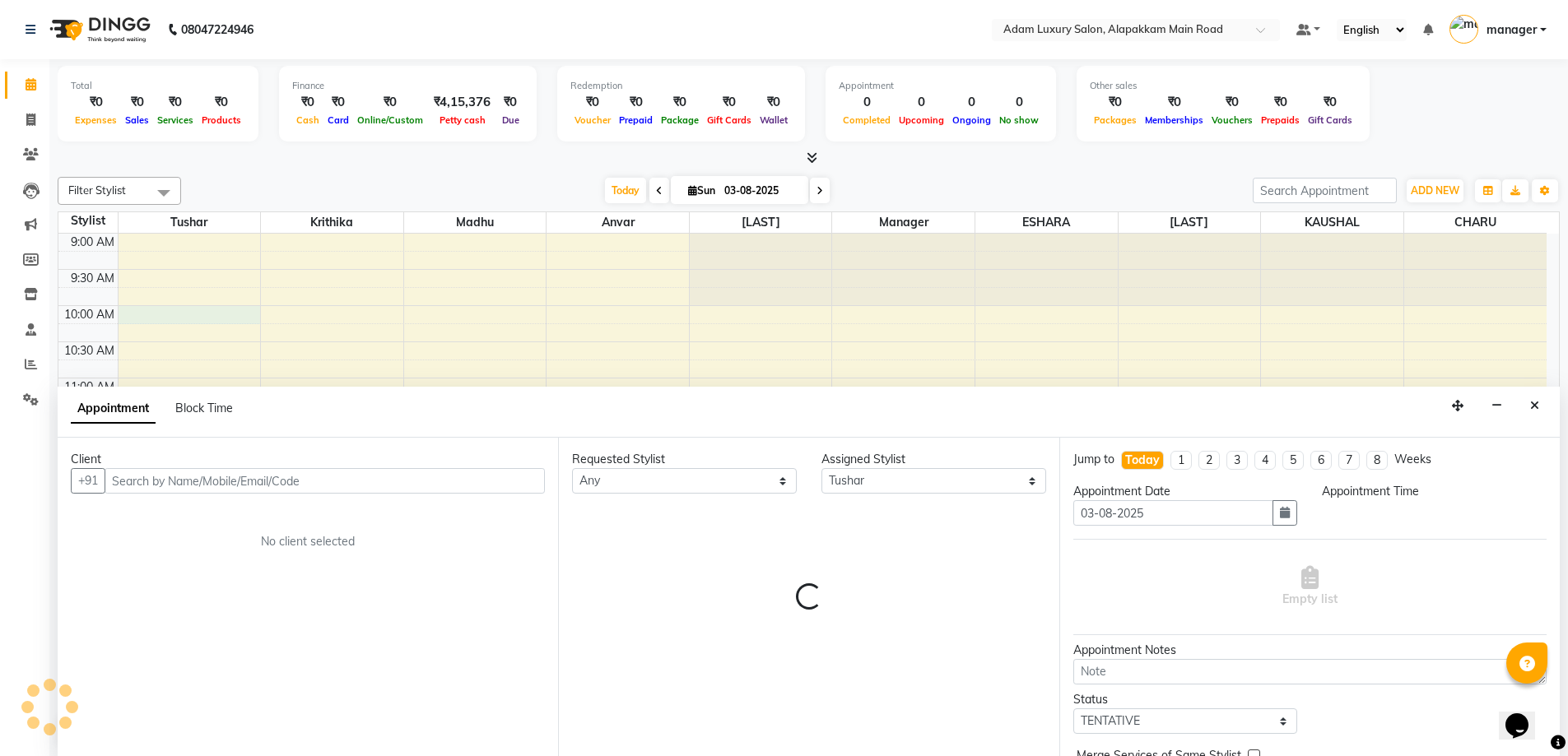 scroll, scrollTop: 1, scrollLeft: 0, axis: vertical 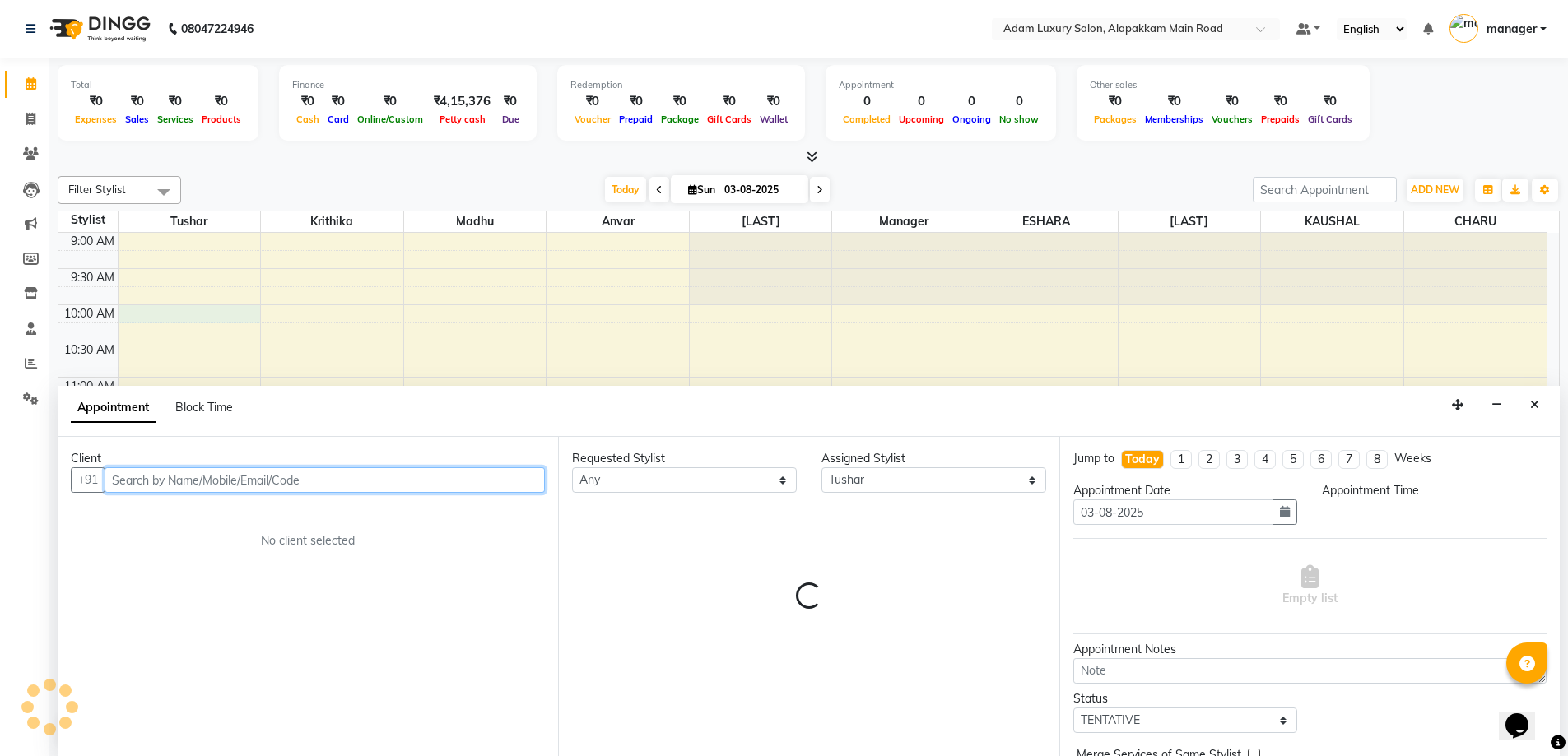 select on "600" 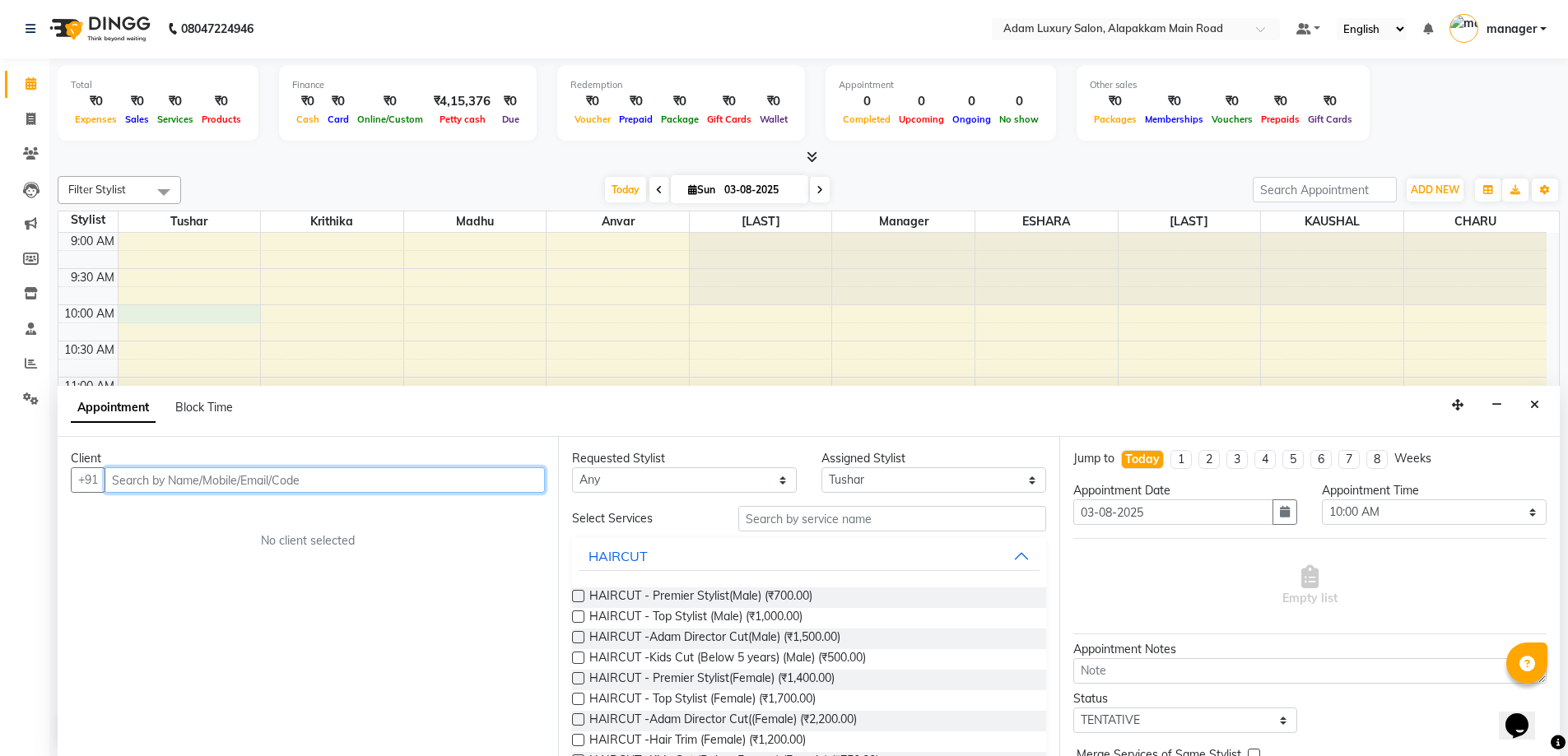 click on "9:00 AM 9:30 AM 10:00 AM 10:30 AM 11:00 AM 11:30 AM 12:00 PM 12:30 PM 1:00 PM 1:30 PM 2:00 PM 2:30 PM 3:00 PM 3:30 PM 4:00 PM 4:30 PM 5:00 PM 5:30 PM 6:00 PM 6:30 PM 7:00 PM 7:30 PM 8:00 PM 8:30 PM 9:00 PM 9:30 PM" at bounding box center (803, 703) 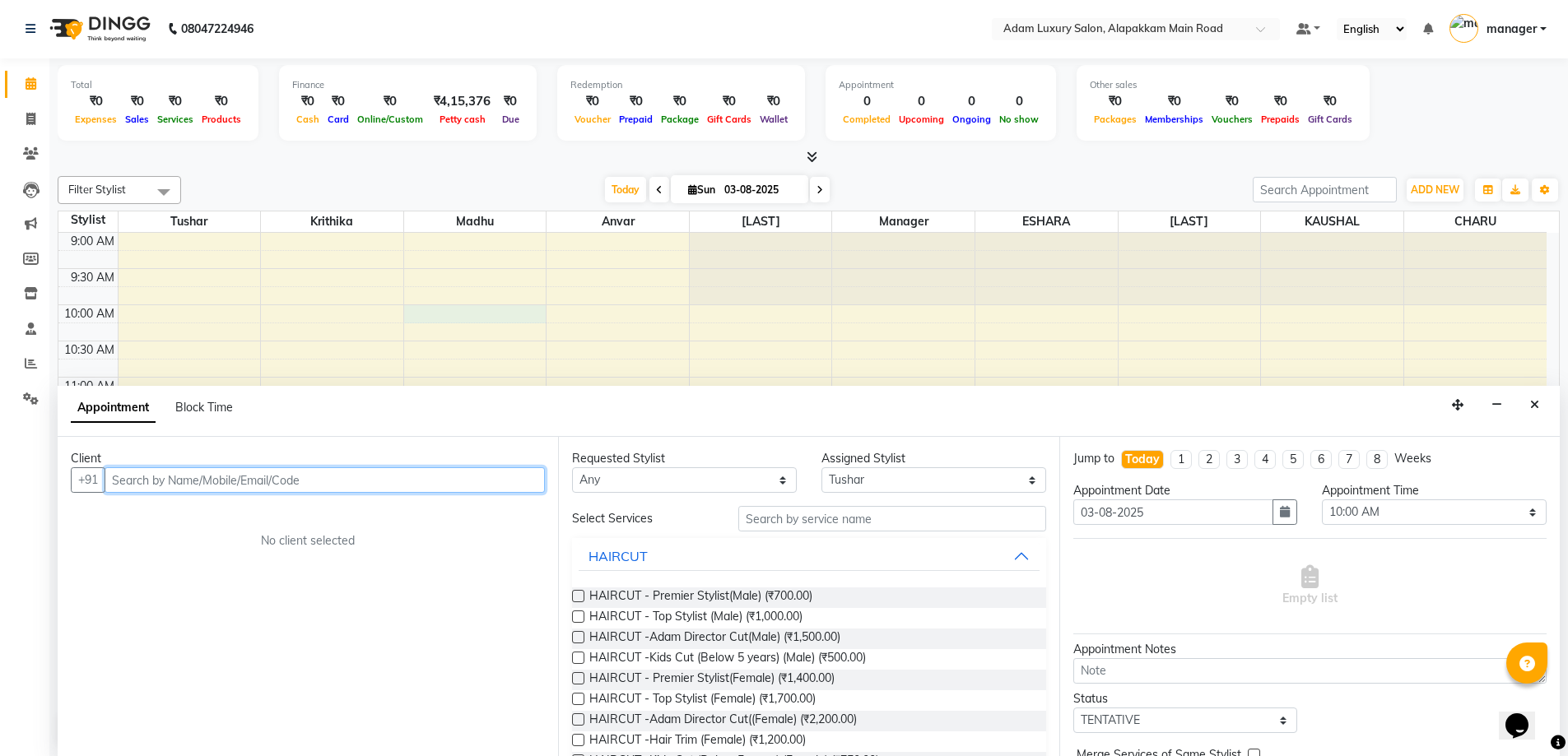 click on "9:00 AM 9:30 AM 10:00 AM 10:30 AM 11:00 AM 11:30 AM 12:00 PM 12:30 PM 1:00 PM 1:30 PM 2:00 PM 2:30 PM 3:00 PM 3:30 PM 4:00 PM 4:30 PM 5:00 PM 5:30 PM 6:00 PM 6:30 PM 7:00 PM 7:30 PM 8:00 PM 8:30 PM 9:00 PM 9:30 PM" at bounding box center [803, 703] 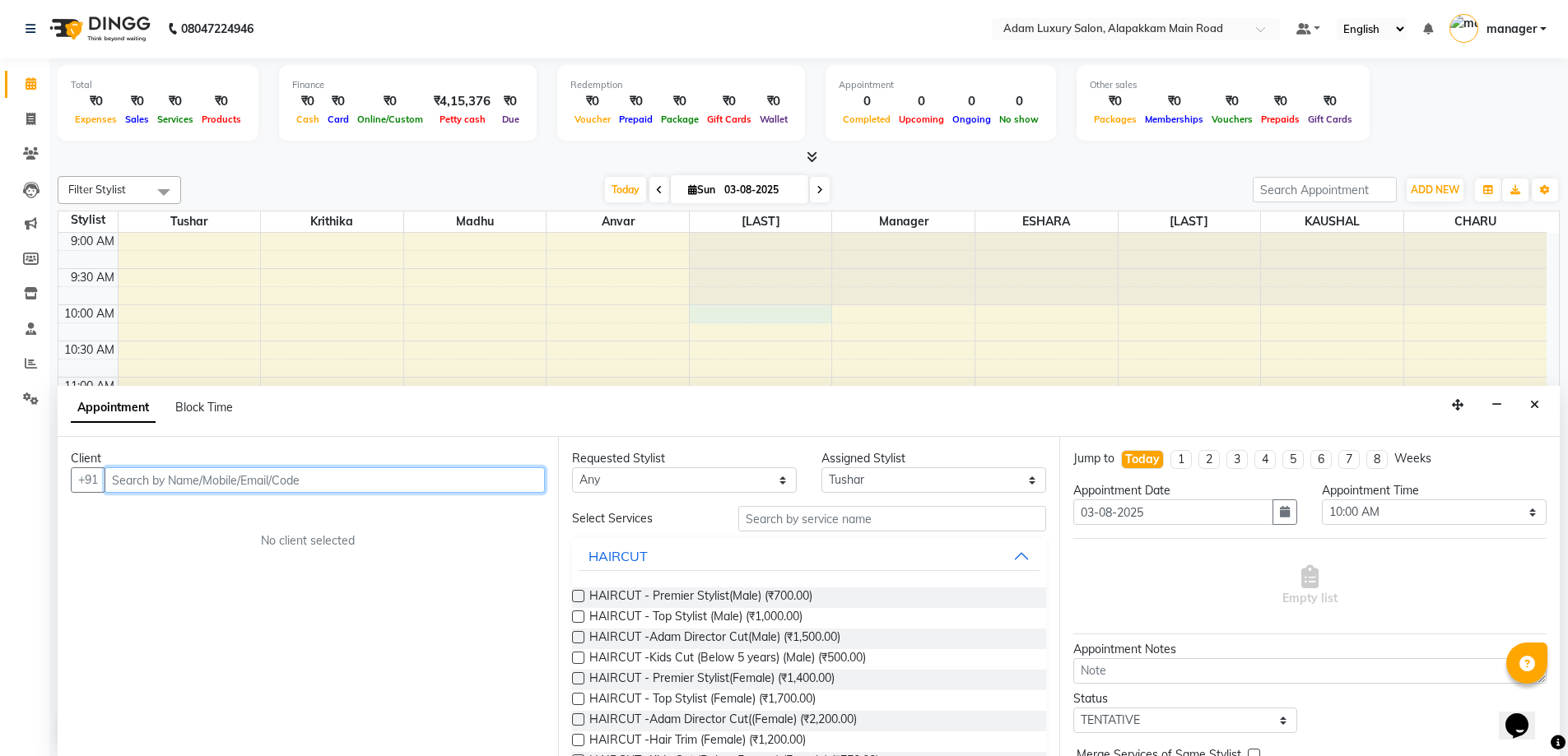 click on "9:00 AM 9:30 AM 10:00 AM 10:30 AM 11:00 AM 11:30 AM 12:00 PM 12:30 PM 1:00 PM 1:30 PM 2:00 PM 2:30 PM 3:00 PM 3:30 PM 4:00 PM 4:30 PM 5:00 PM 5:30 PM 6:00 PM 6:30 PM 7:00 PM 7:30 PM 8:00 PM 8:30 PM 9:00 PM 9:30 PM" at bounding box center [803, 703] 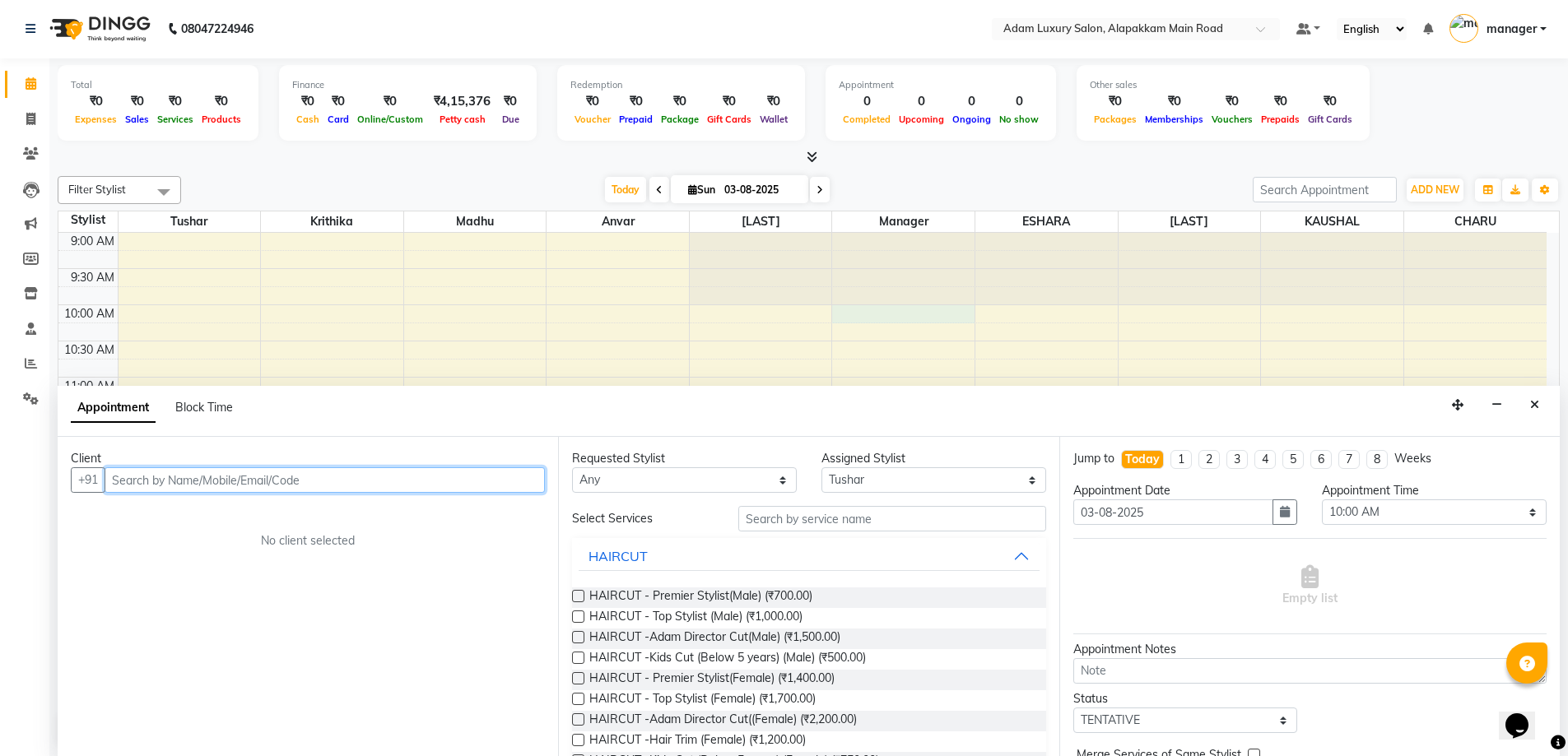 click on "9:00 AM 9:30 AM 10:00 AM 10:30 AM 11:00 AM 11:30 AM 12:00 PM 12:30 PM 1:00 PM 1:30 PM 2:00 PM 2:30 PM 3:00 PM 3:30 PM 4:00 PM 4:30 PM 5:00 PM 5:30 PM 6:00 PM 6:30 PM 7:00 PM 7:30 PM 8:00 PM 8:30 PM 9:00 PM 9:30 PM" at bounding box center [803, 703] 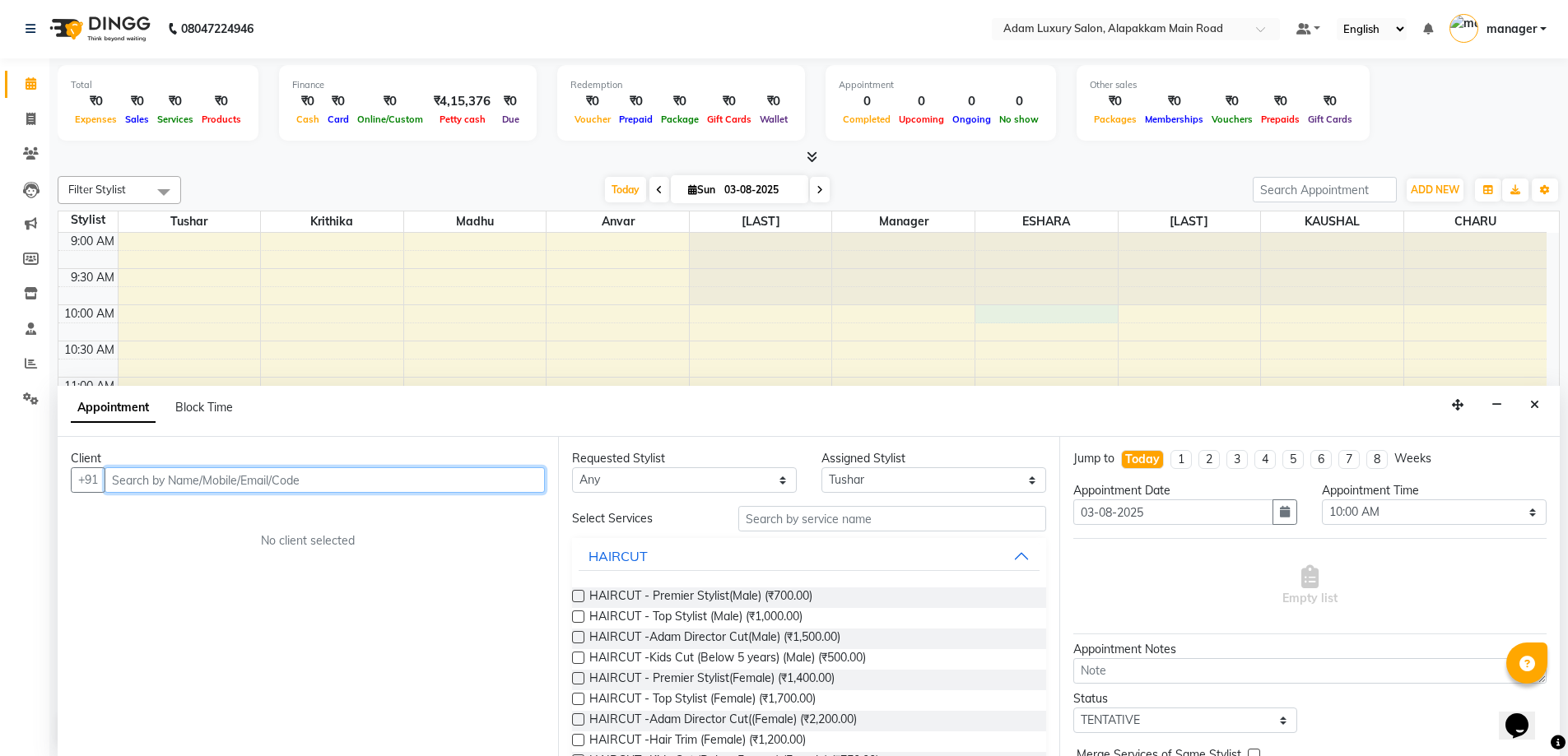 click on "9:00 AM 9:30 AM 10:00 AM 10:30 AM 11:00 AM 11:30 AM 12:00 PM 12:30 PM 1:00 PM 1:30 PM 2:00 PM 2:30 PM 3:00 PM 3:30 PM 4:00 PM 4:30 PM 5:00 PM 5:30 PM 6:00 PM 6:30 PM 7:00 PM 7:30 PM 8:00 PM 8:30 PM 9:00 PM 9:30 PM" at bounding box center (803, 703) 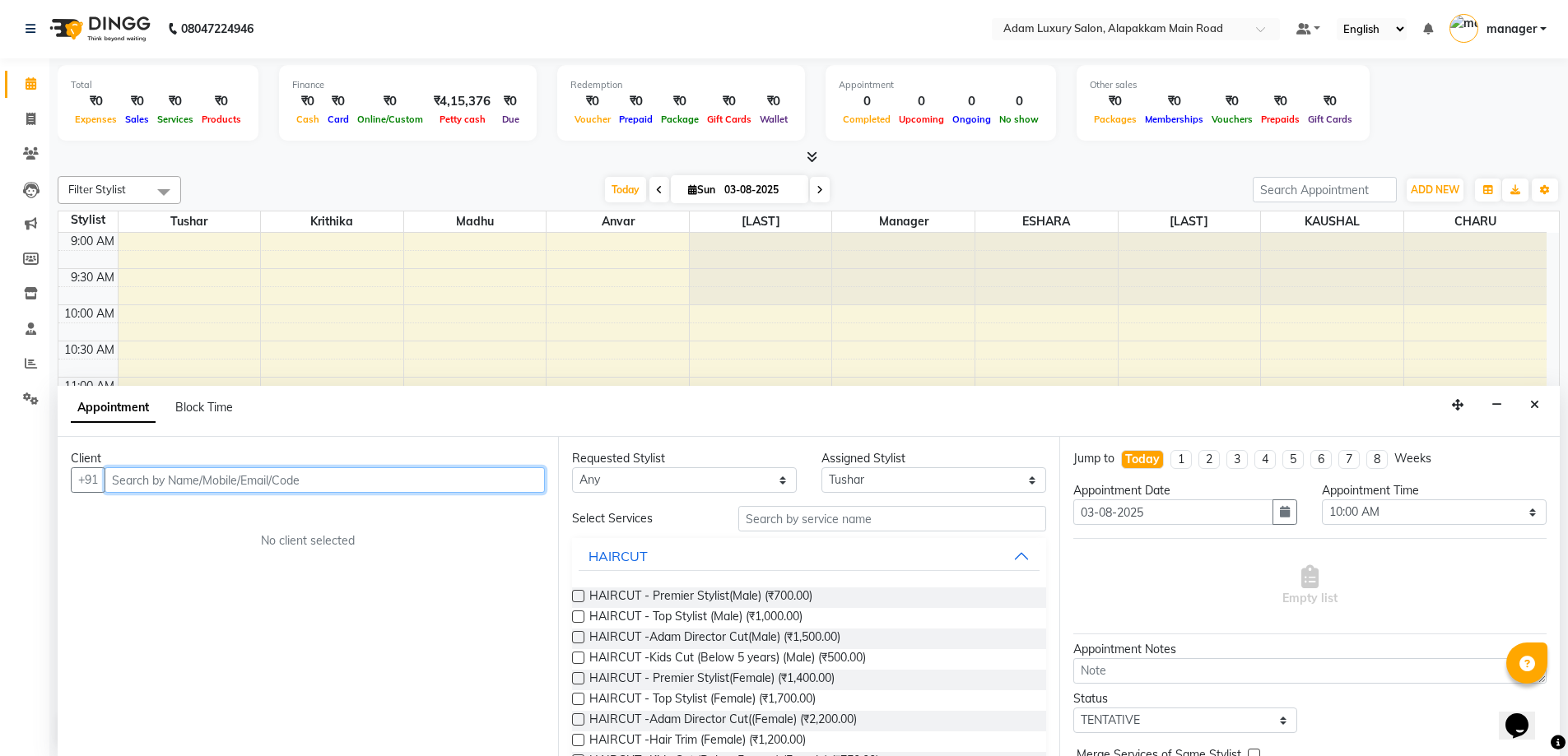 click at bounding box center (1189, 269) 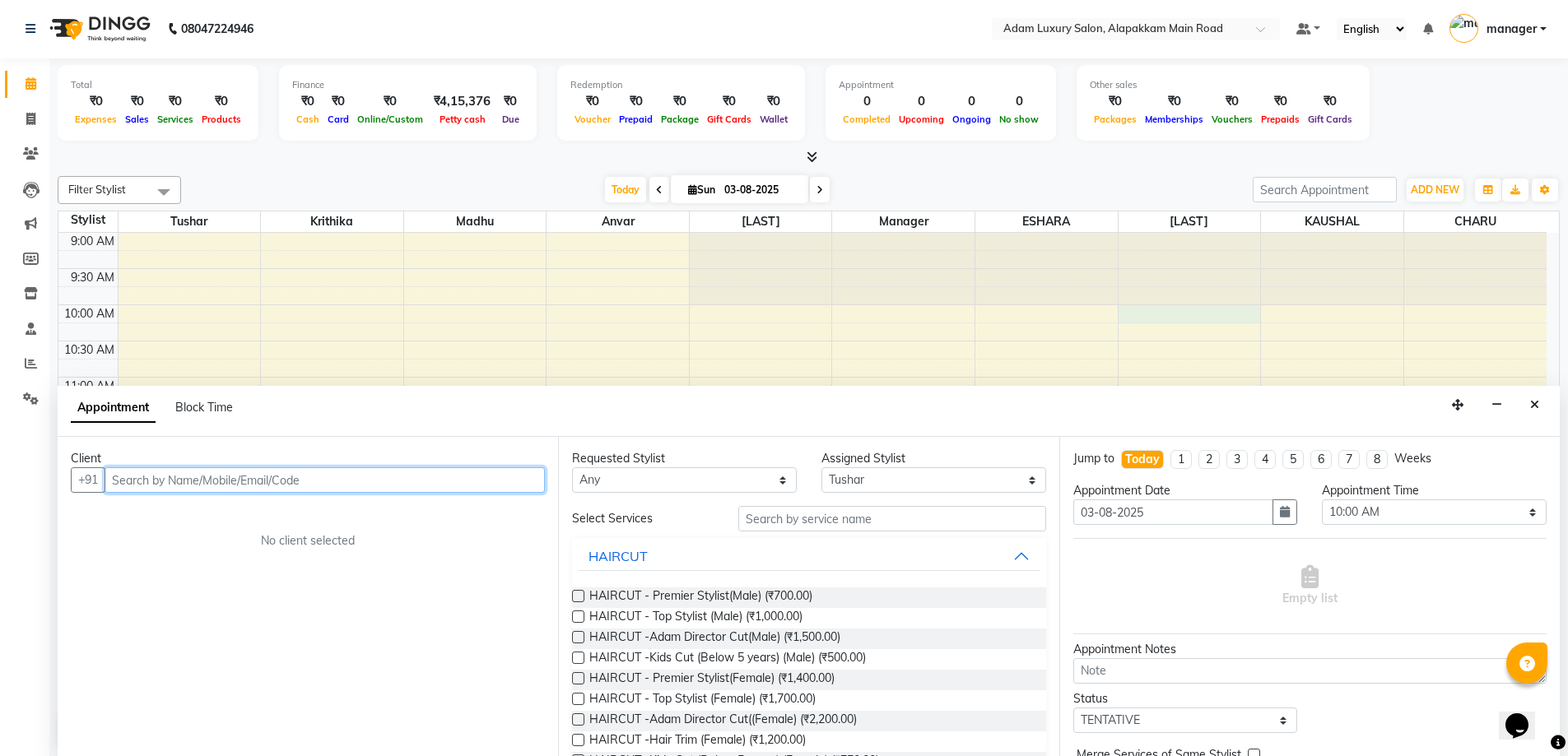 click on "9:00 AM 9:30 AM 10:00 AM 10:30 AM 11:00 AM 11:30 AM 12:00 PM 12:30 PM 1:00 PM 1:30 PM 2:00 PM 2:30 PM 3:00 PM 3:30 PM 4:00 PM 4:30 PM 5:00 PM 5:30 PM 6:00 PM 6:30 PM 7:00 PM 7:30 PM 8:00 PM 8:30 PM 9:00 PM 9:30 PM" at bounding box center (803, 703) 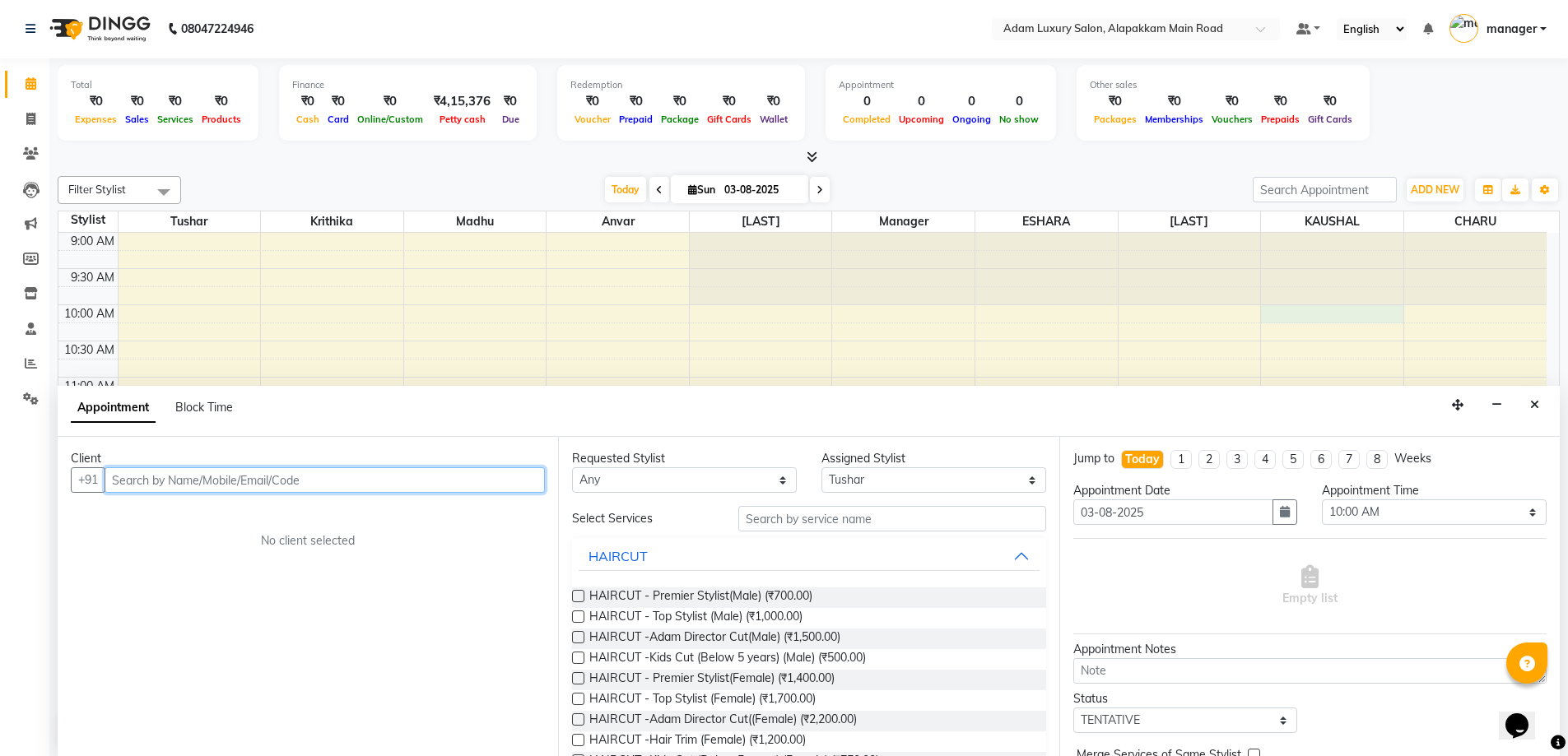 click on "9:00 AM 9:30 AM 10:00 AM 10:30 AM 11:00 AM 11:30 AM 12:00 PM 12:30 PM 1:00 PM 1:30 PM 2:00 PM 2:30 PM 3:00 PM 3:30 PM 4:00 PM 4:30 PM 5:00 PM 5:30 PM 6:00 PM 6:30 PM 7:00 PM 7:30 PM 8:00 PM 8:30 PM 9:00 PM 9:30 PM" at bounding box center [803, 703] 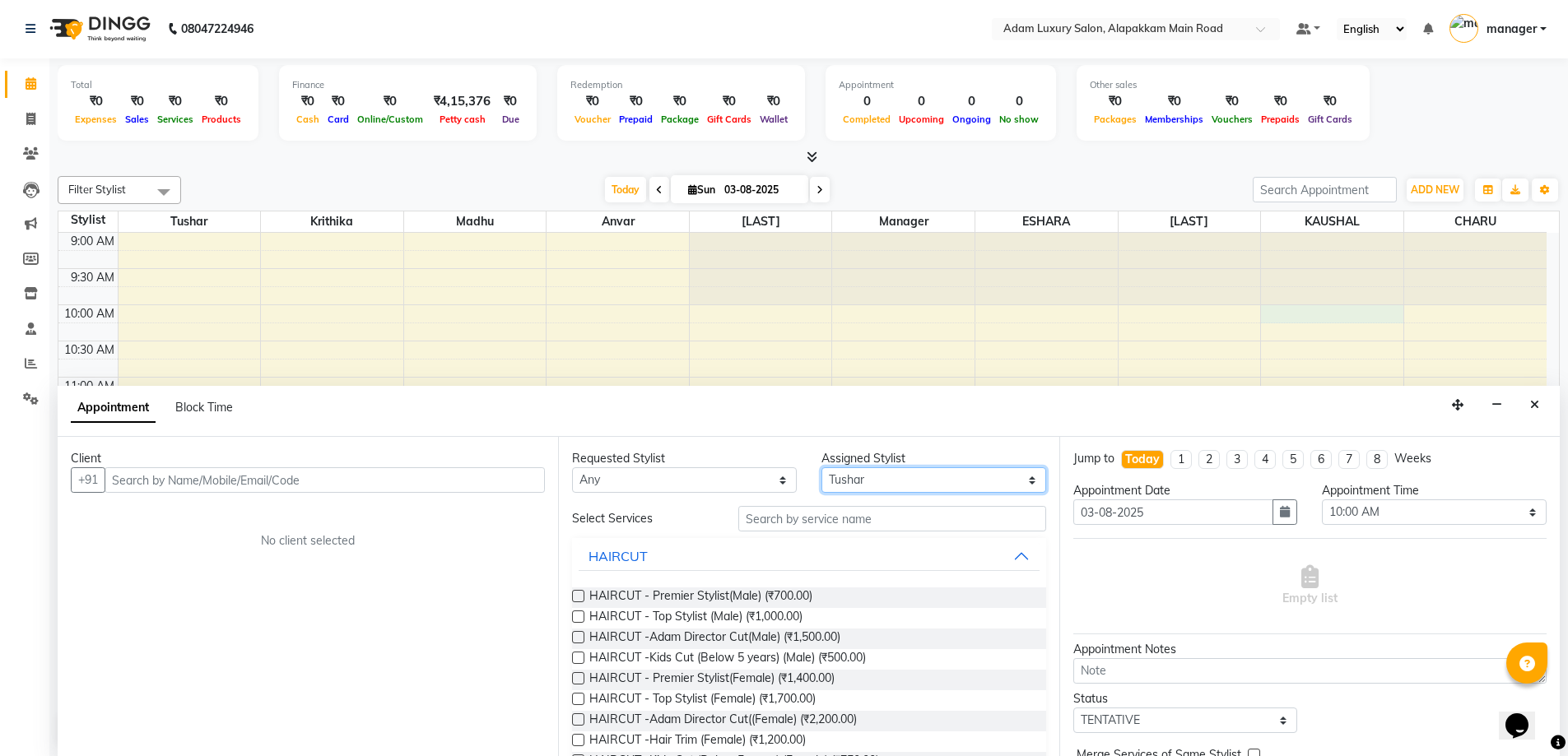 click on "Select Anvar CHARU ESHARA KABYA KAUSHAL Krithika Madhu manager MATHEW Tushar" at bounding box center [933, 480] 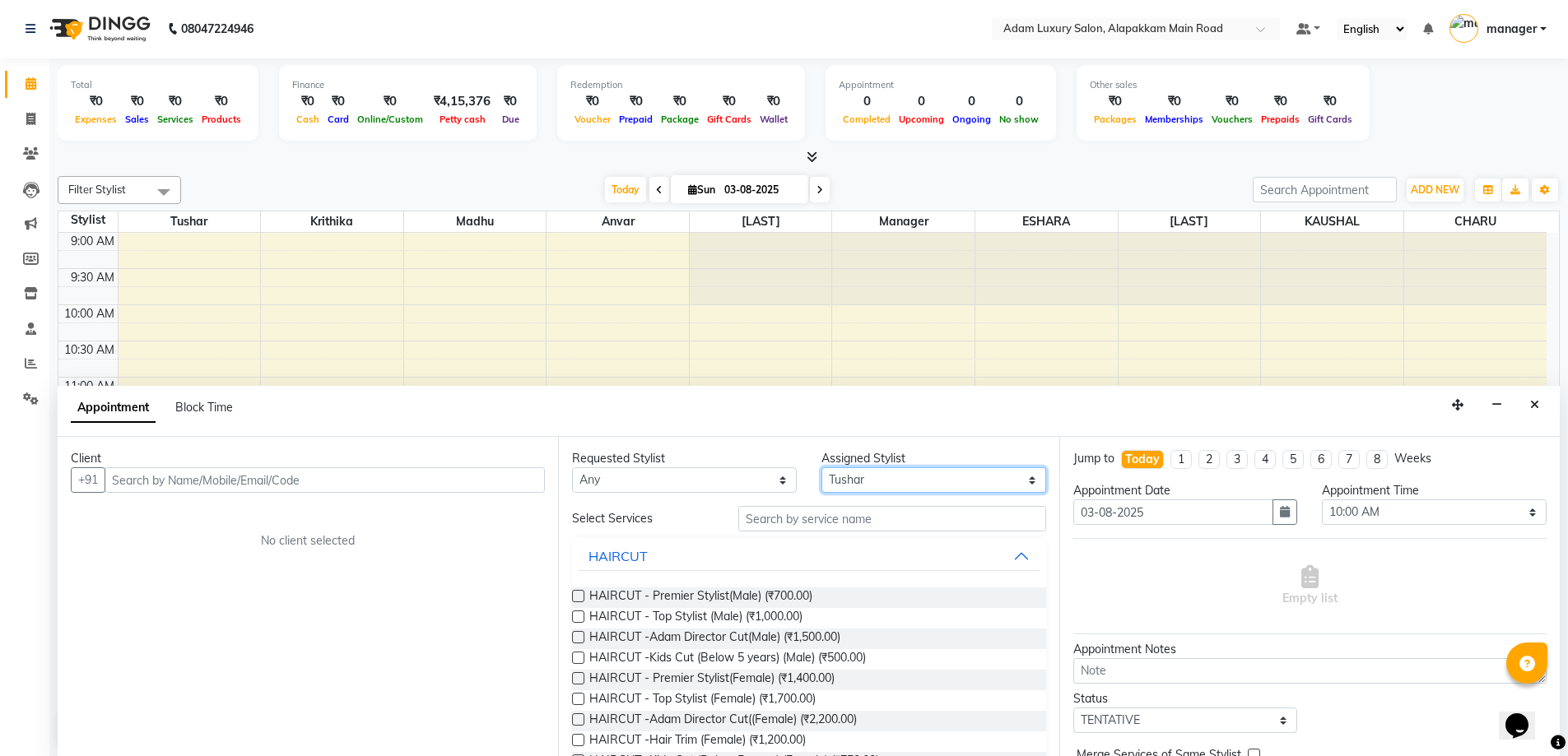 select on "69627" 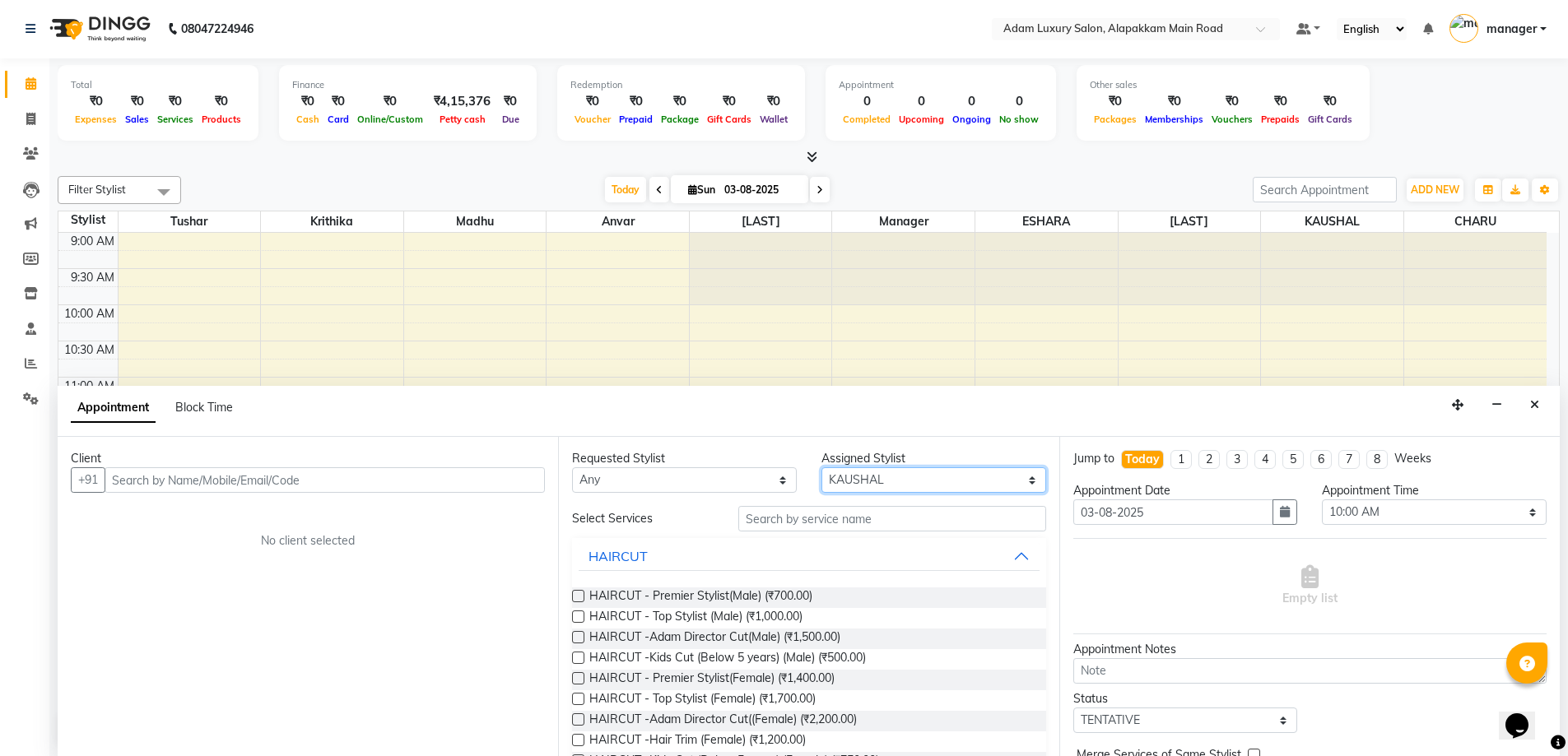 click on "Select Anvar CHARU ESHARA KABYA KAUSHAL Krithika Madhu manager MATHEW Tushar" at bounding box center [933, 480] 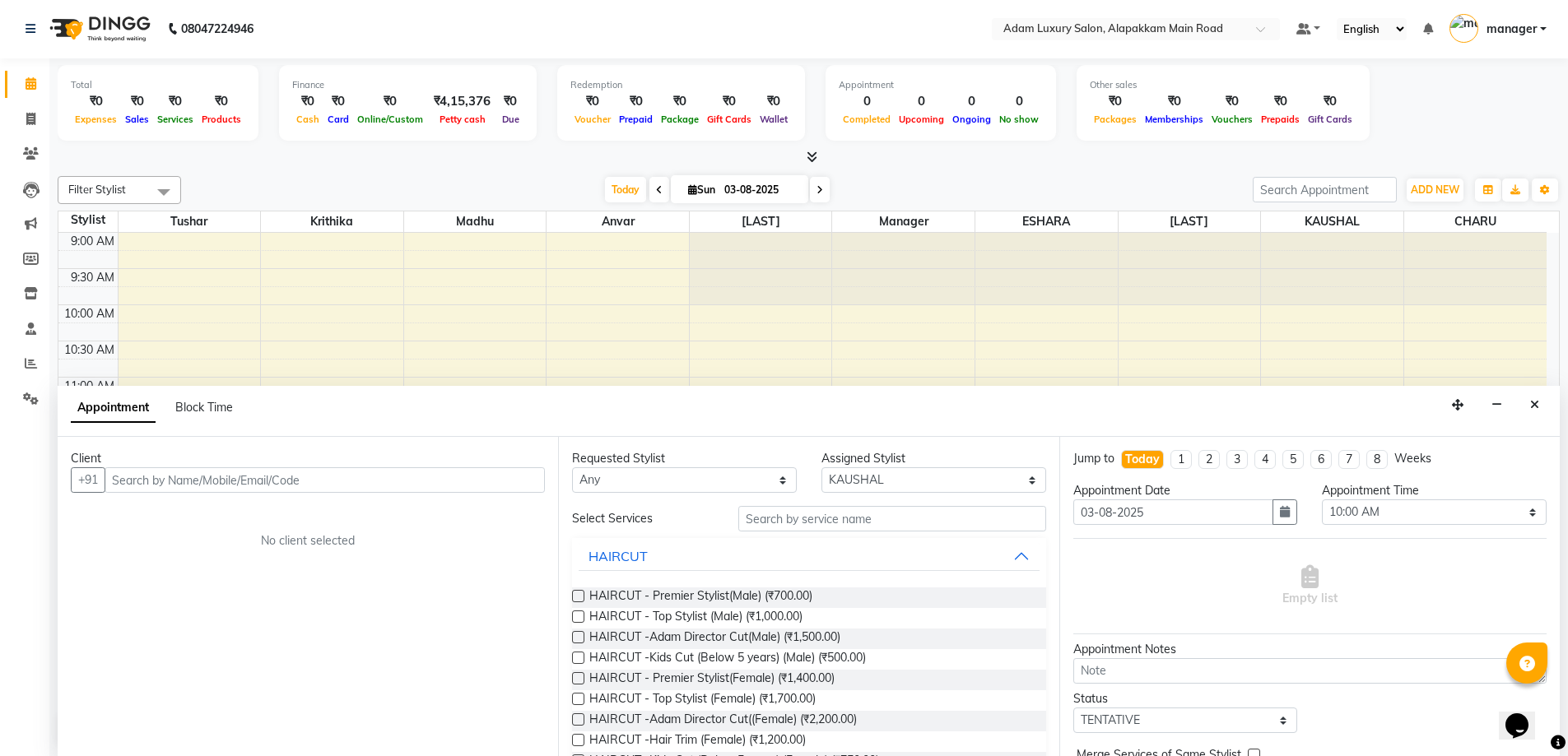 click on "Appointment Block Time" at bounding box center (808, 411) 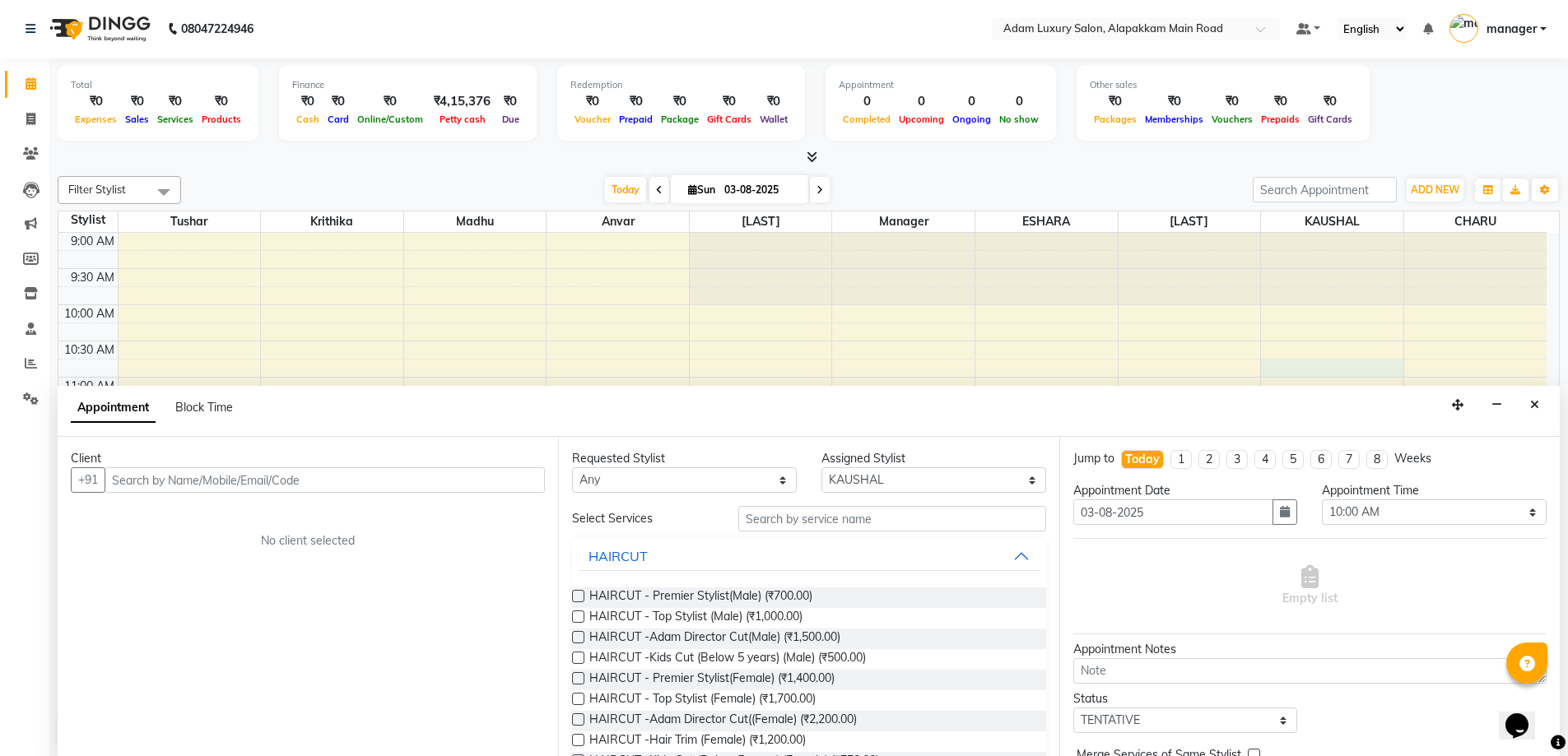 click on "9:00 AM 9:30 AM 10:00 AM 10:30 AM 11:00 AM 11:30 AM 12:00 PM 12:30 PM 1:00 PM 1:30 PM 2:00 PM 2:30 PM 3:00 PM 3:30 PM 4:00 PM 4:30 PM 5:00 PM 5:30 PM 6:00 PM 6:30 PM 7:00 PM 7:30 PM 8:00 PM 8:30 PM 9:00 PM 9:30 PM" at bounding box center [803, 703] 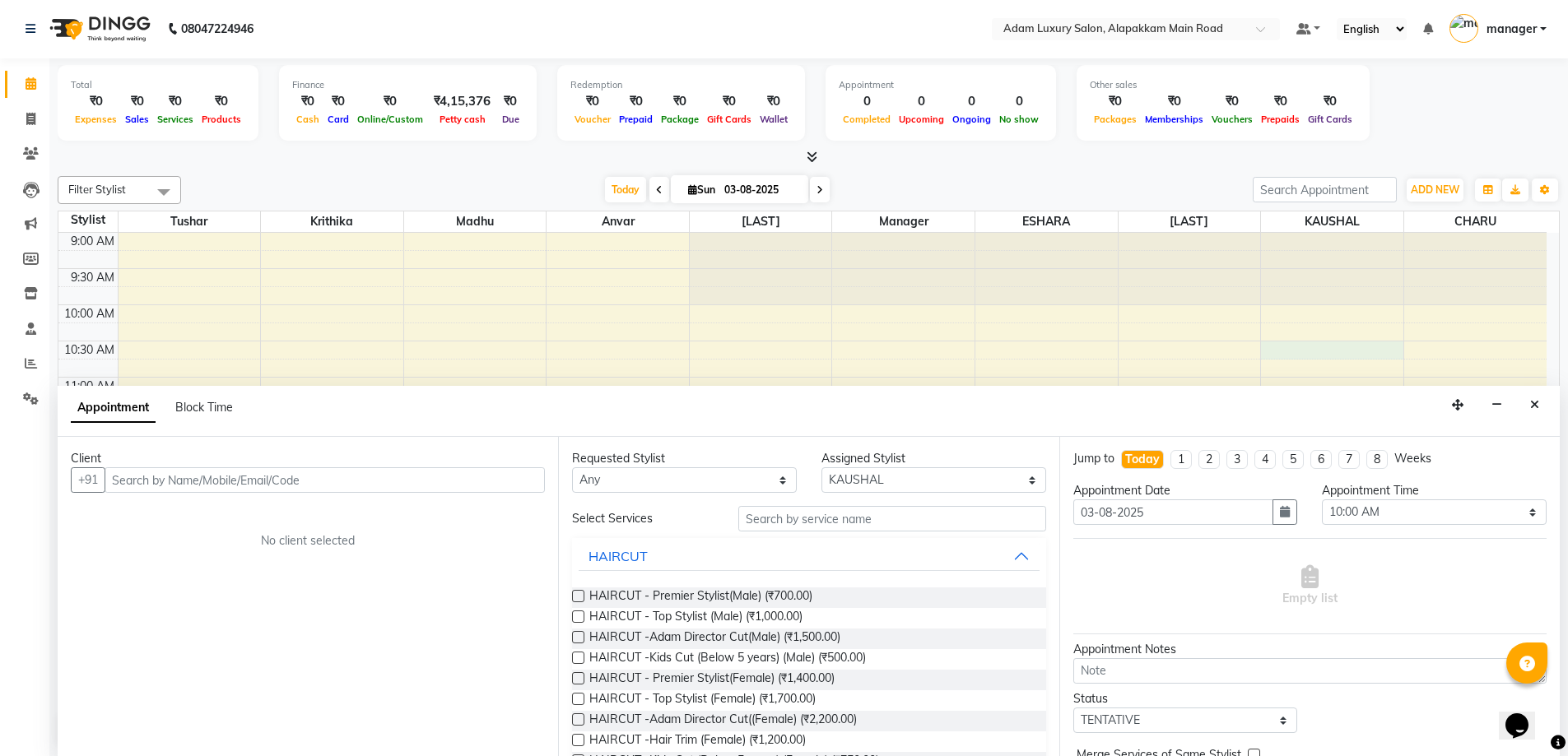 click on "9:00 AM 9:30 AM 10:00 AM 10:30 AM 11:00 AM 11:30 AM 12:00 PM 12:30 PM 1:00 PM 1:30 PM 2:00 PM 2:30 PM 3:00 PM 3:30 PM 4:00 PM 4:30 PM 5:00 PM 5:30 PM 6:00 PM 6:30 PM 7:00 PM 7:30 PM 8:00 PM 8:30 PM 9:00 PM 9:30 PM" at bounding box center (803, 703) 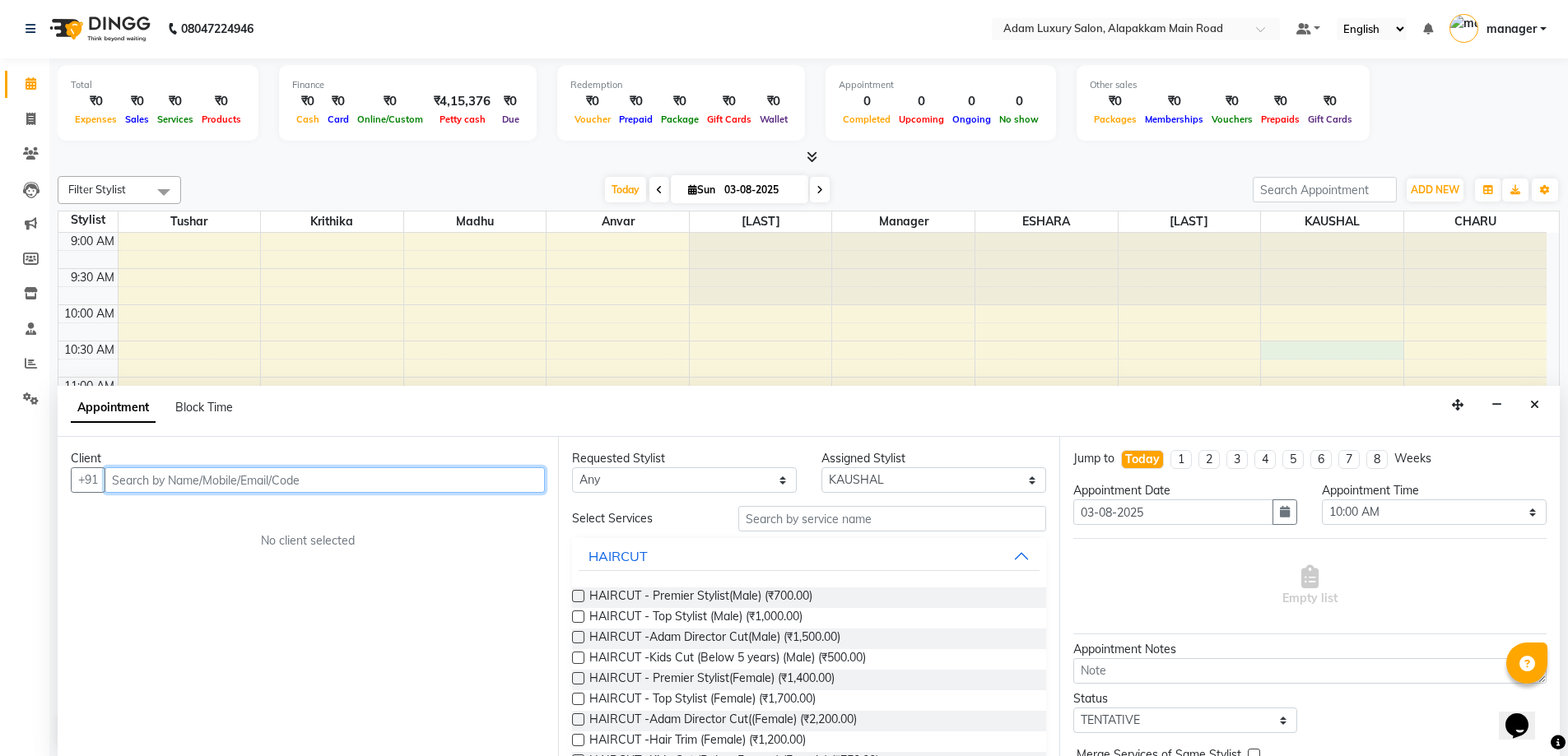 click at bounding box center (324, 480) 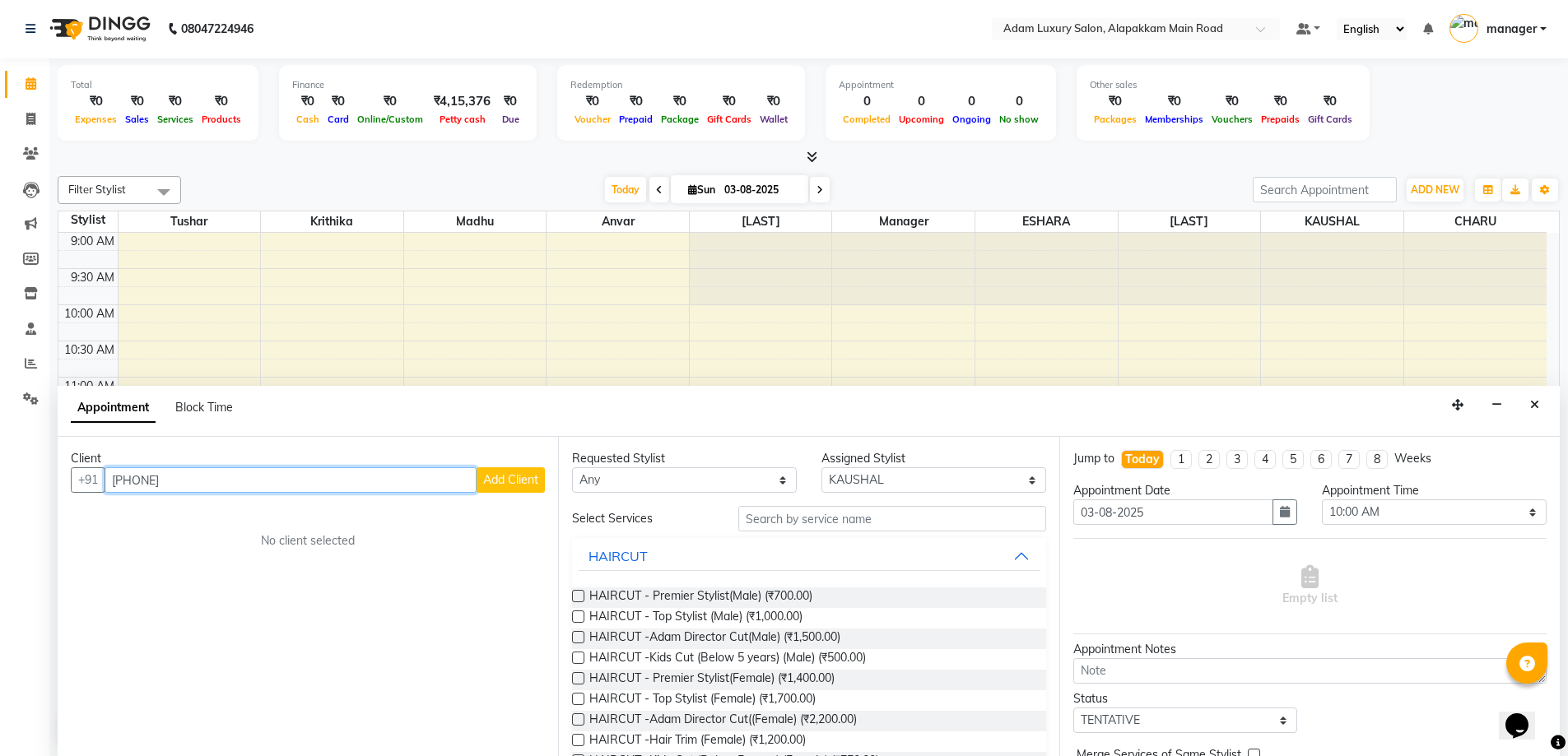 type on "9962047172" 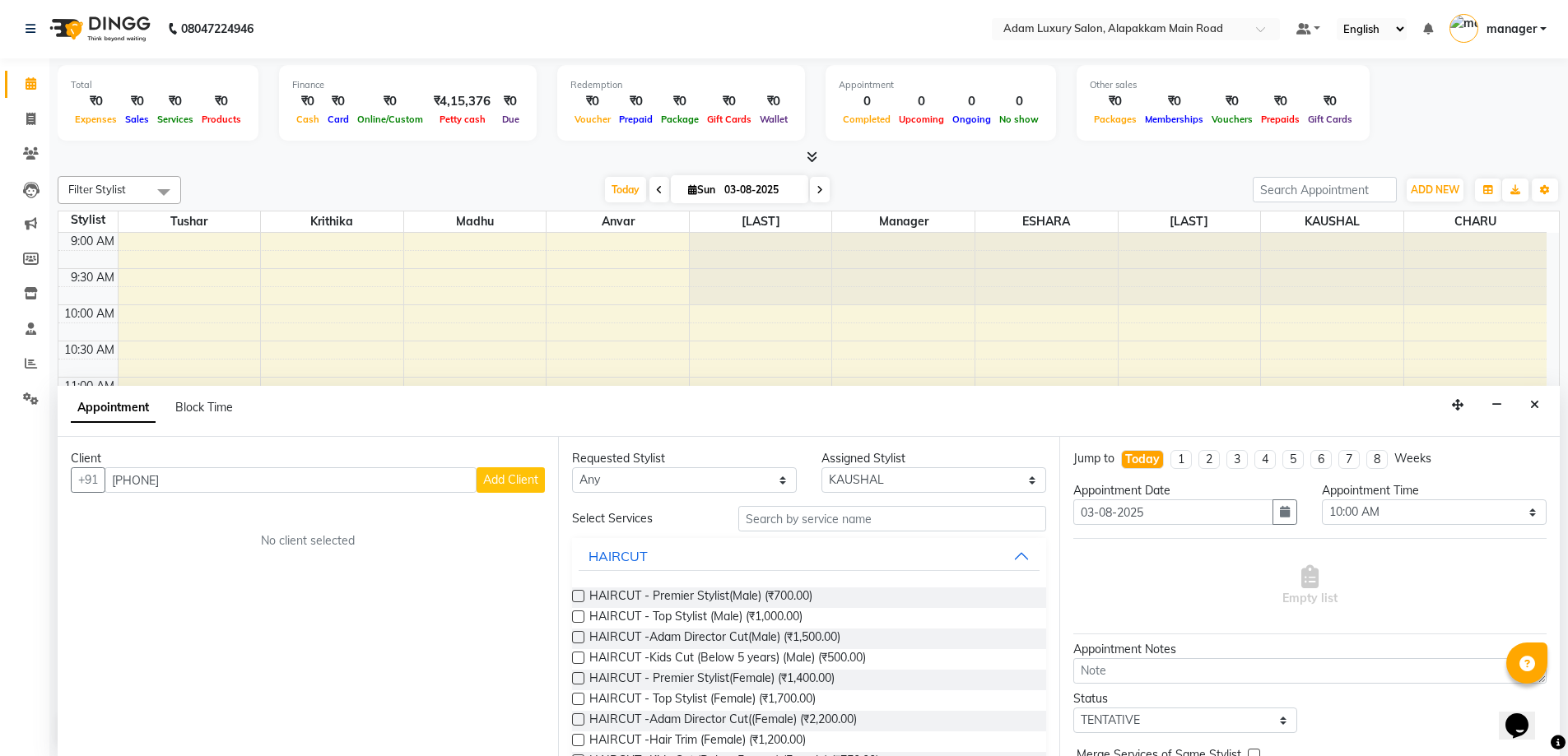 click on "Add Client" at bounding box center [510, 480] 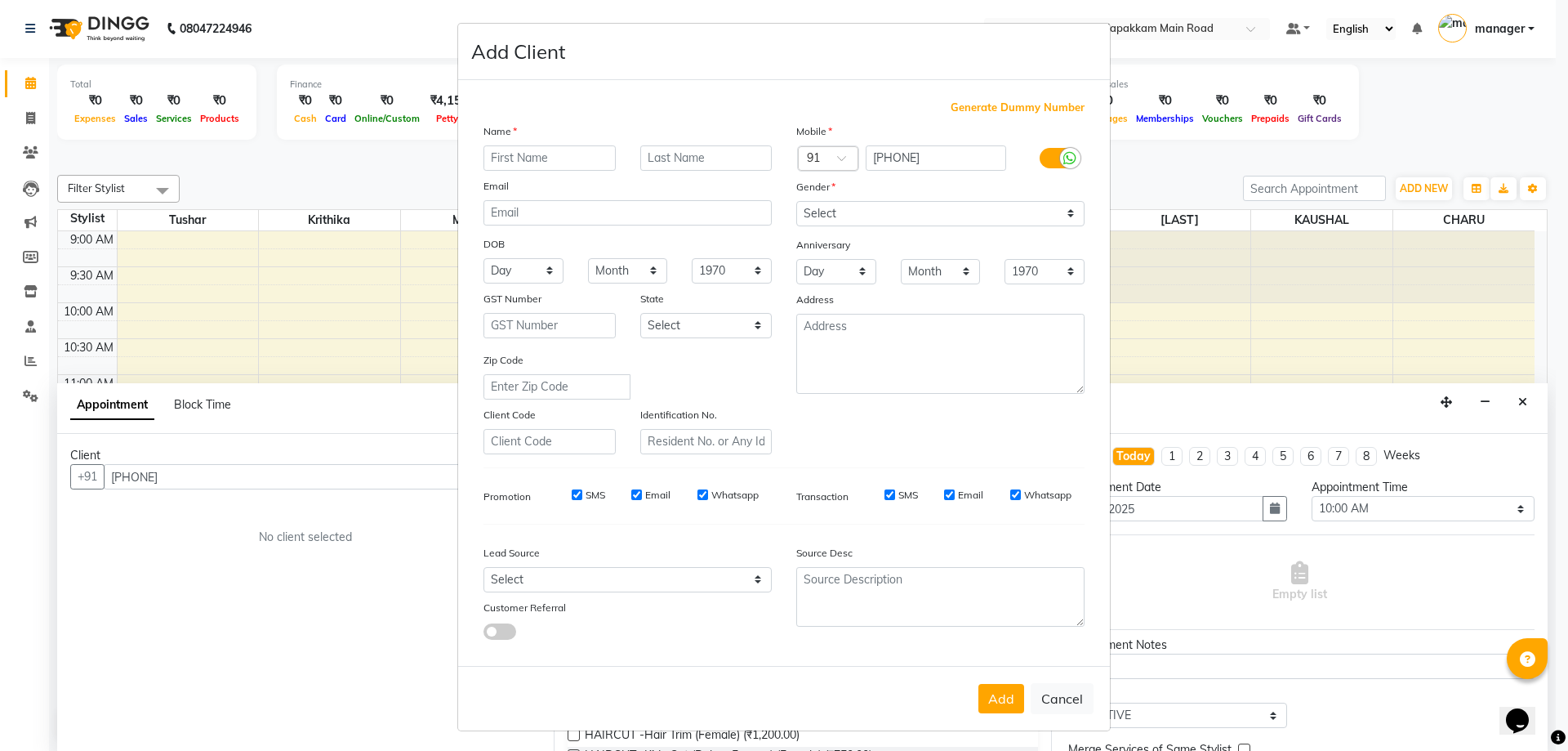 click at bounding box center [550, 158] 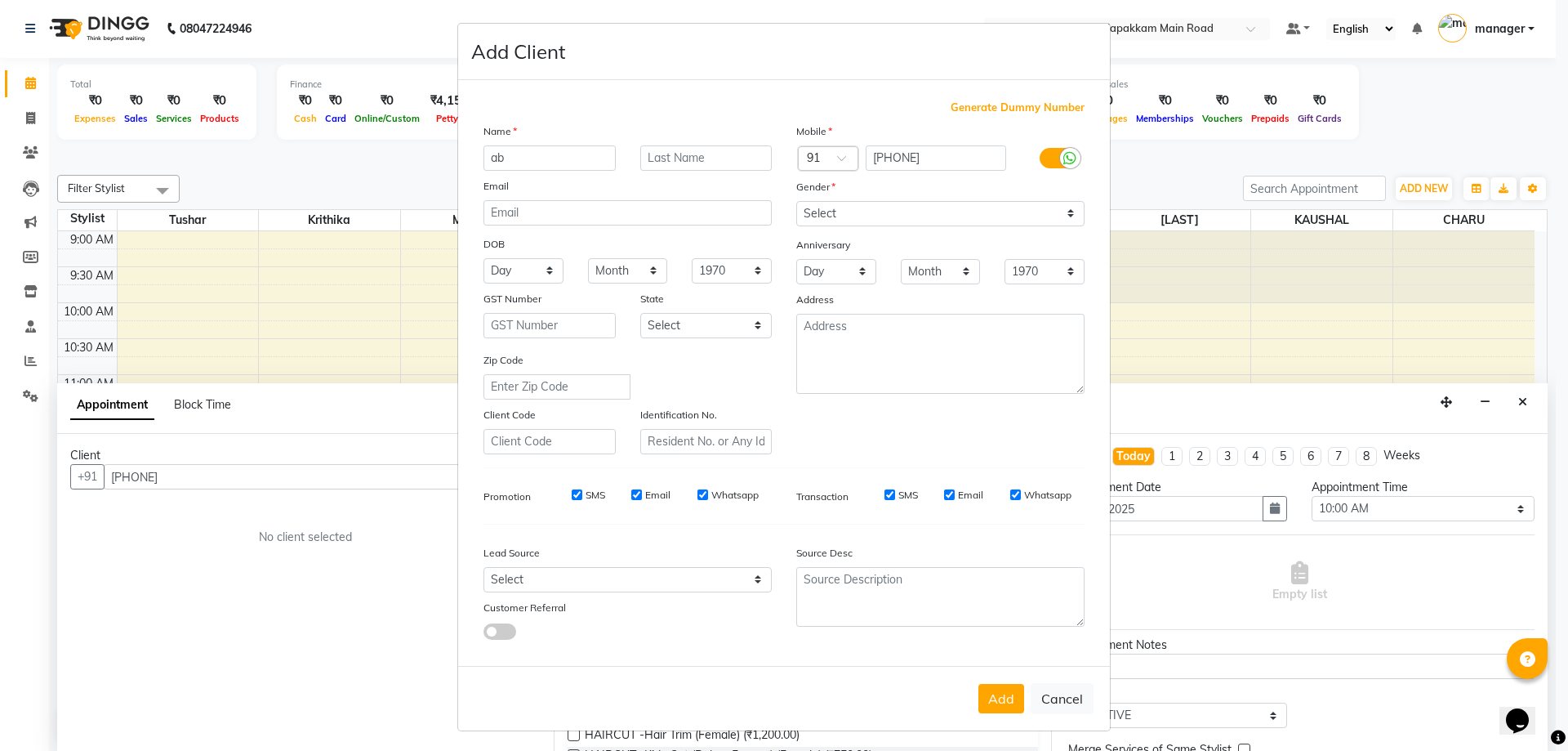 type on "a" 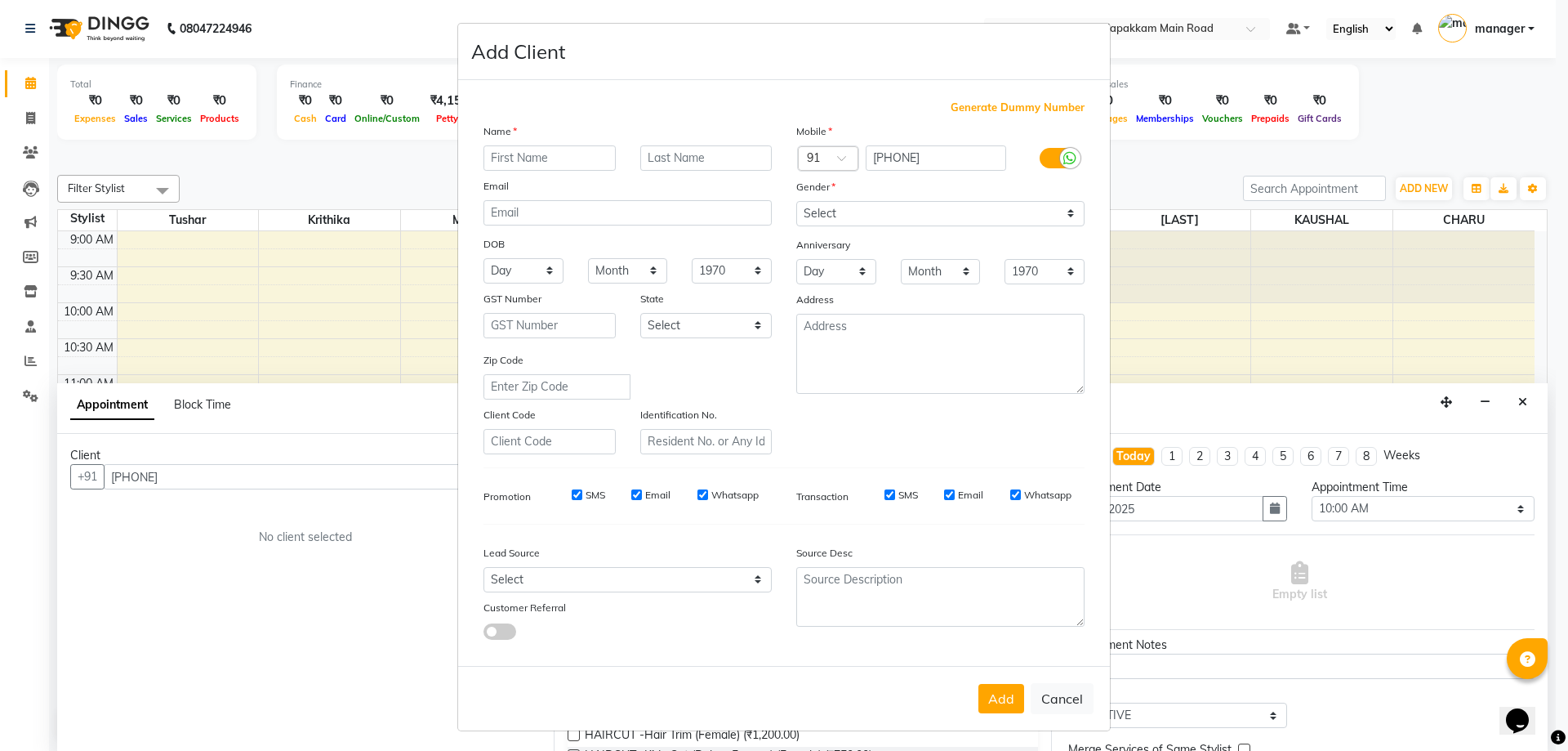 type on "a" 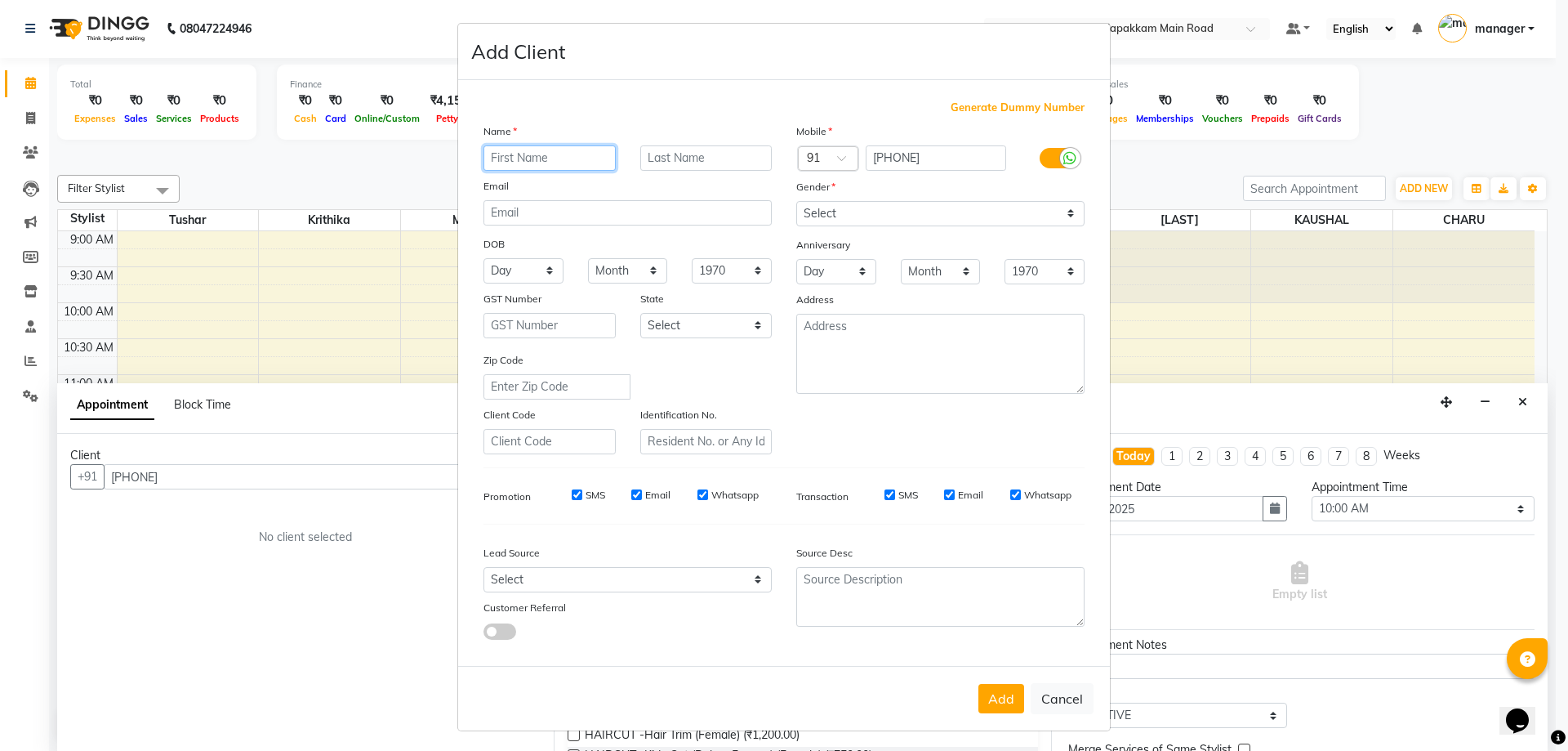 click at bounding box center (550, 158) 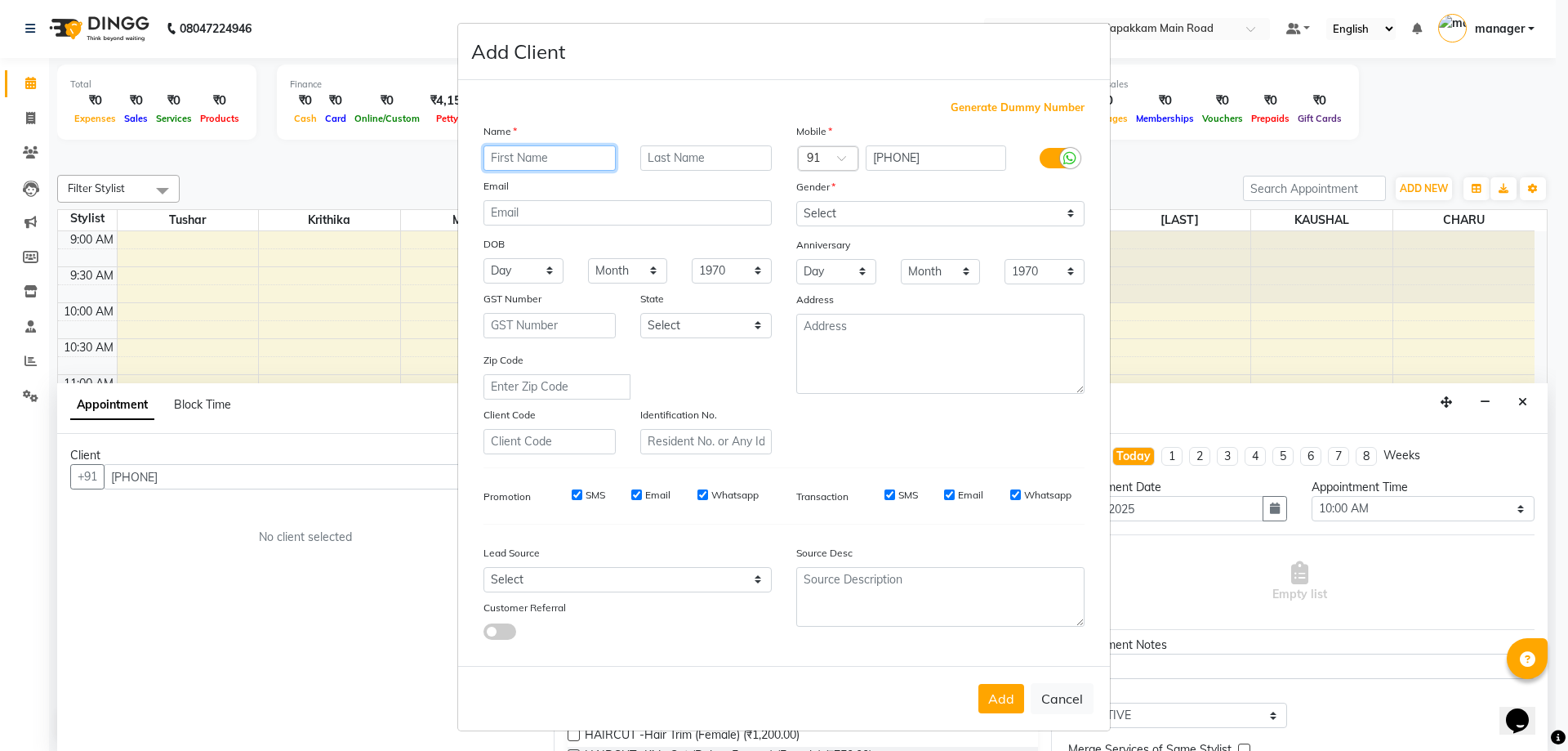 click at bounding box center [550, 158] 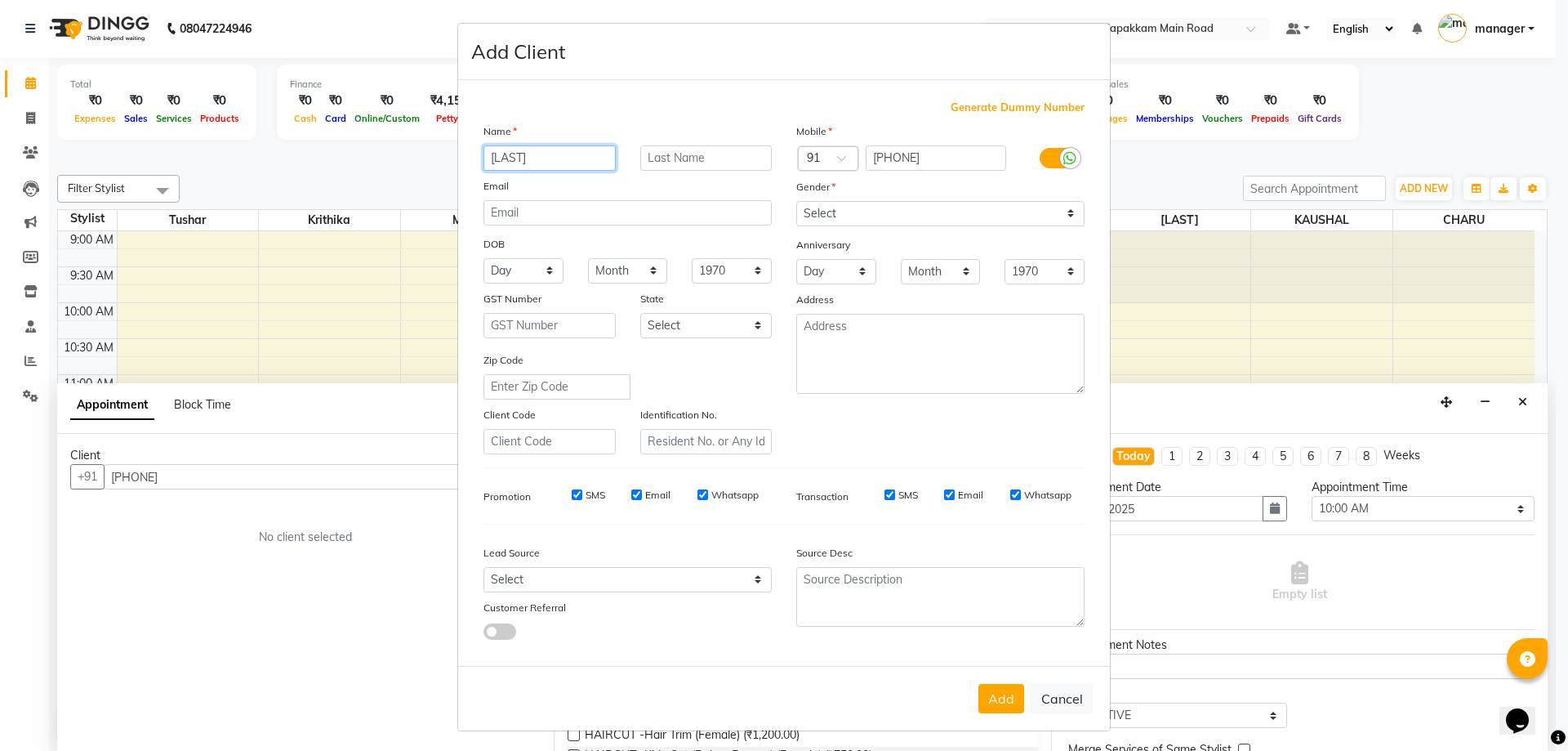 type on "ABISHAKE" 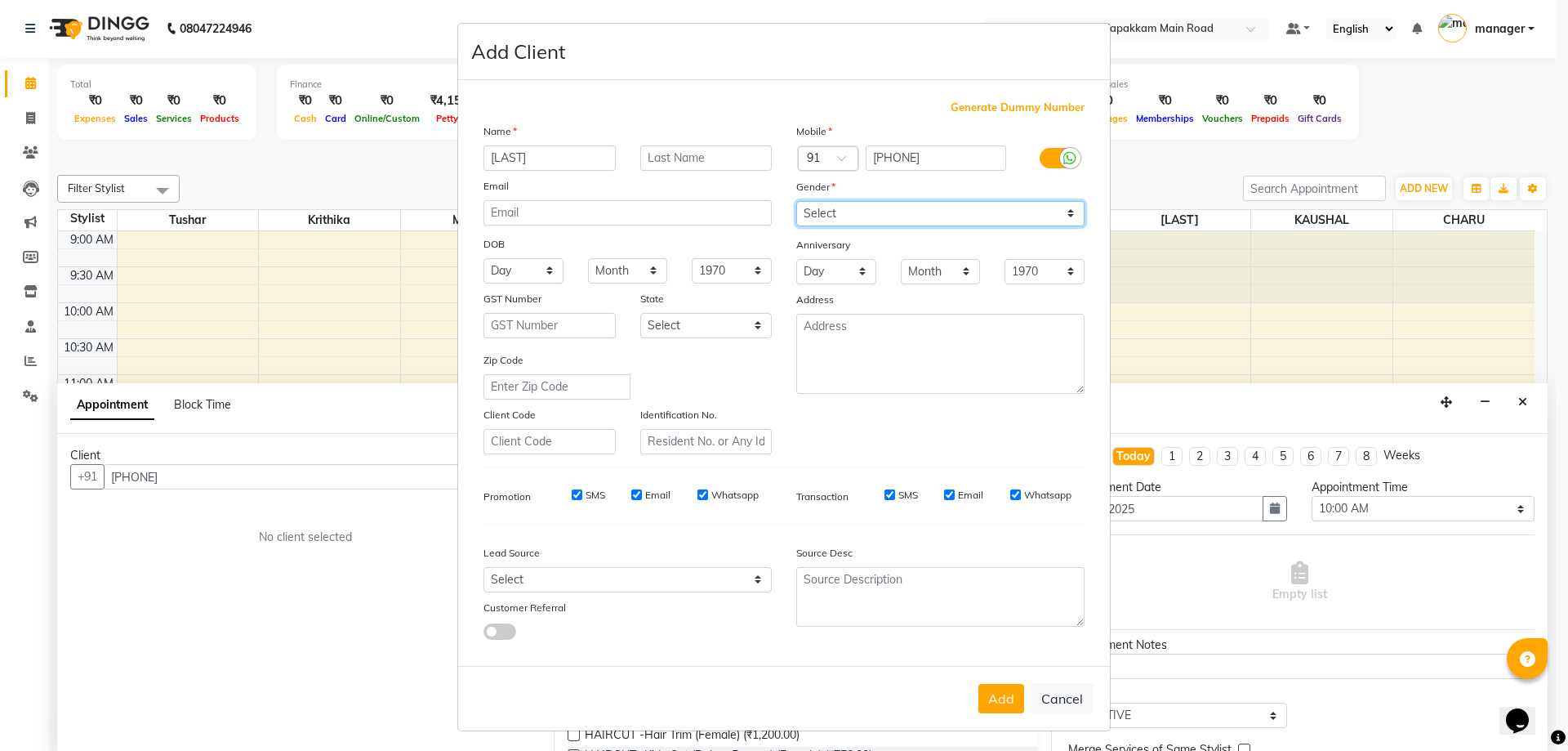 click on "Select Male Female Other Prefer Not To Say" at bounding box center [940, 213] 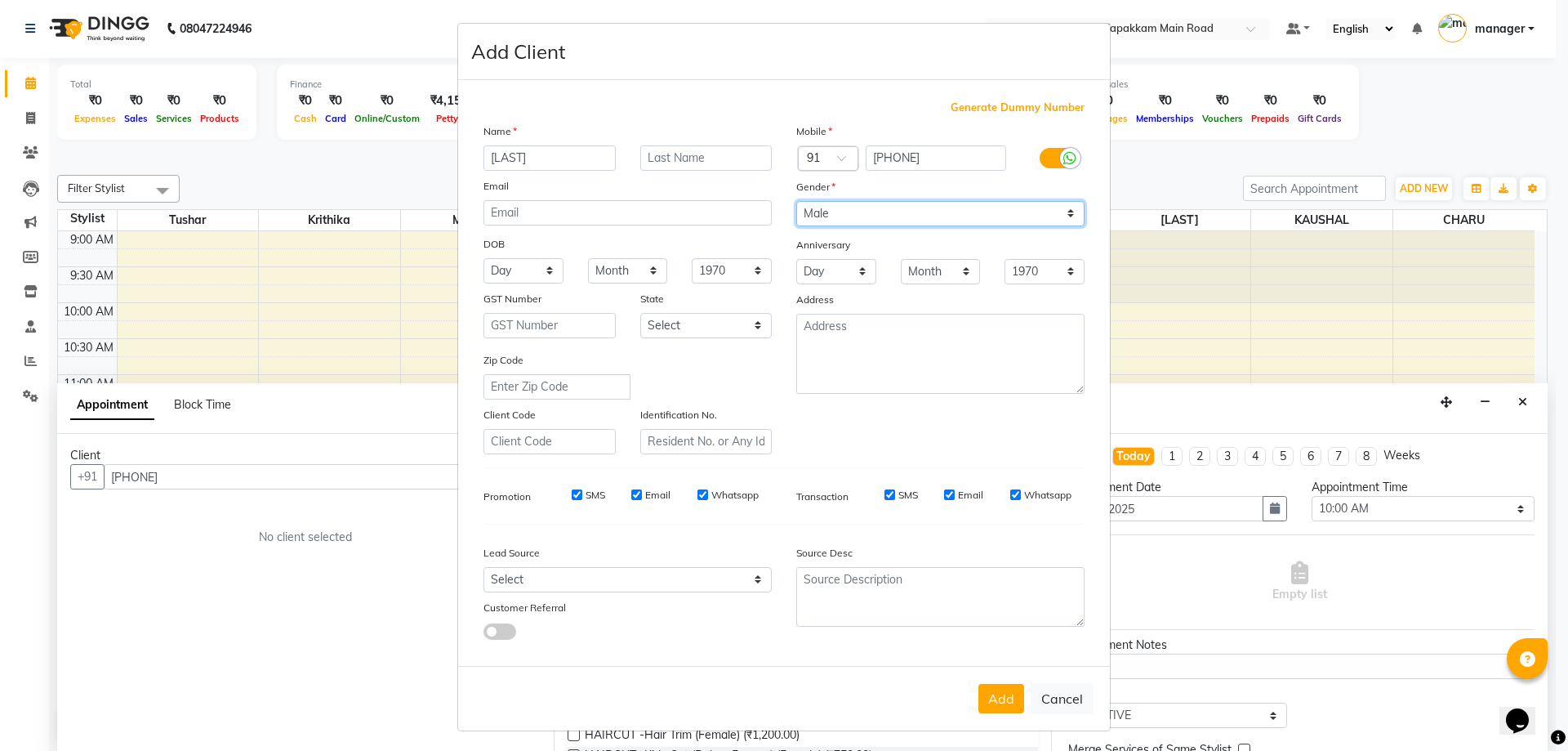 click on "Select Male Female Other Prefer Not To Say" at bounding box center [940, 213] 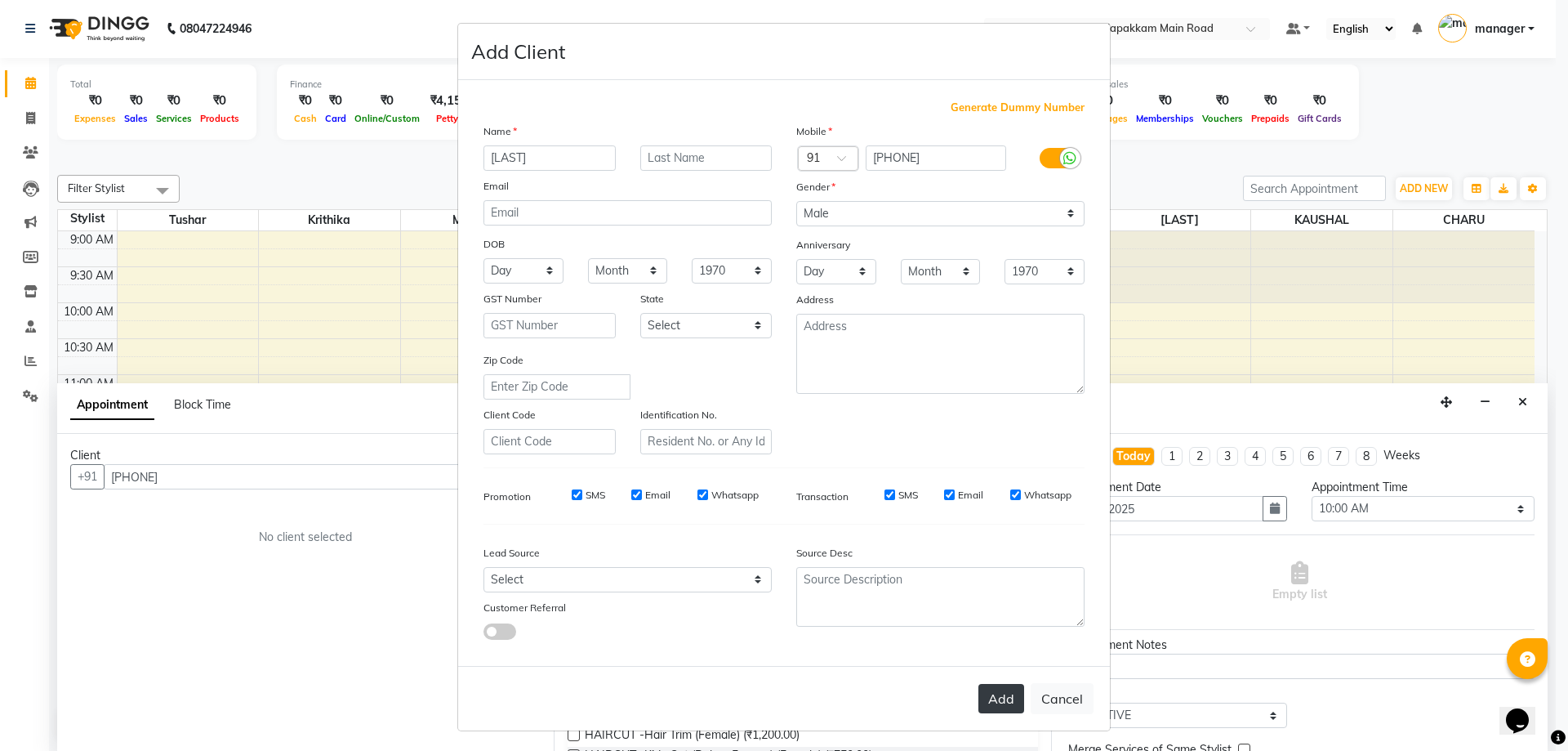 click on "Add" at bounding box center (1001, 699) 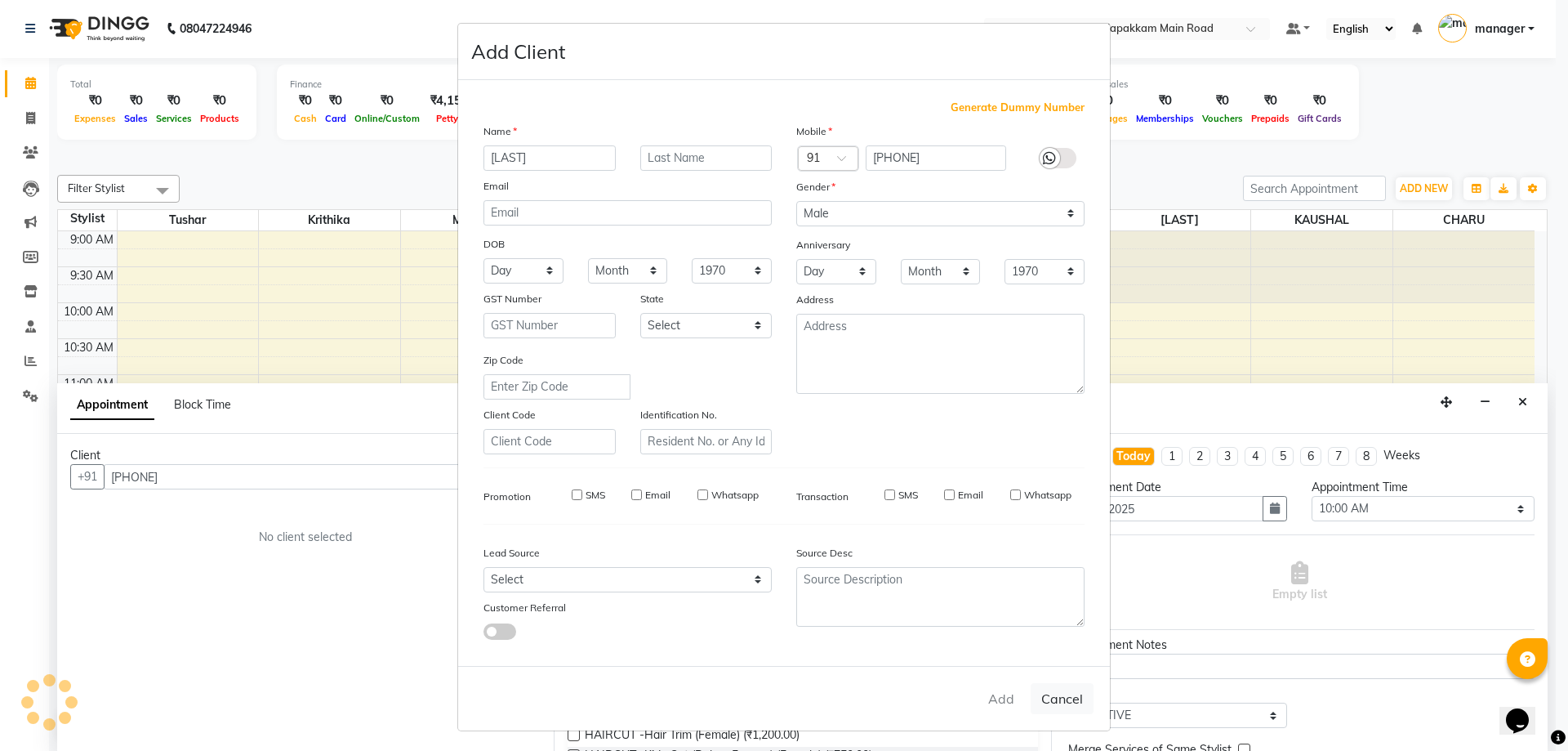 type 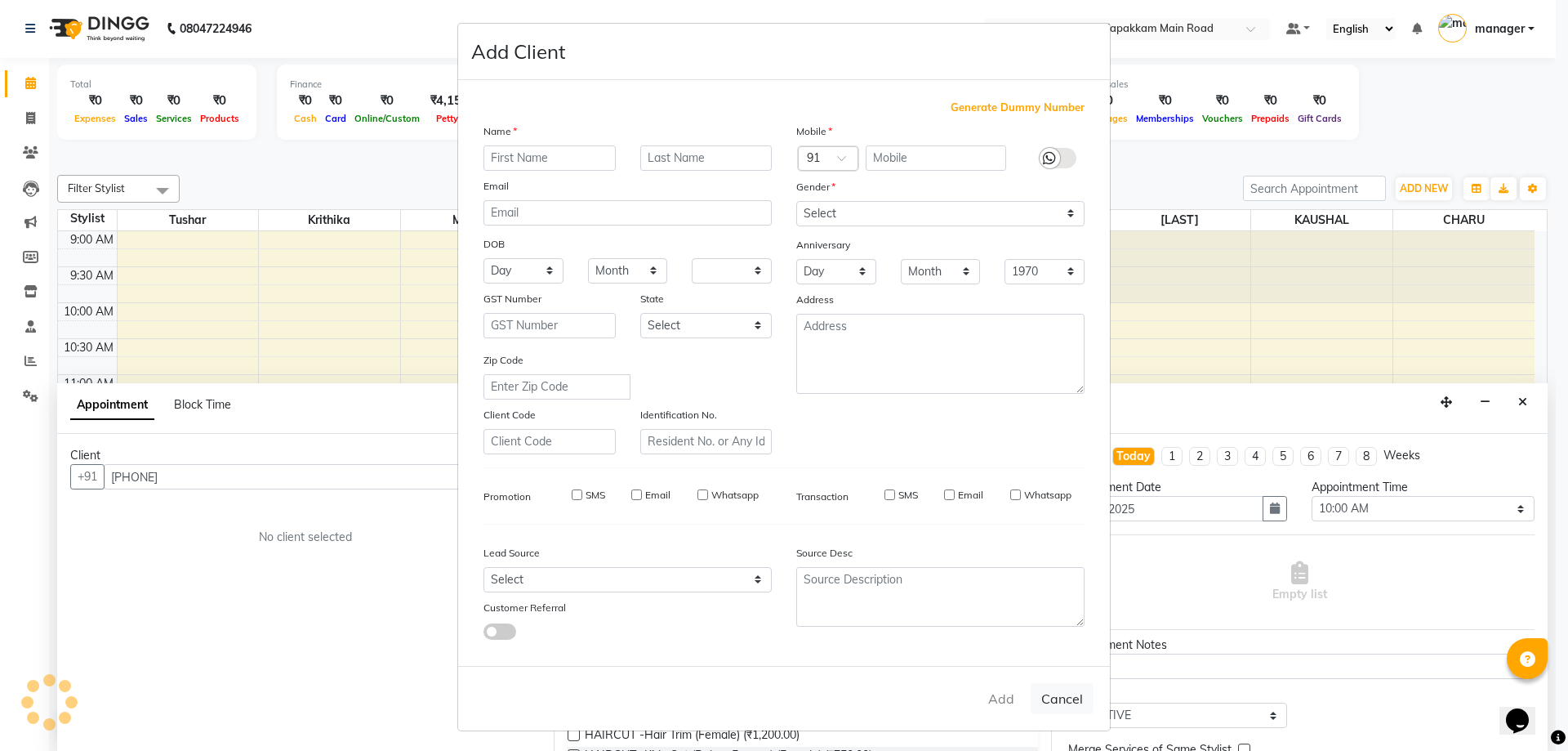 select 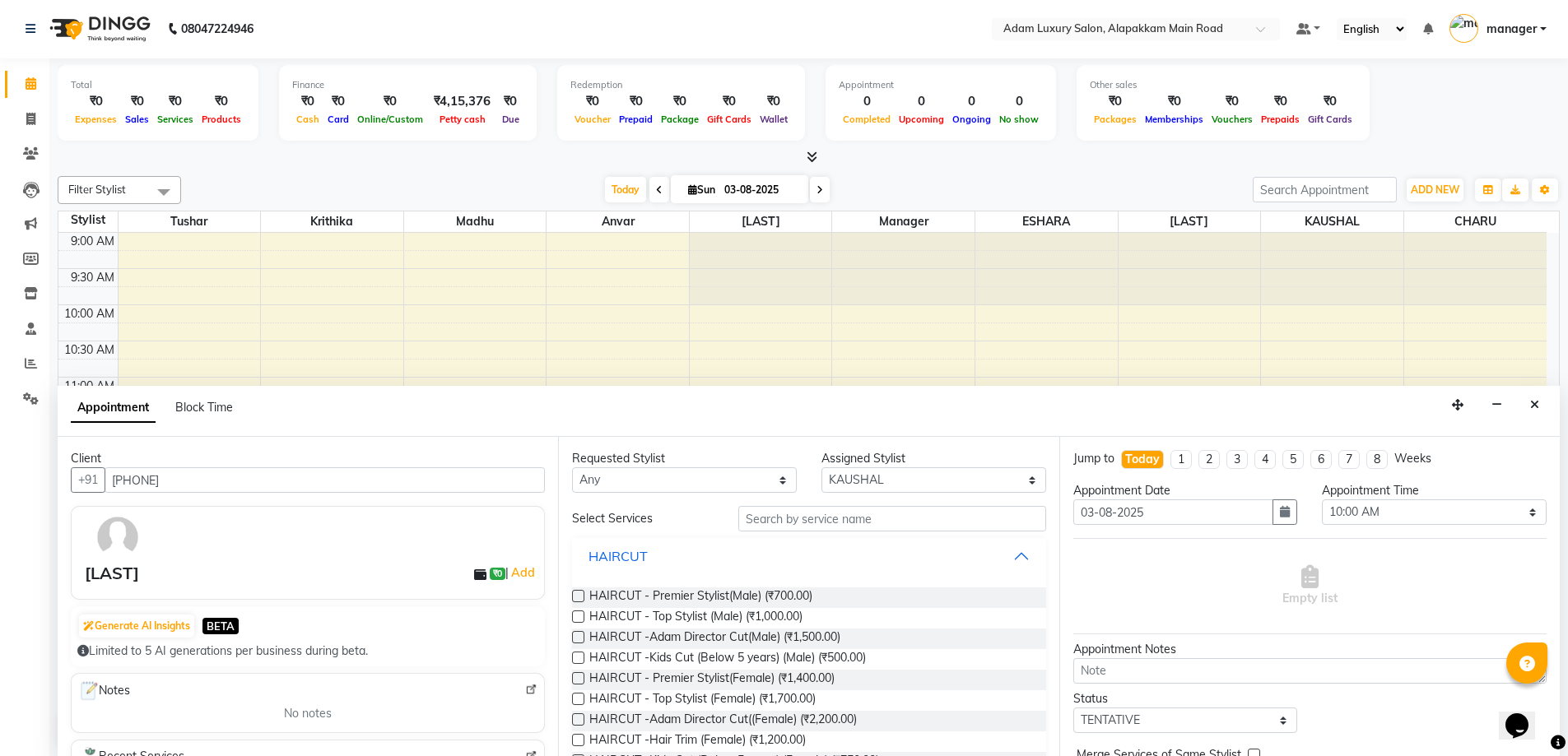click on "HAIRCUT" at bounding box center (808, 556) 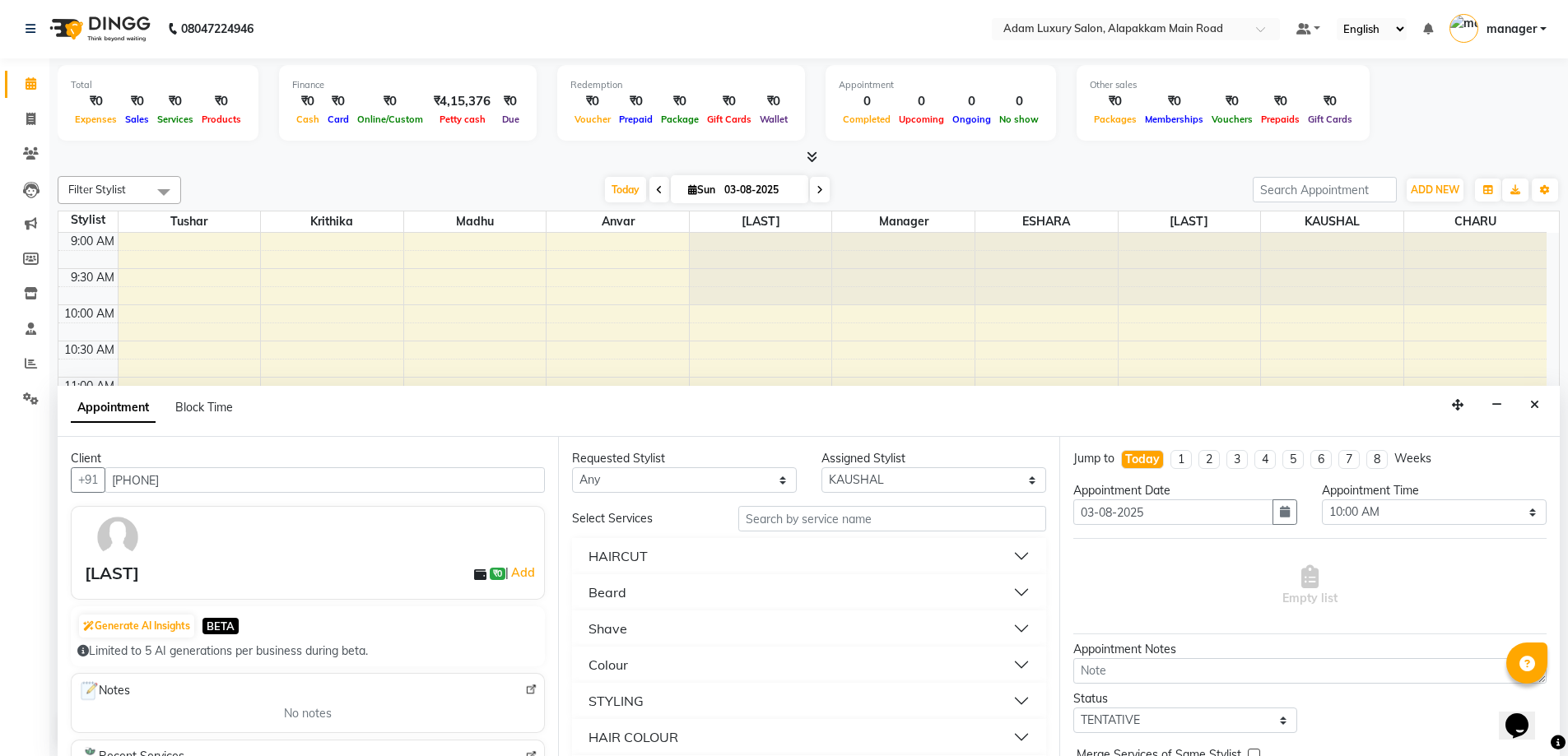 click on "Colour" at bounding box center [808, 665] 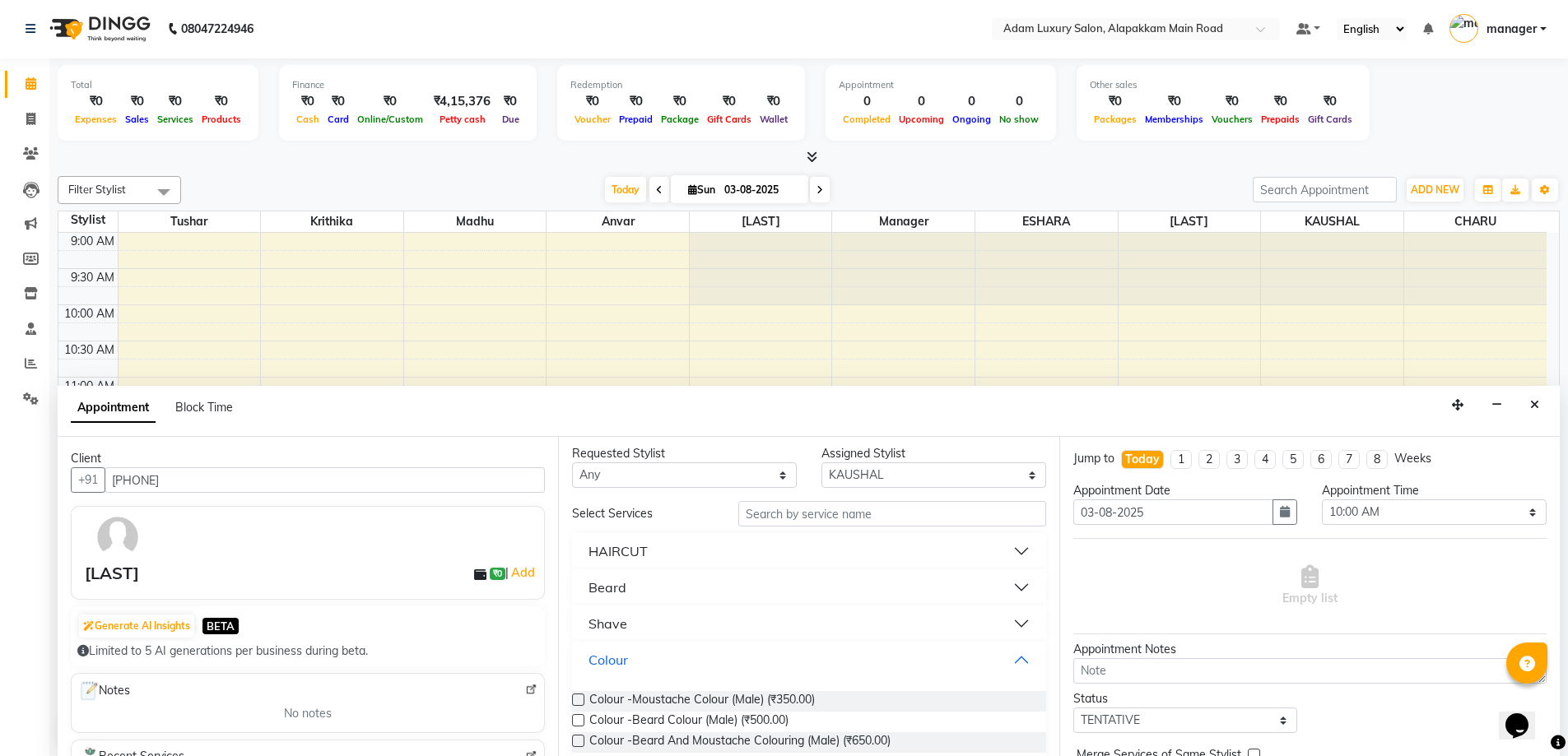 scroll, scrollTop: 0, scrollLeft: 0, axis: both 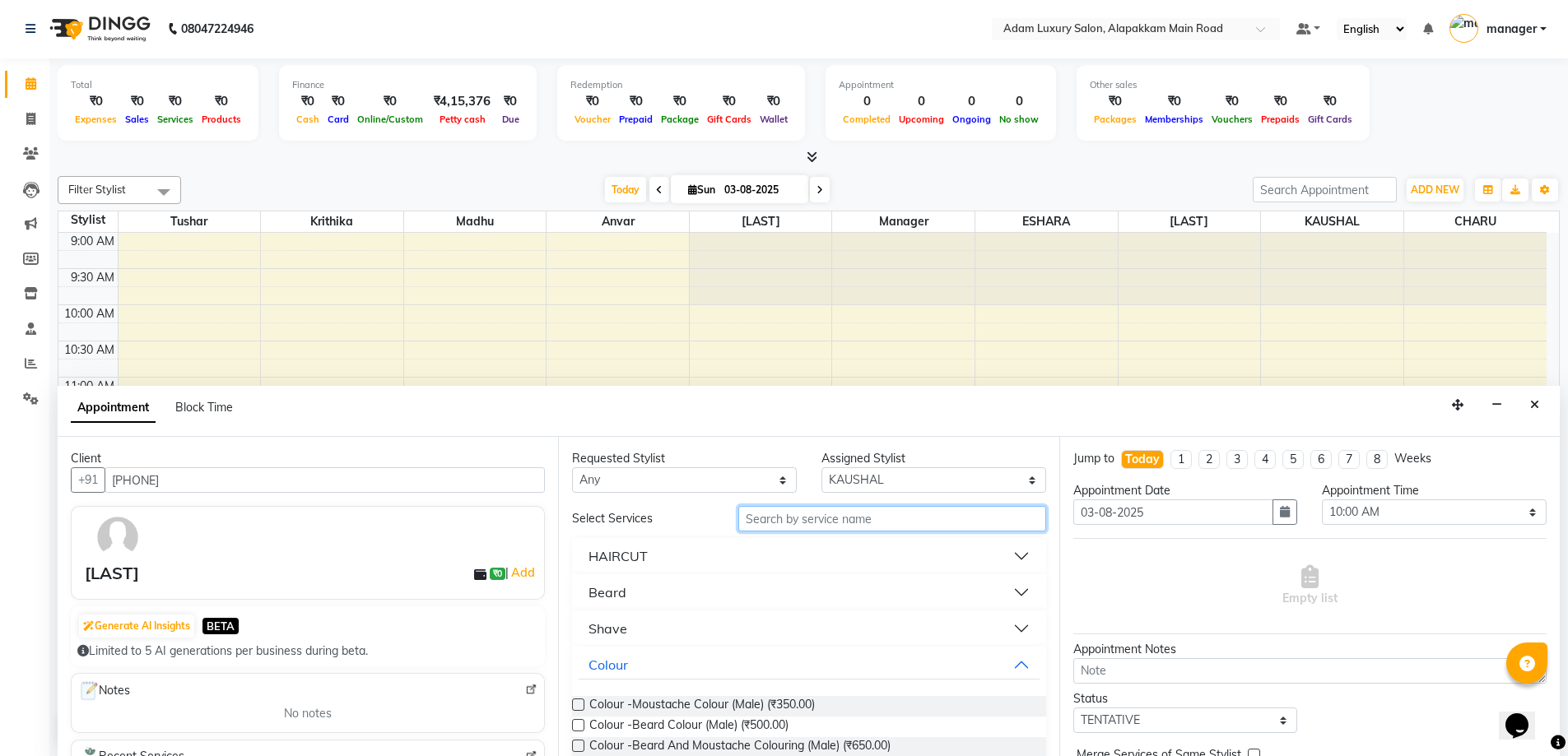 click at bounding box center [892, 518] 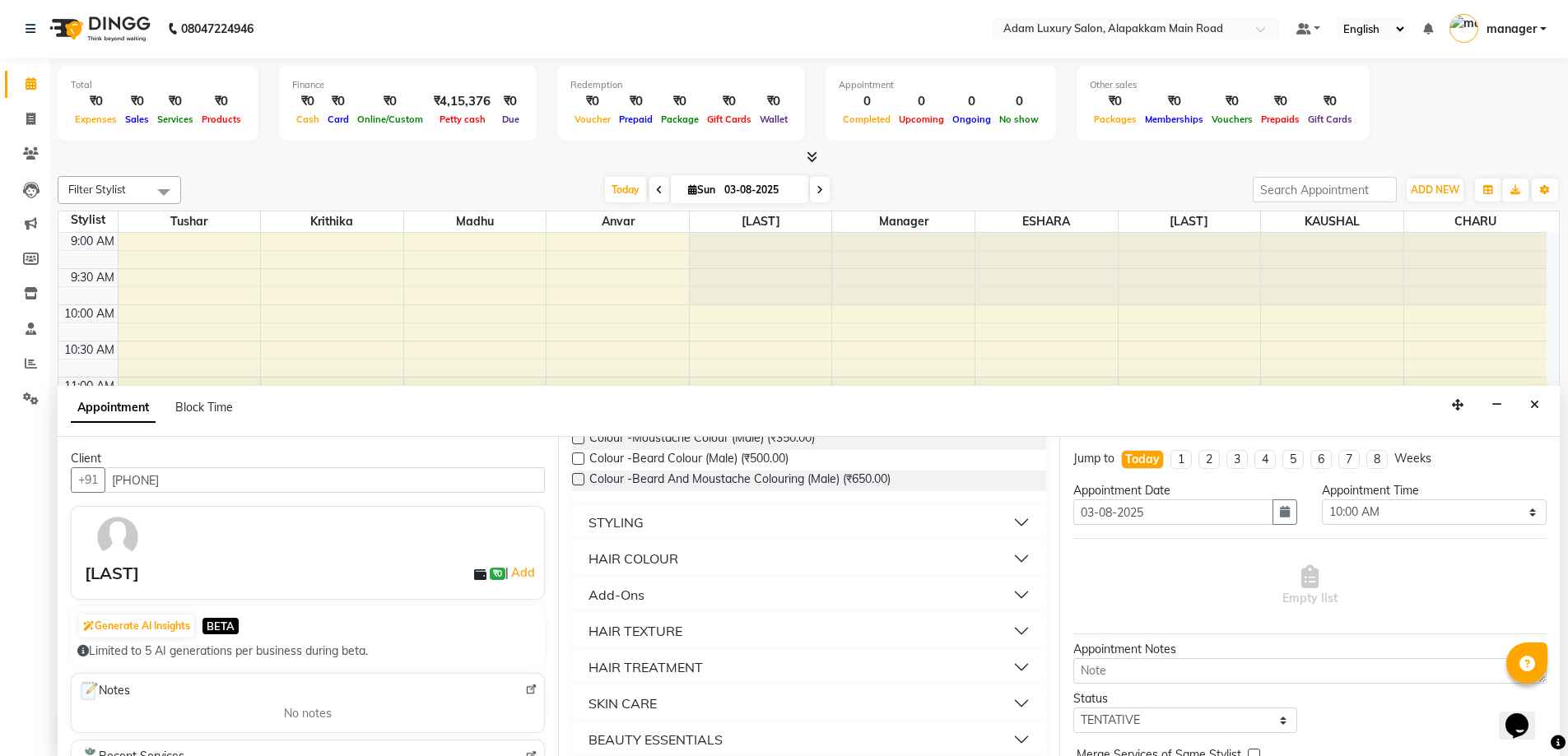 scroll, scrollTop: 252, scrollLeft: 0, axis: vertical 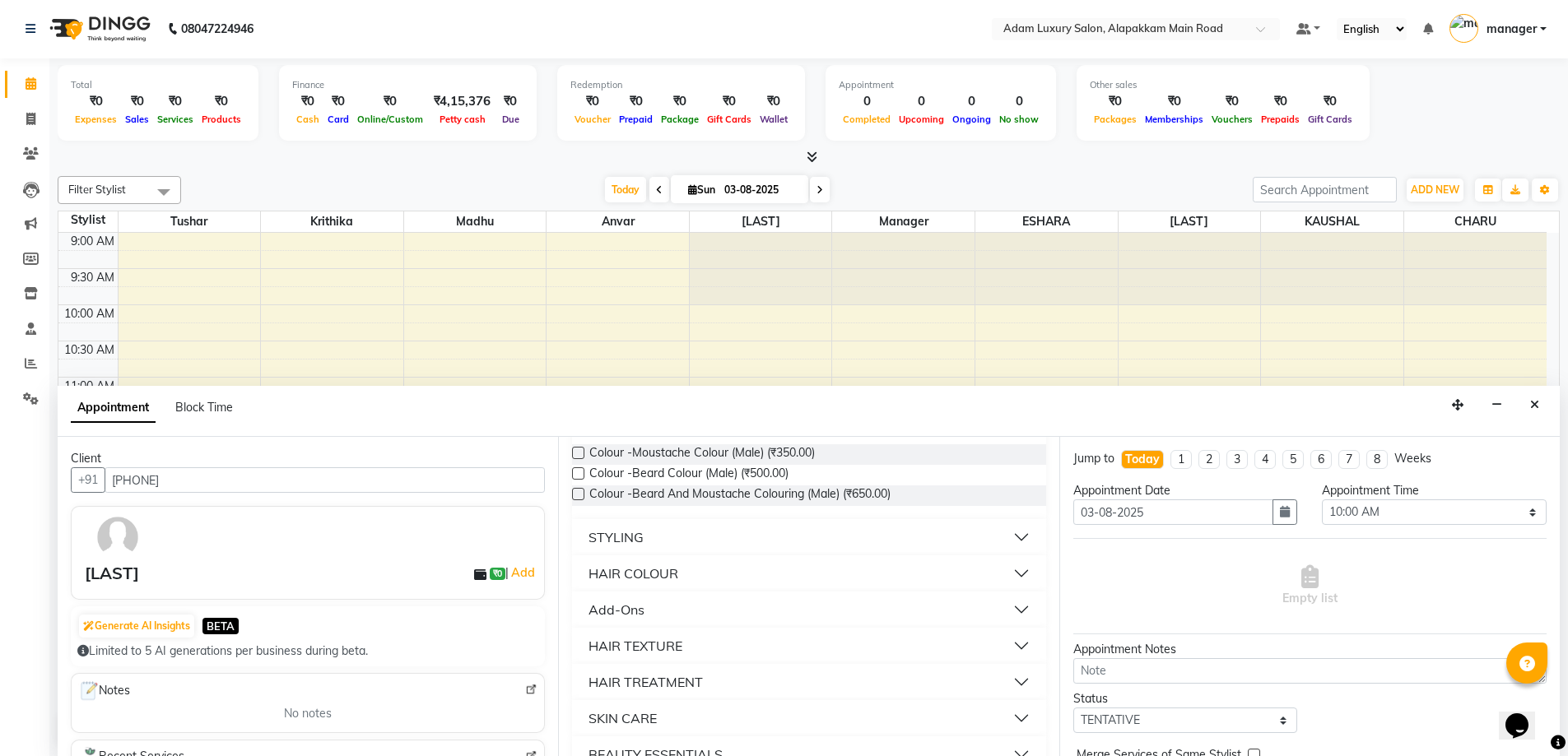 click on "STYLING" at bounding box center [808, 537] 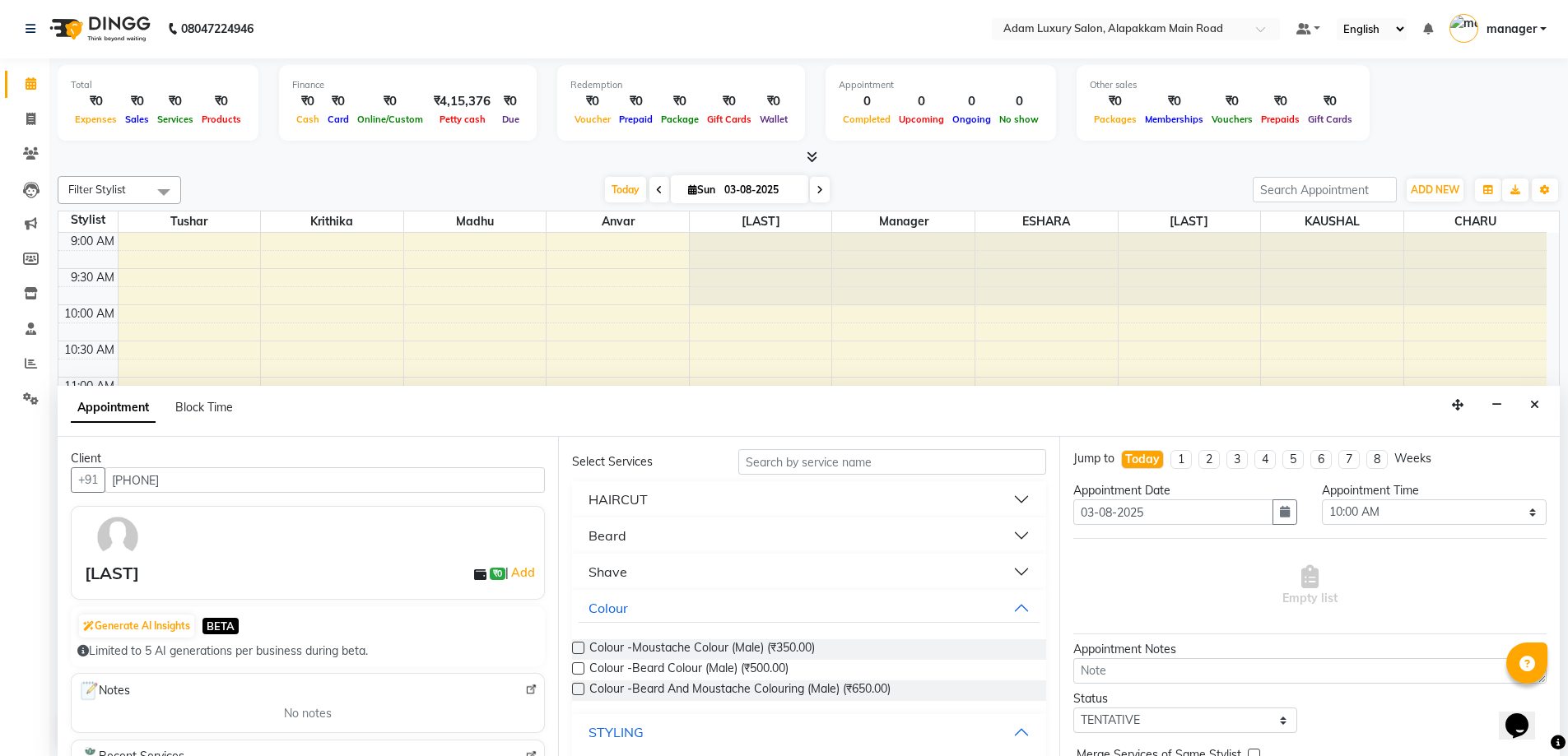 scroll, scrollTop: 5, scrollLeft: 0, axis: vertical 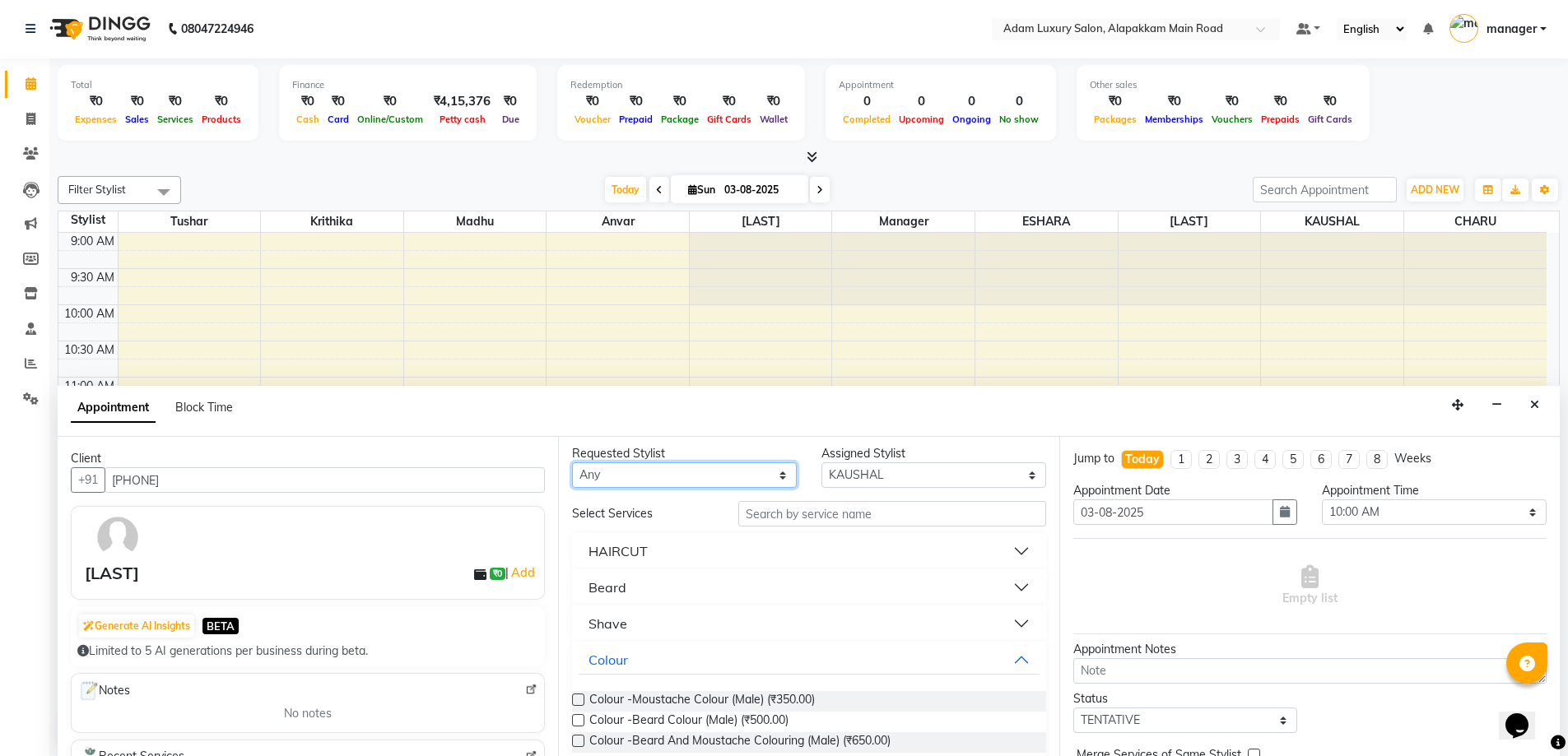 click on "Any Anvar CHARU ESHARA KABYA KAUSHAL Krithika Madhu manager MATHEW Tushar" at bounding box center (684, 475) 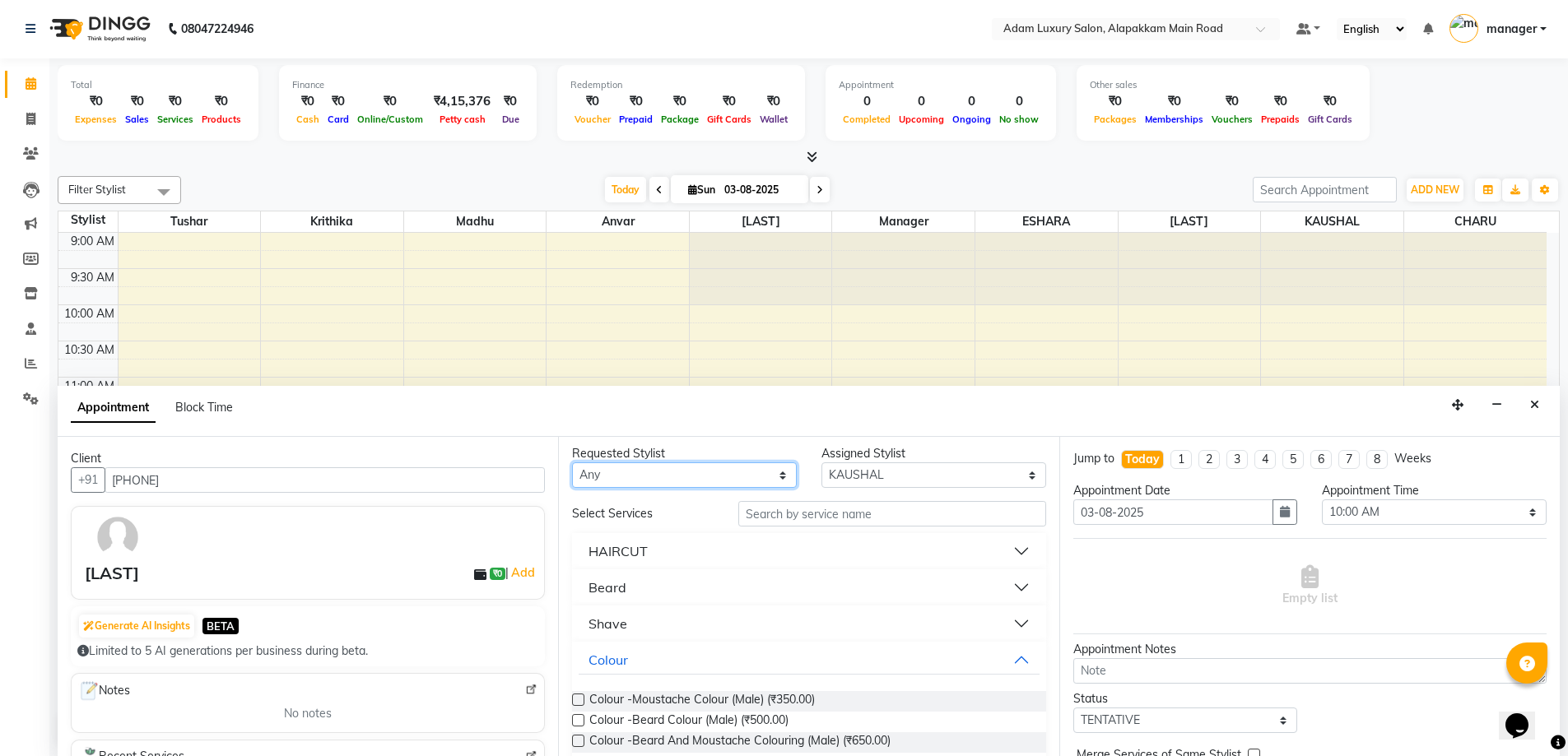 click on "Any Anvar CHARU ESHARA KABYA KAUSHAL Krithika Madhu manager MATHEW Tushar" at bounding box center (684, 475) 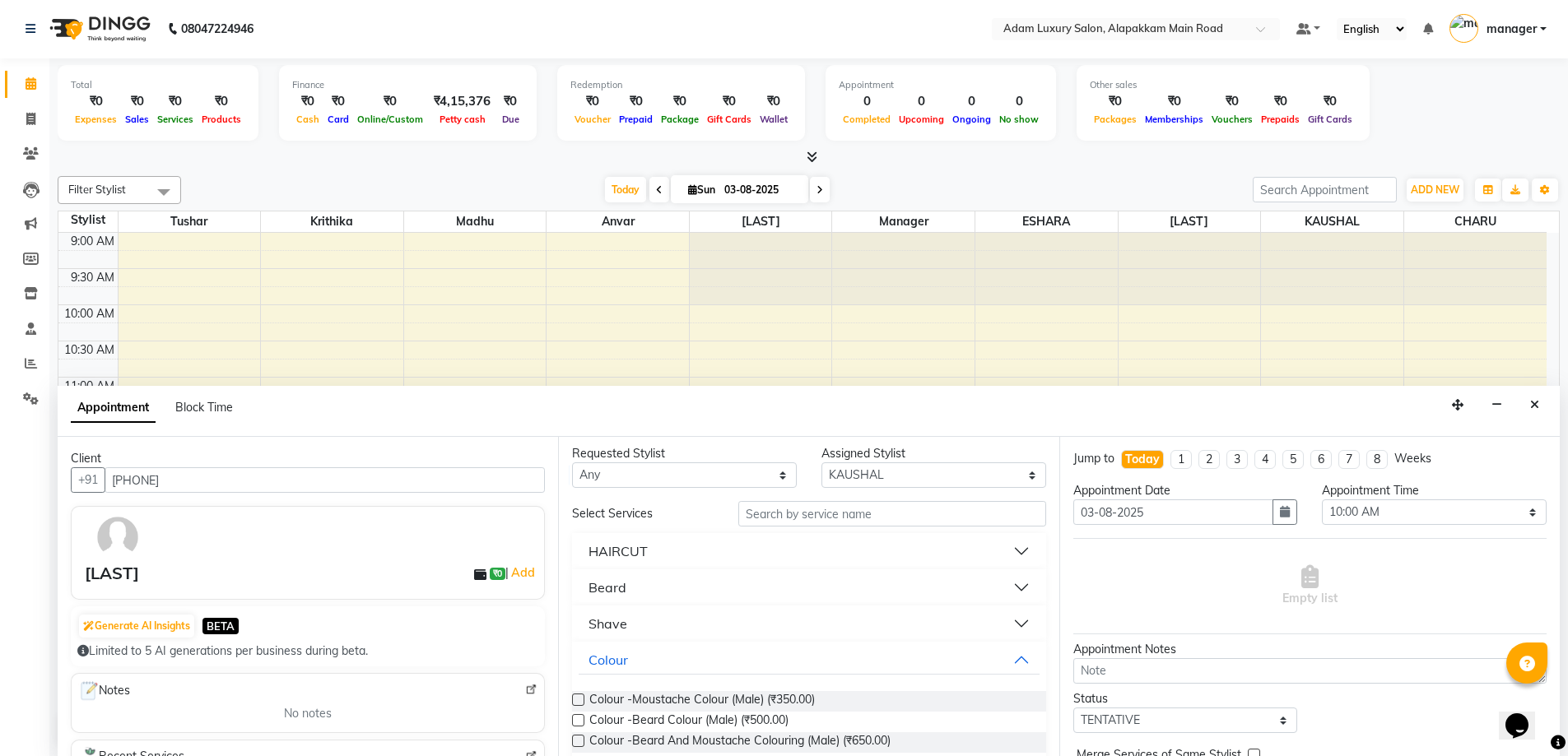 click on "HAIRCUT" at bounding box center [618, 551] 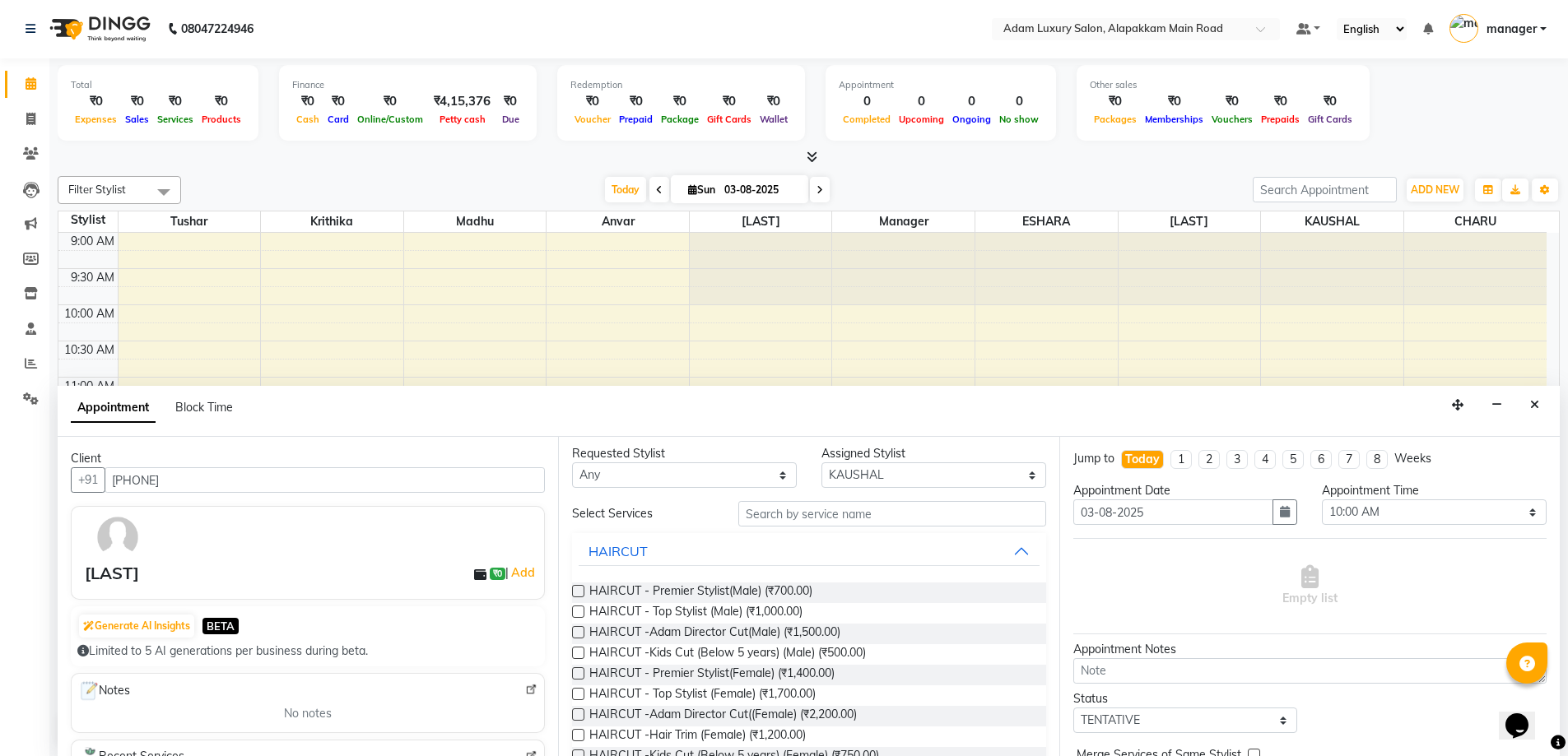 click at bounding box center [578, 611] 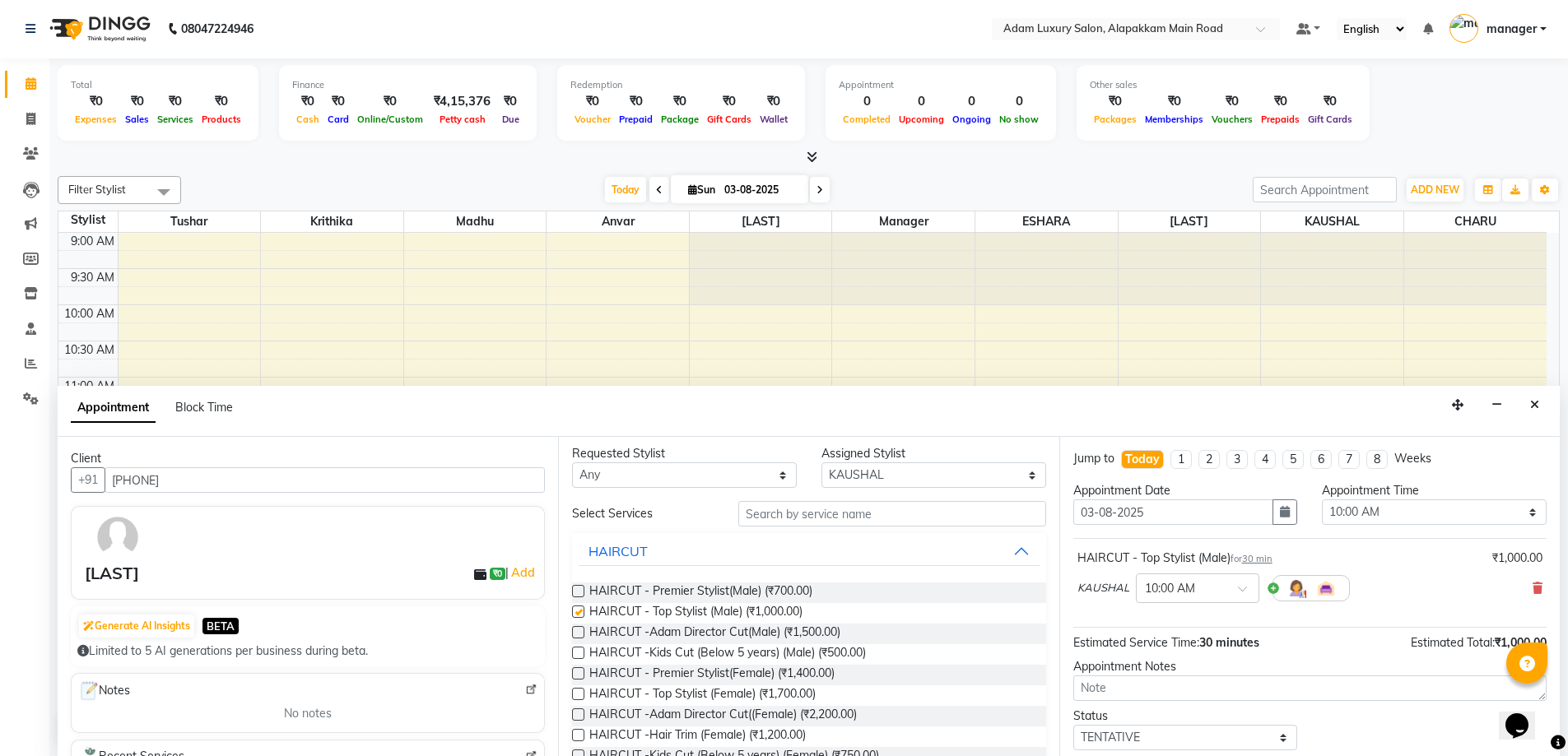 checkbox on "false" 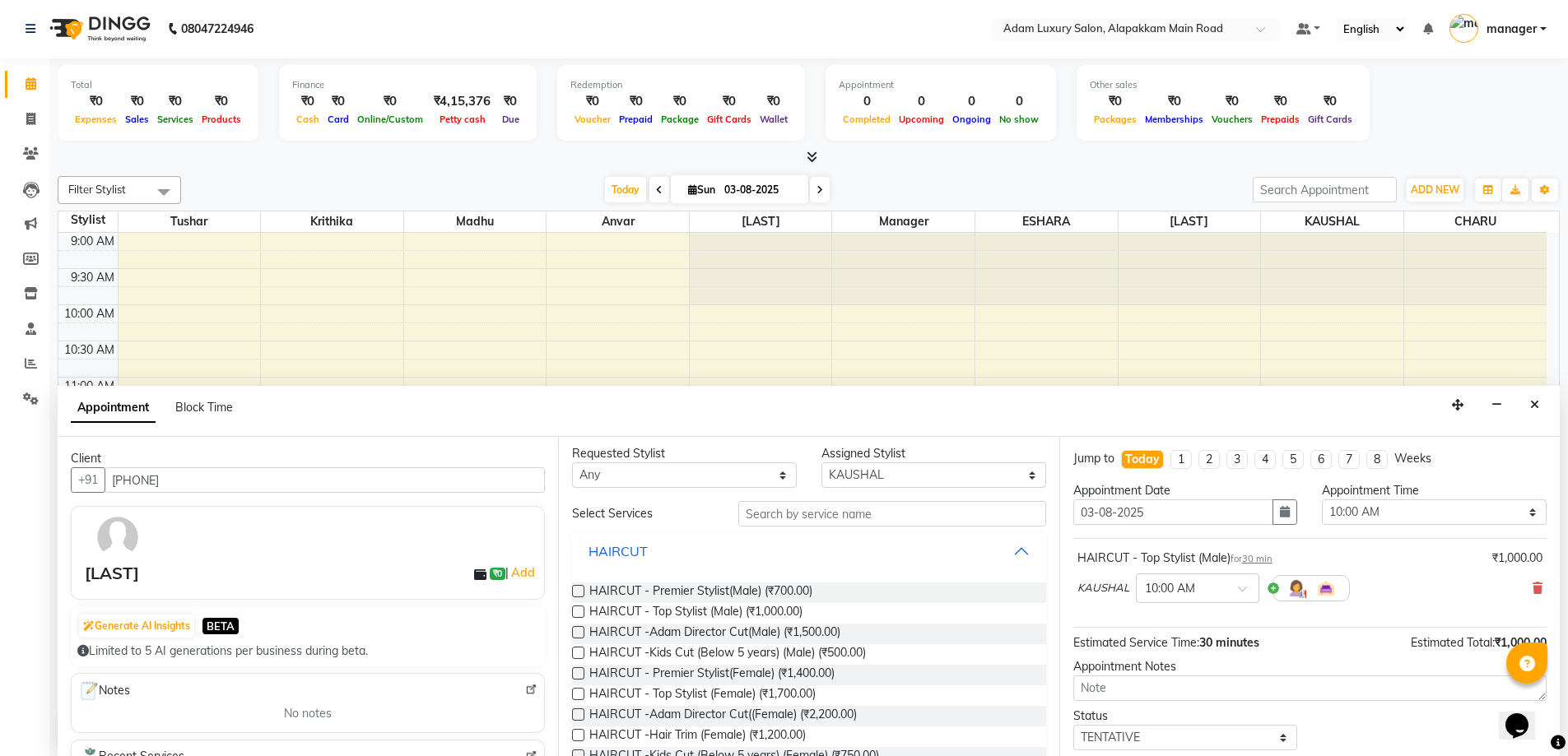 click on "HAIRCUT" at bounding box center [808, 551] 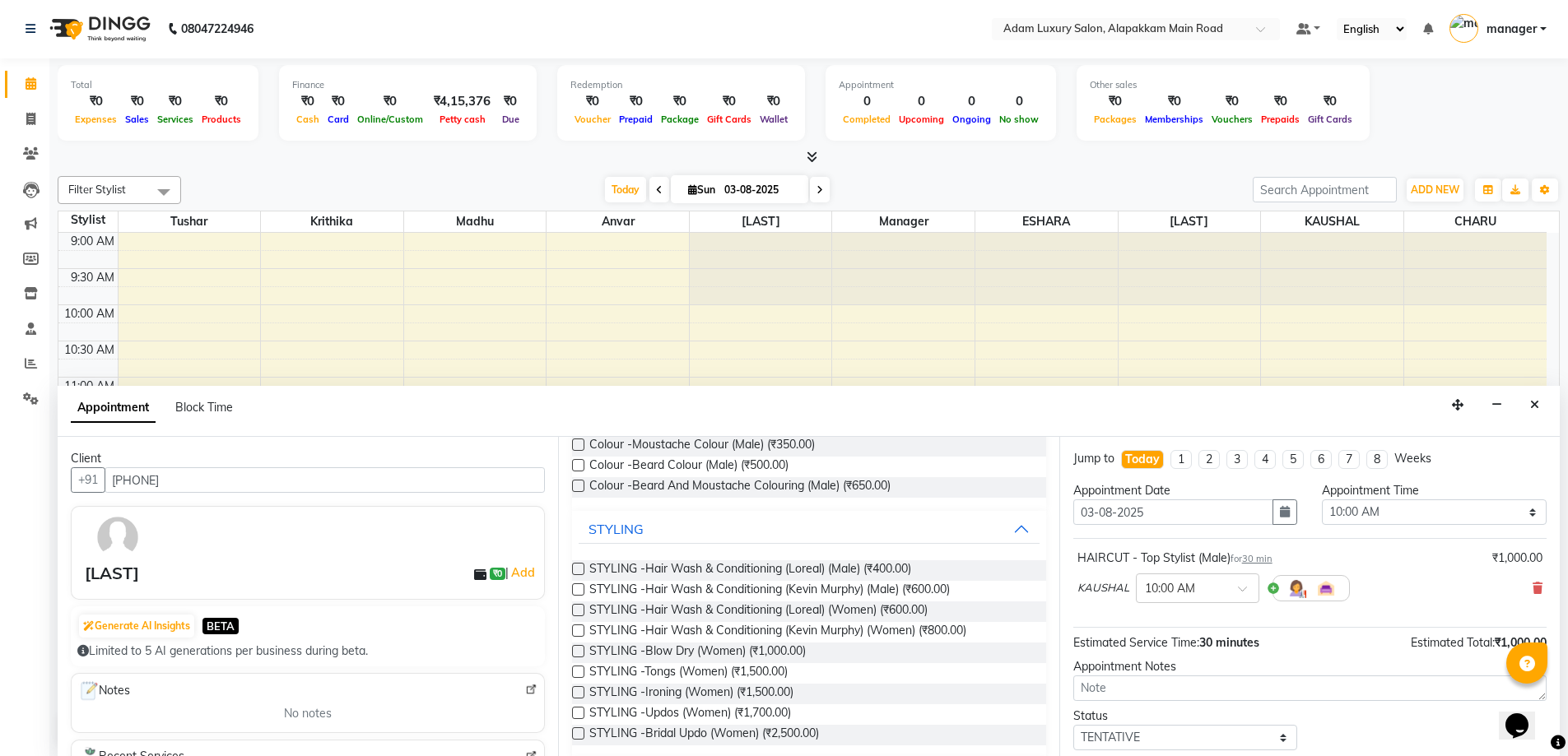 scroll, scrollTop: 334, scrollLeft: 0, axis: vertical 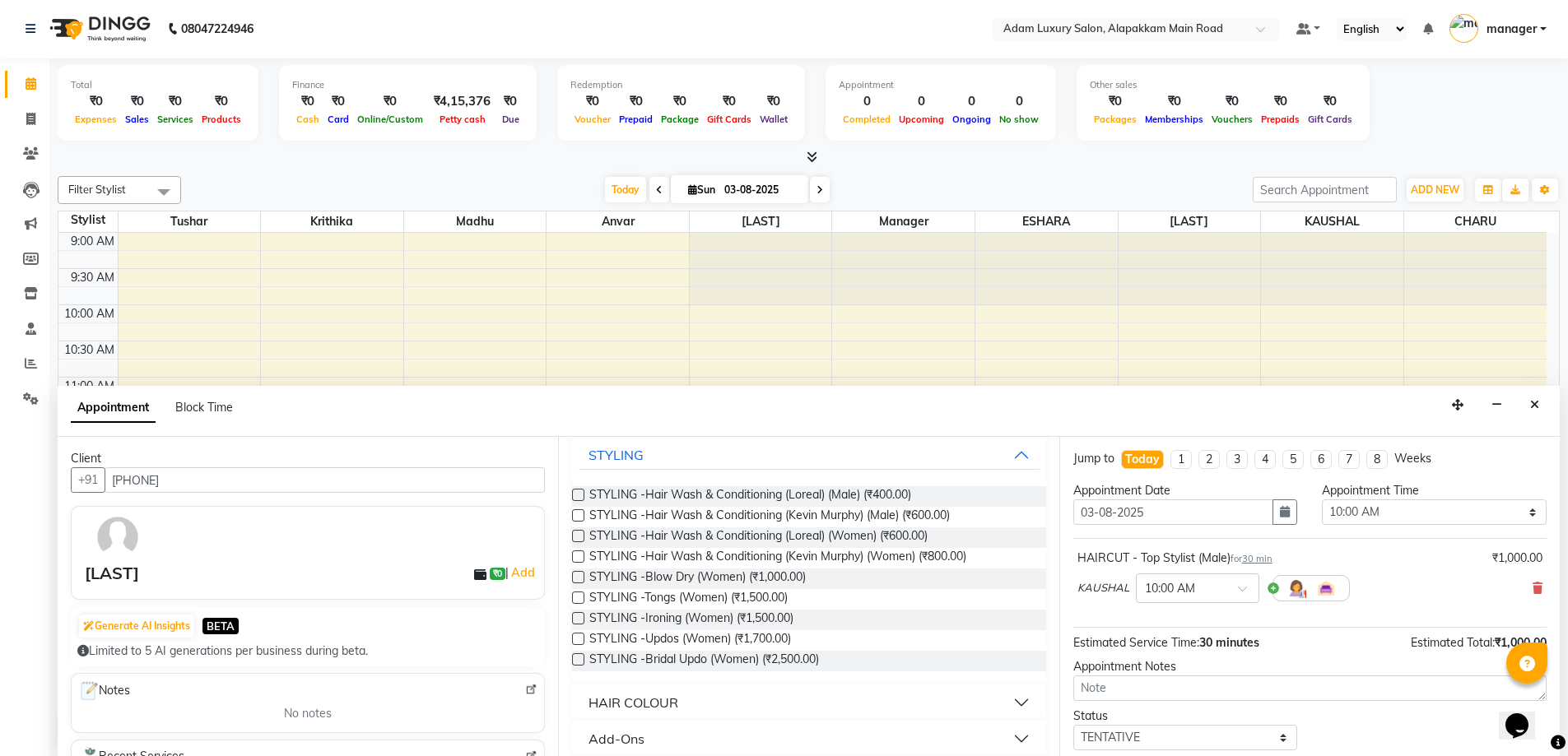 click on "HAIR COLOUR" at bounding box center (808, 703) 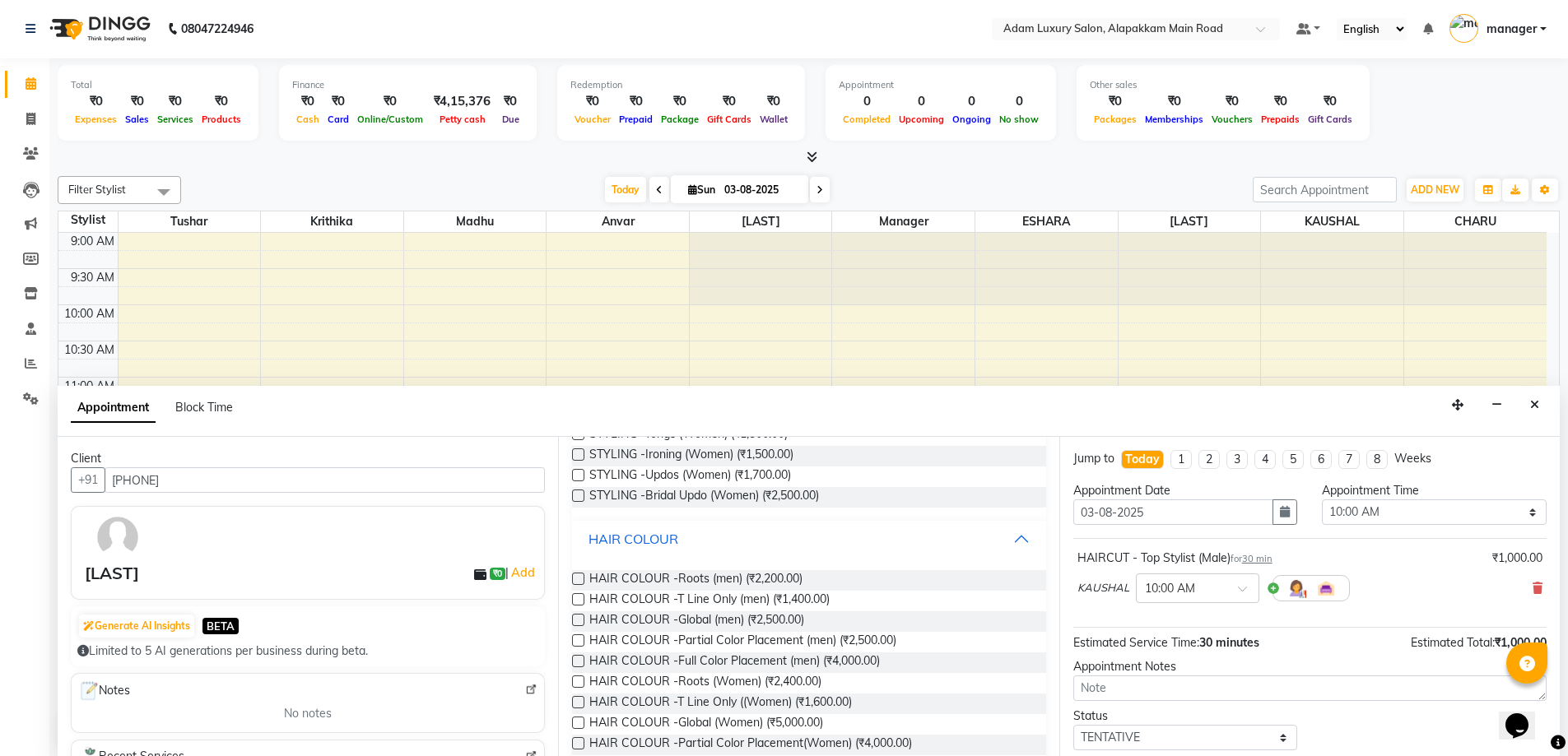 scroll, scrollTop: 499, scrollLeft: 0, axis: vertical 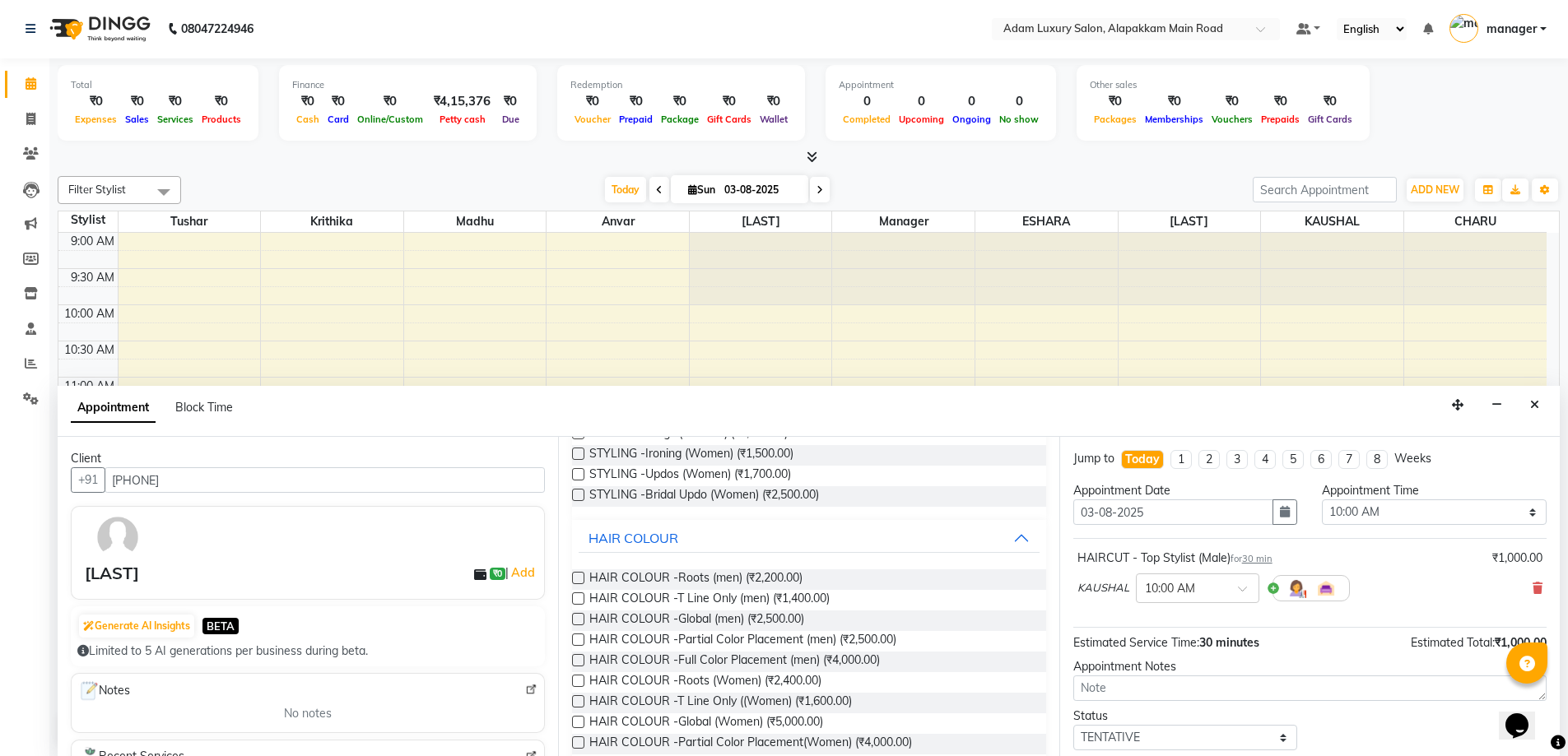 click at bounding box center [578, 619] 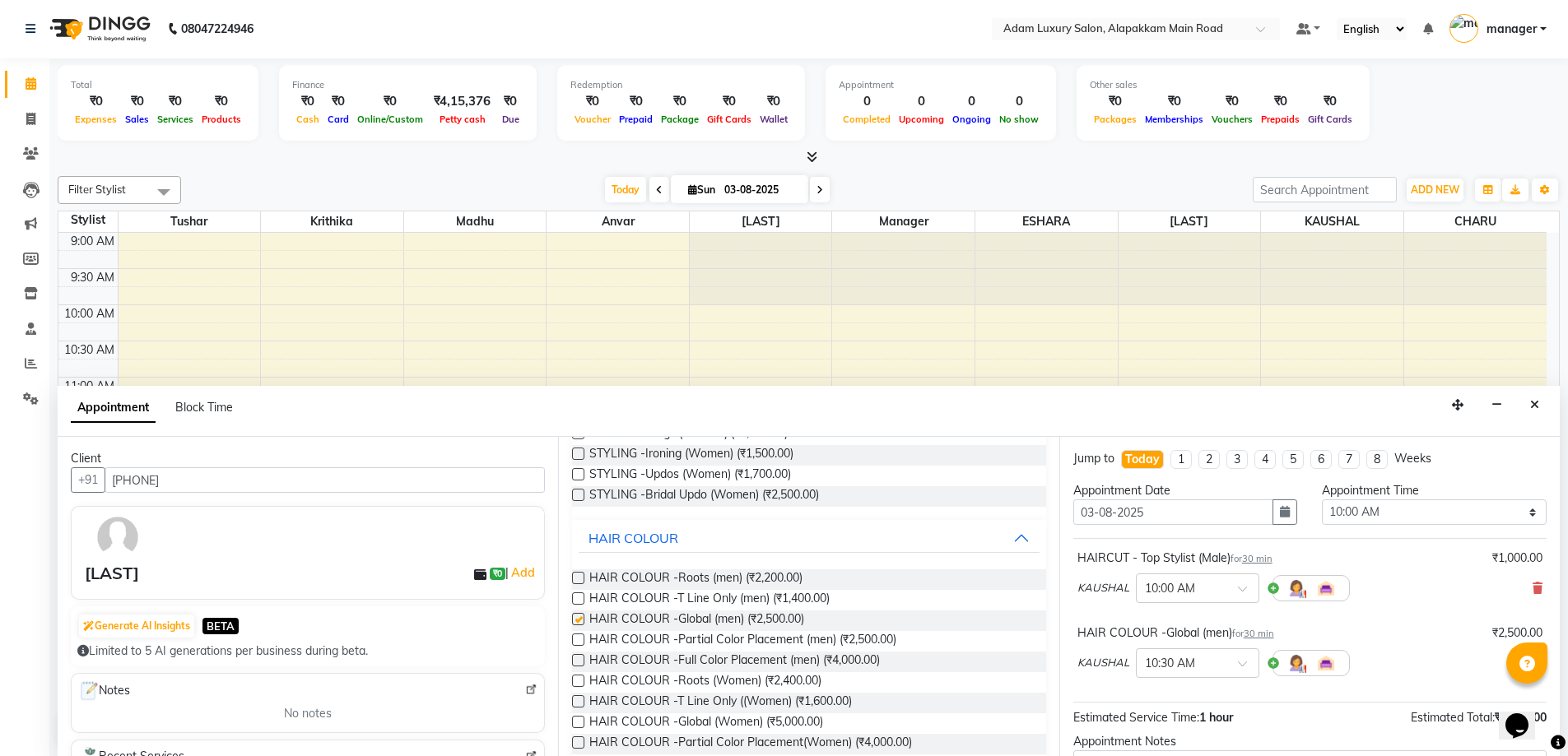 checkbox on "false" 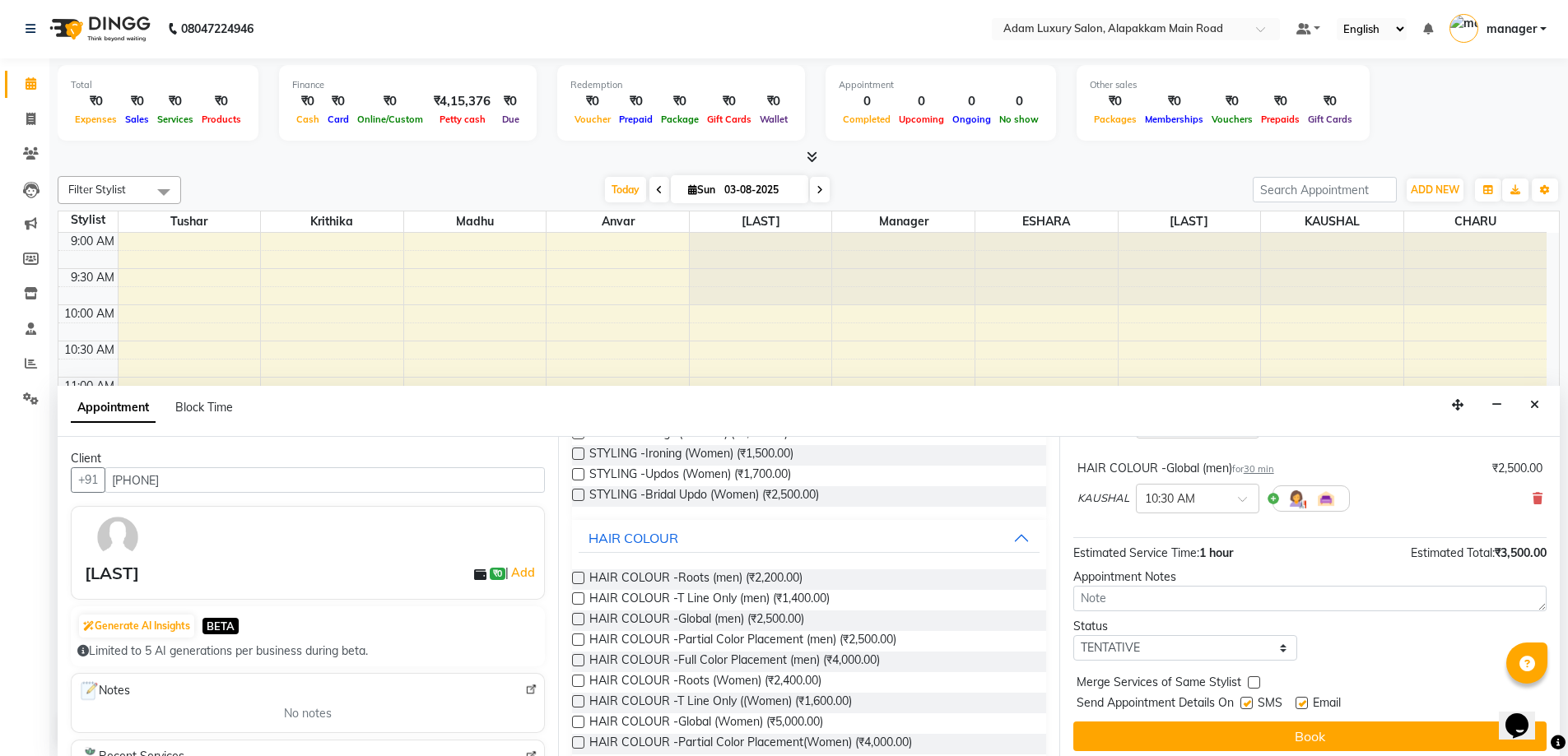 scroll, scrollTop: 173, scrollLeft: 0, axis: vertical 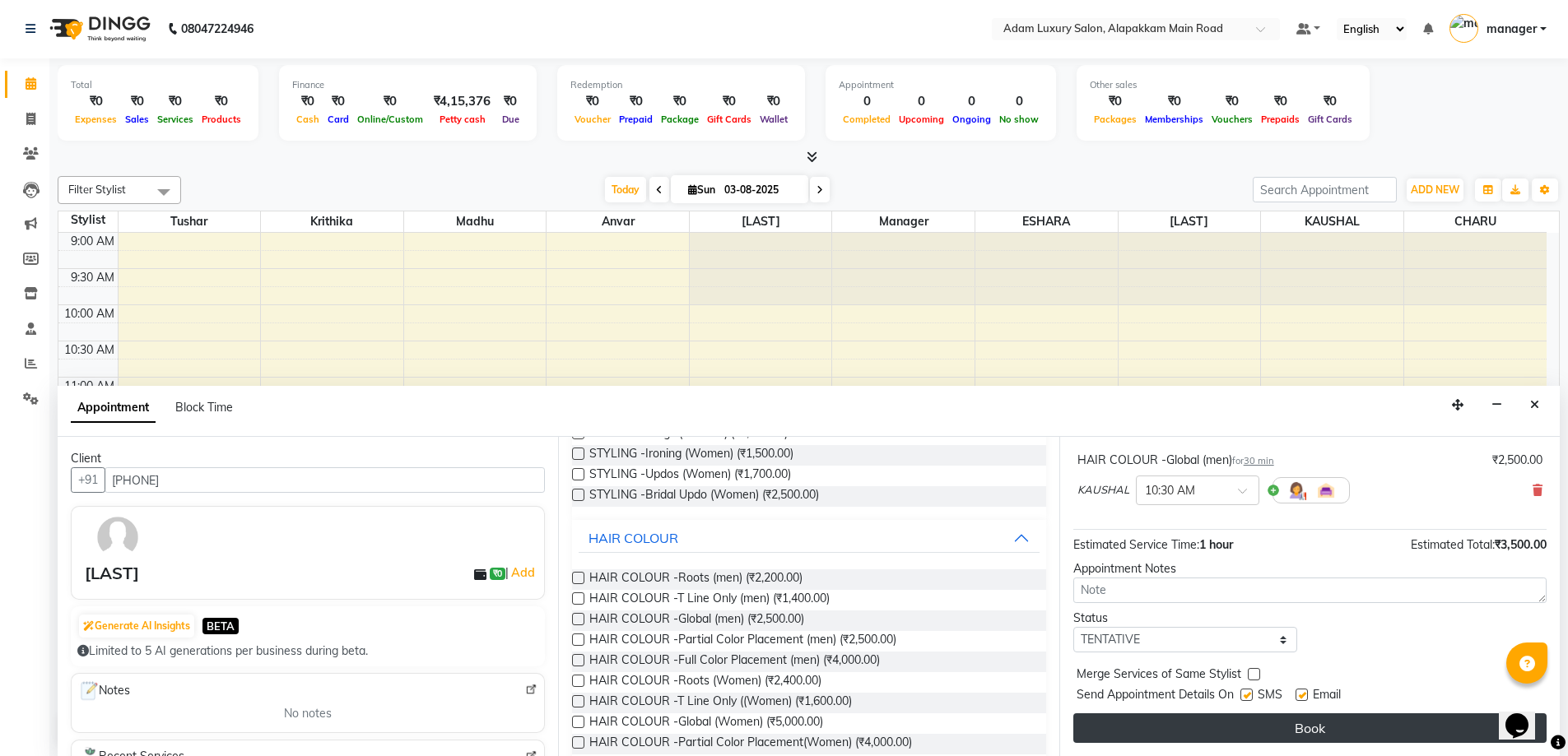 click on "Book" at bounding box center [1310, 728] 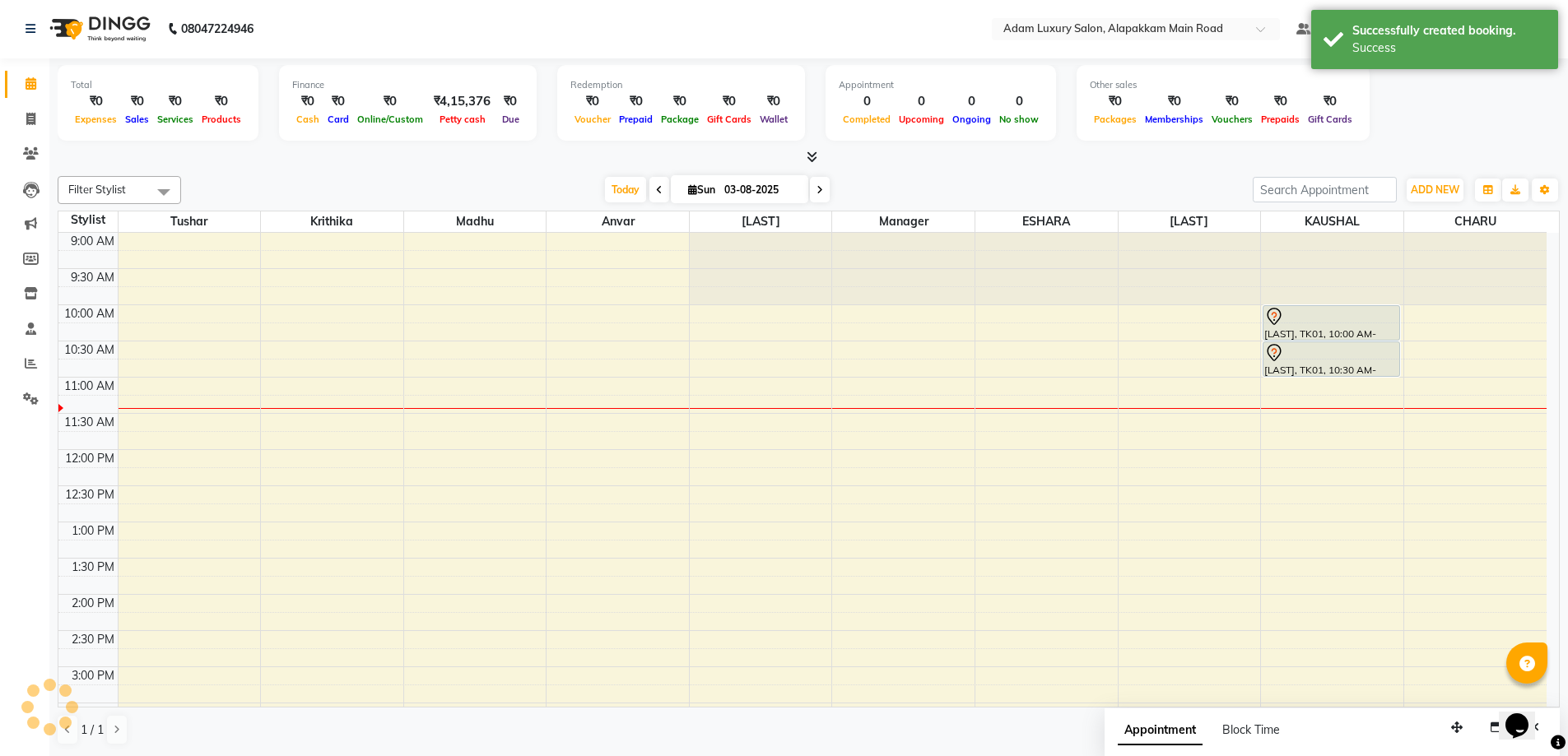 scroll, scrollTop: 0, scrollLeft: 0, axis: both 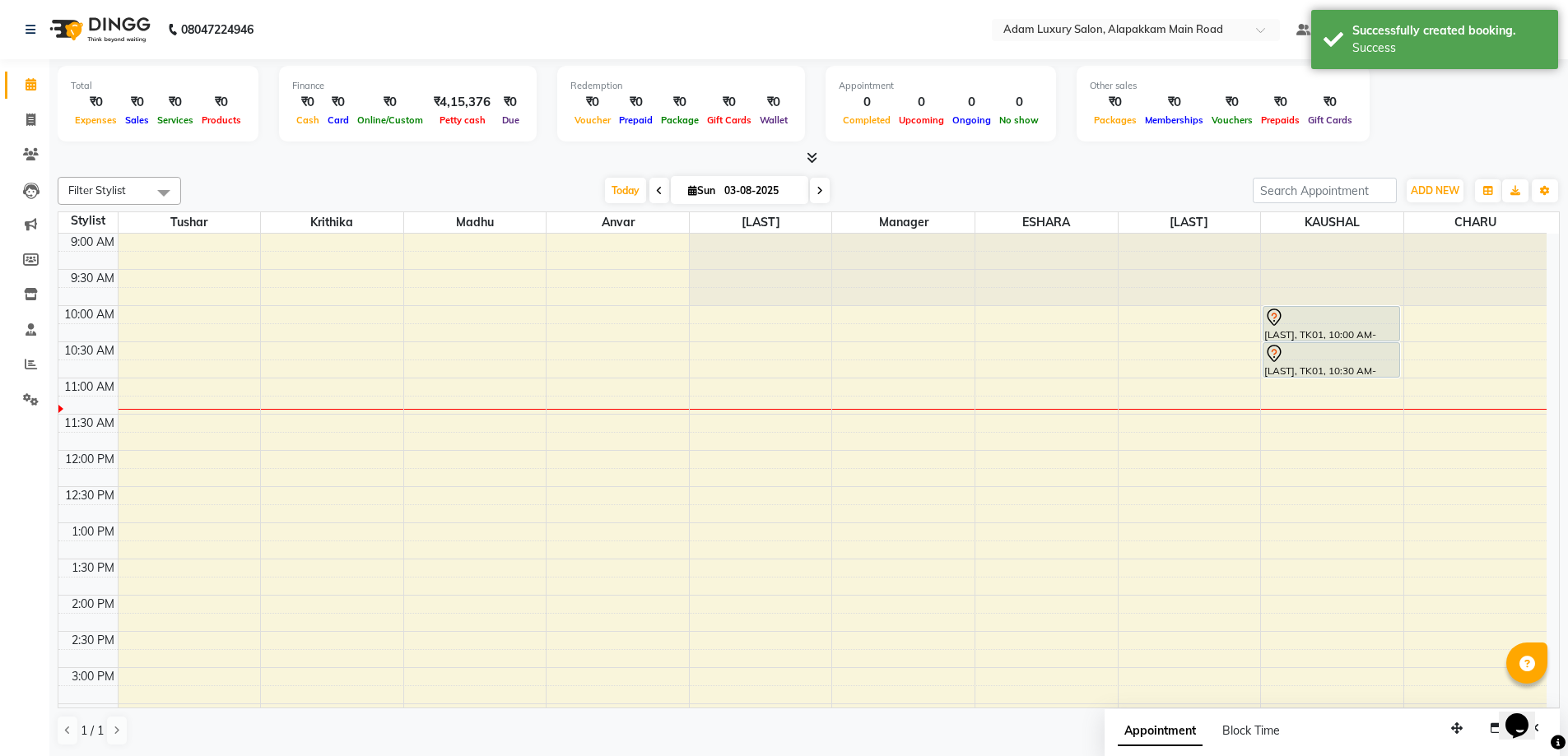 click at bounding box center [820, 190] 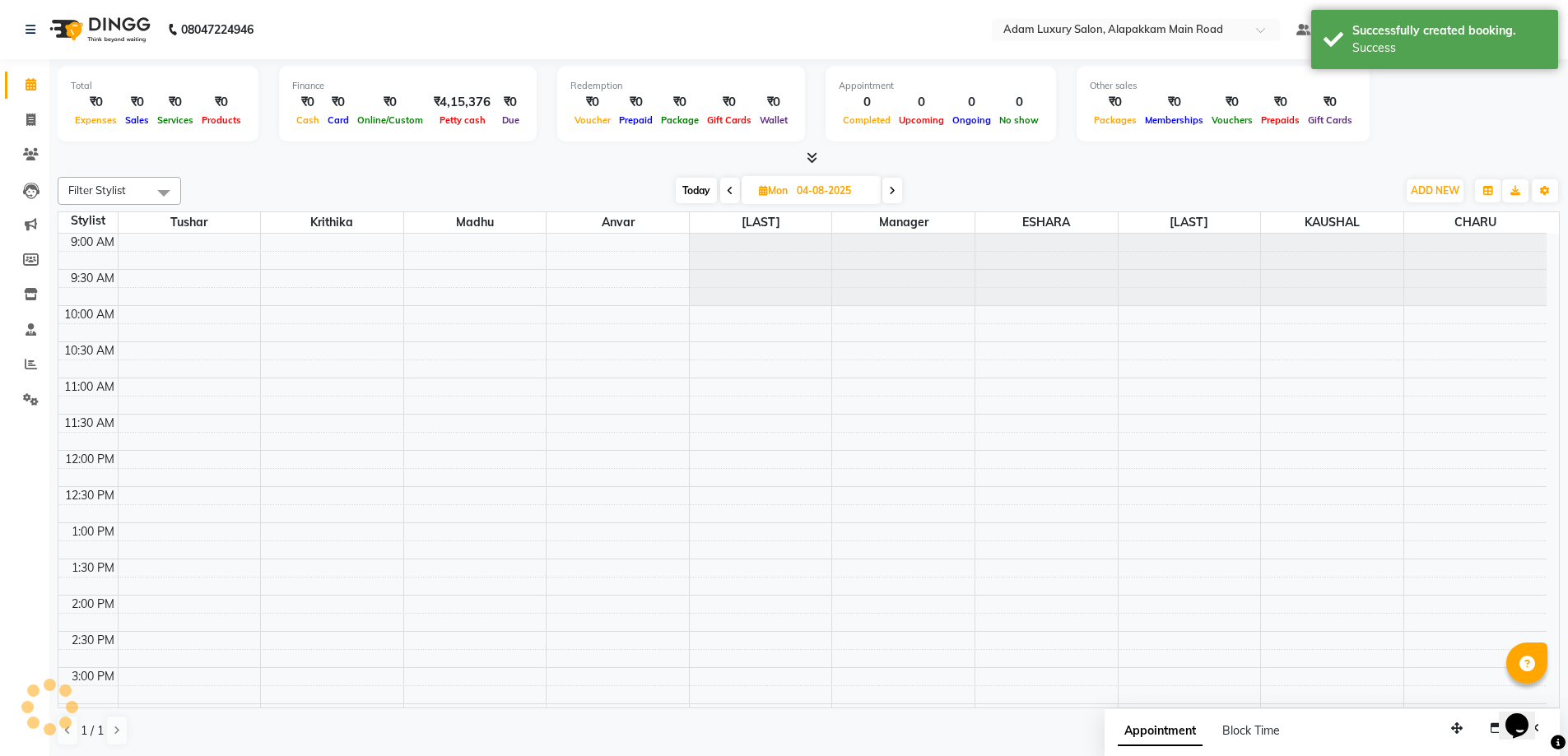 scroll, scrollTop: 146, scrollLeft: 0, axis: vertical 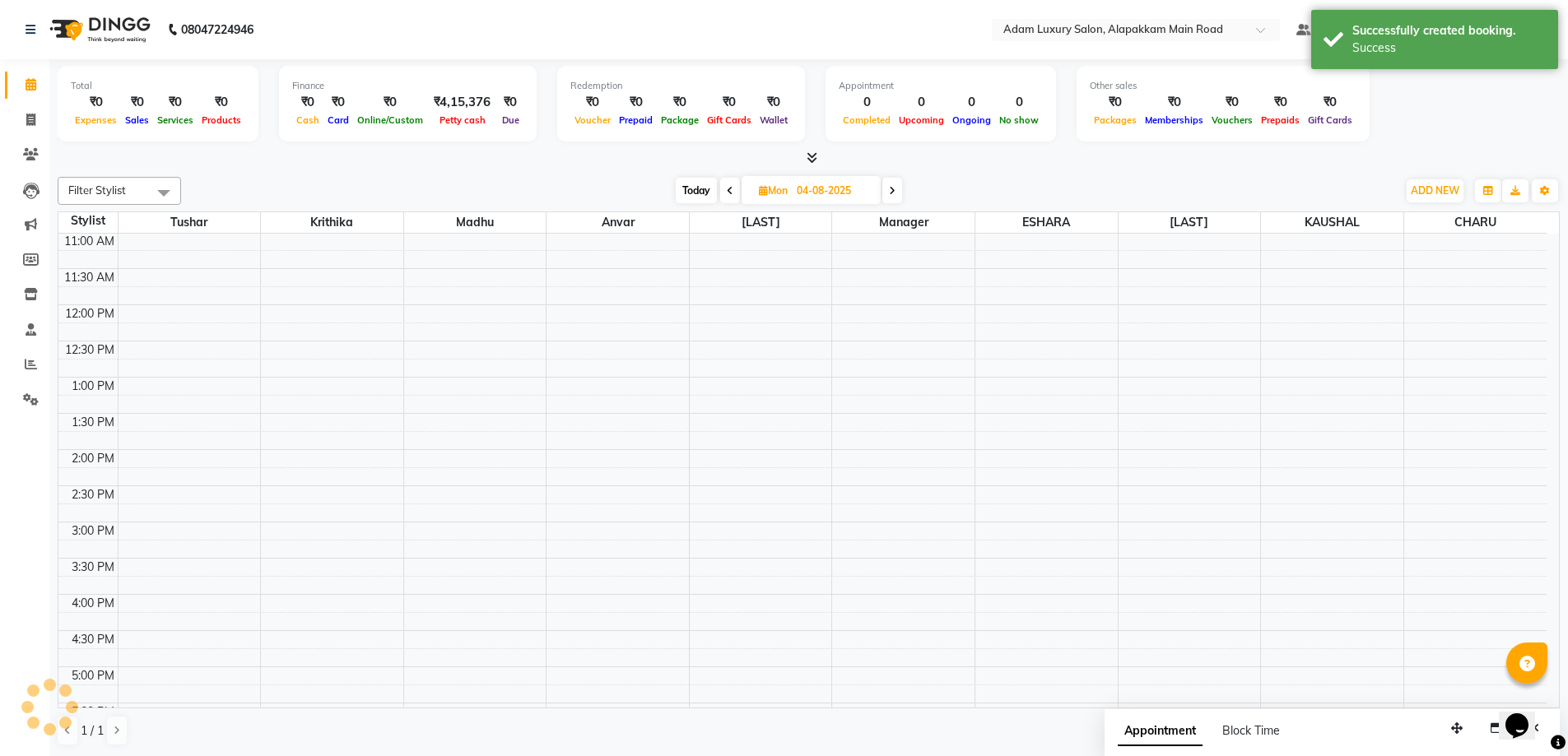 click on "04-08-2025" at bounding box center [833, 191] 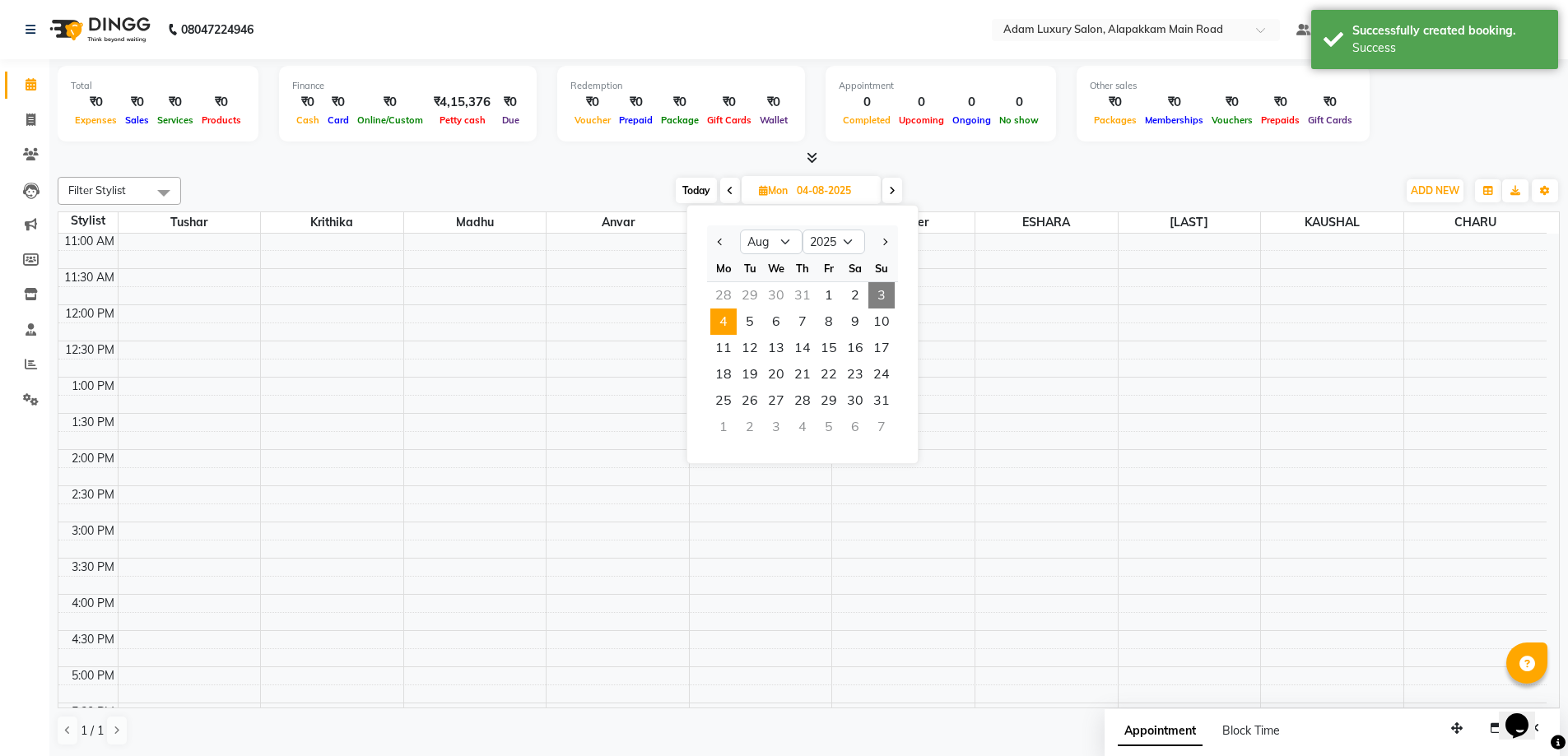 click at bounding box center (892, 190) 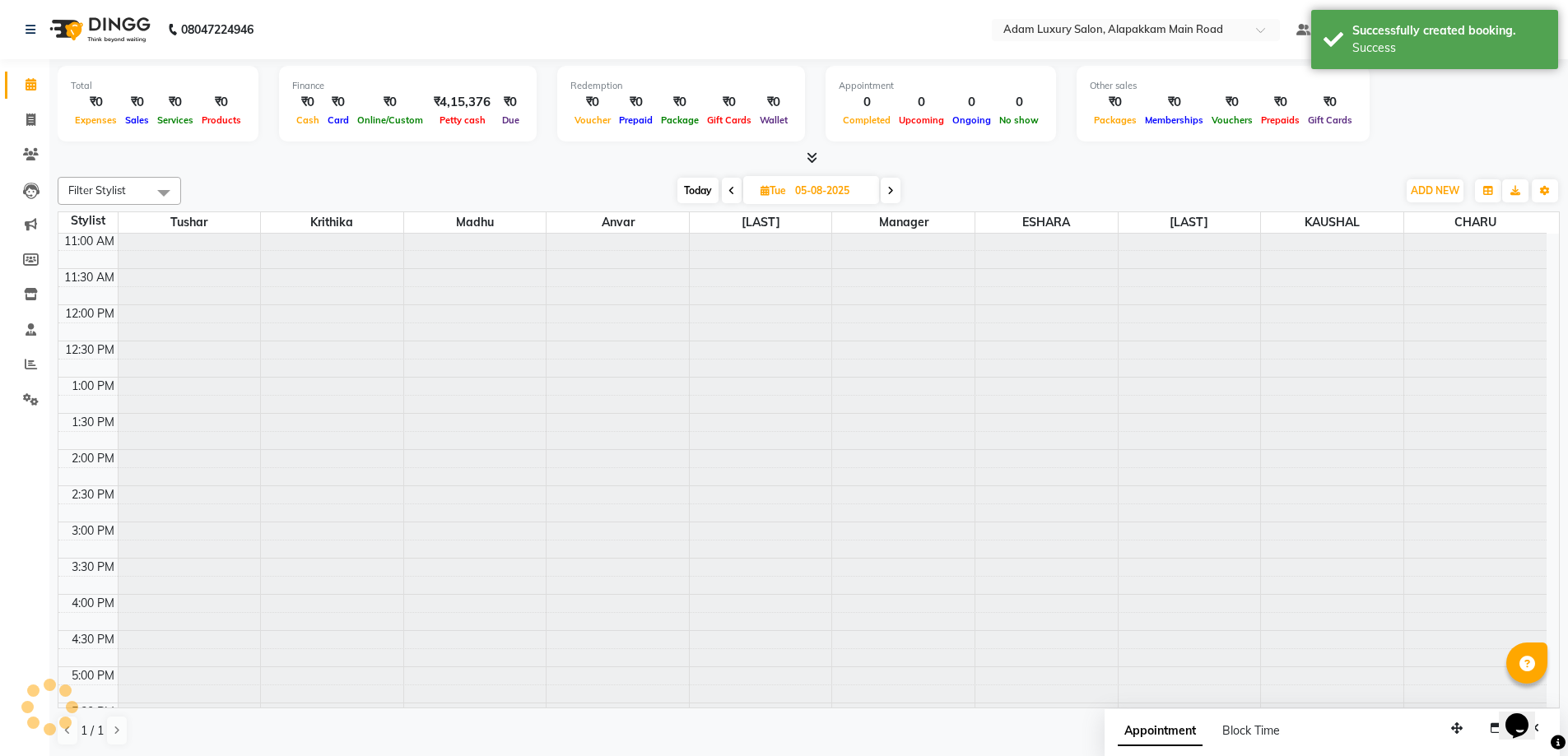 scroll, scrollTop: 0, scrollLeft: 0, axis: both 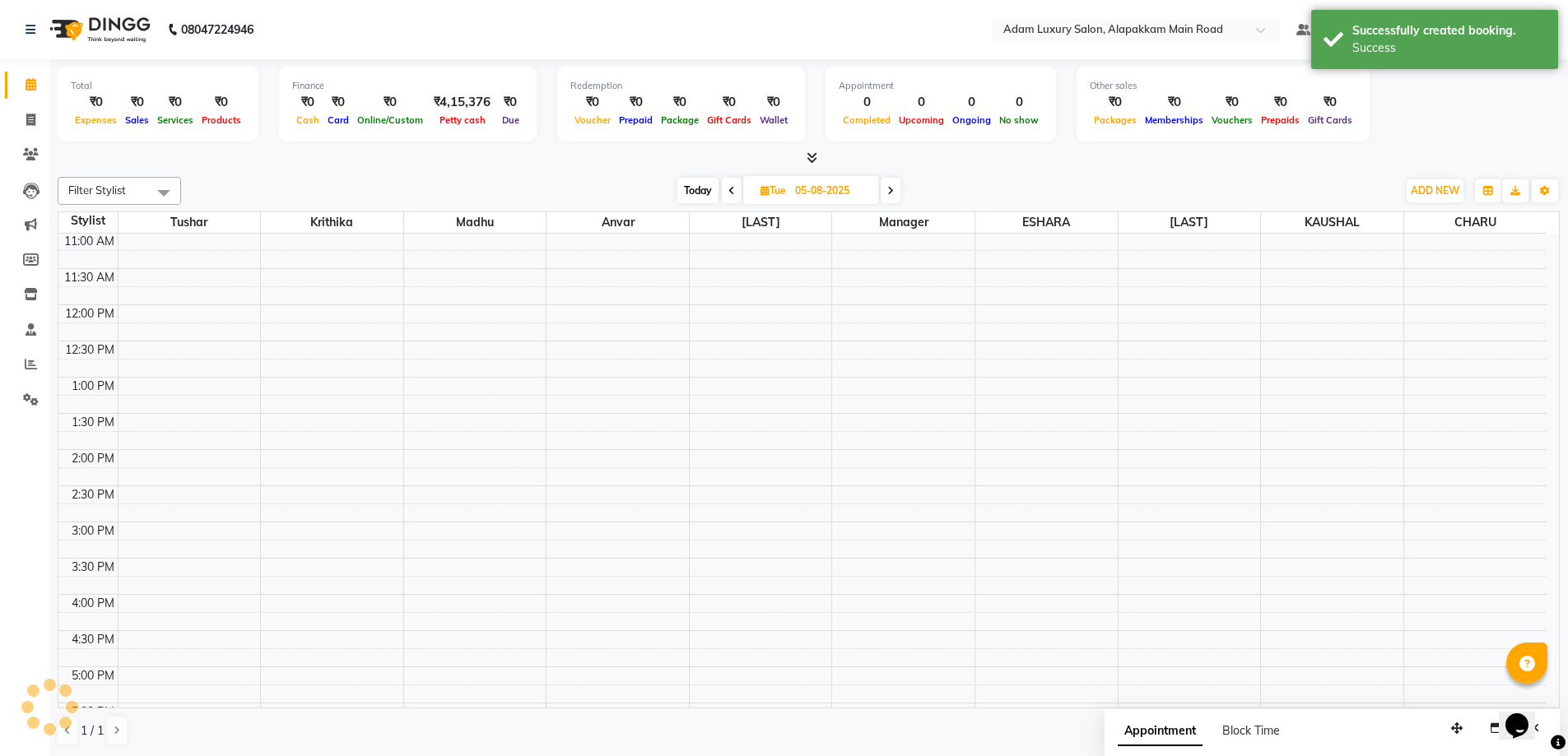 click at bounding box center (891, 190) 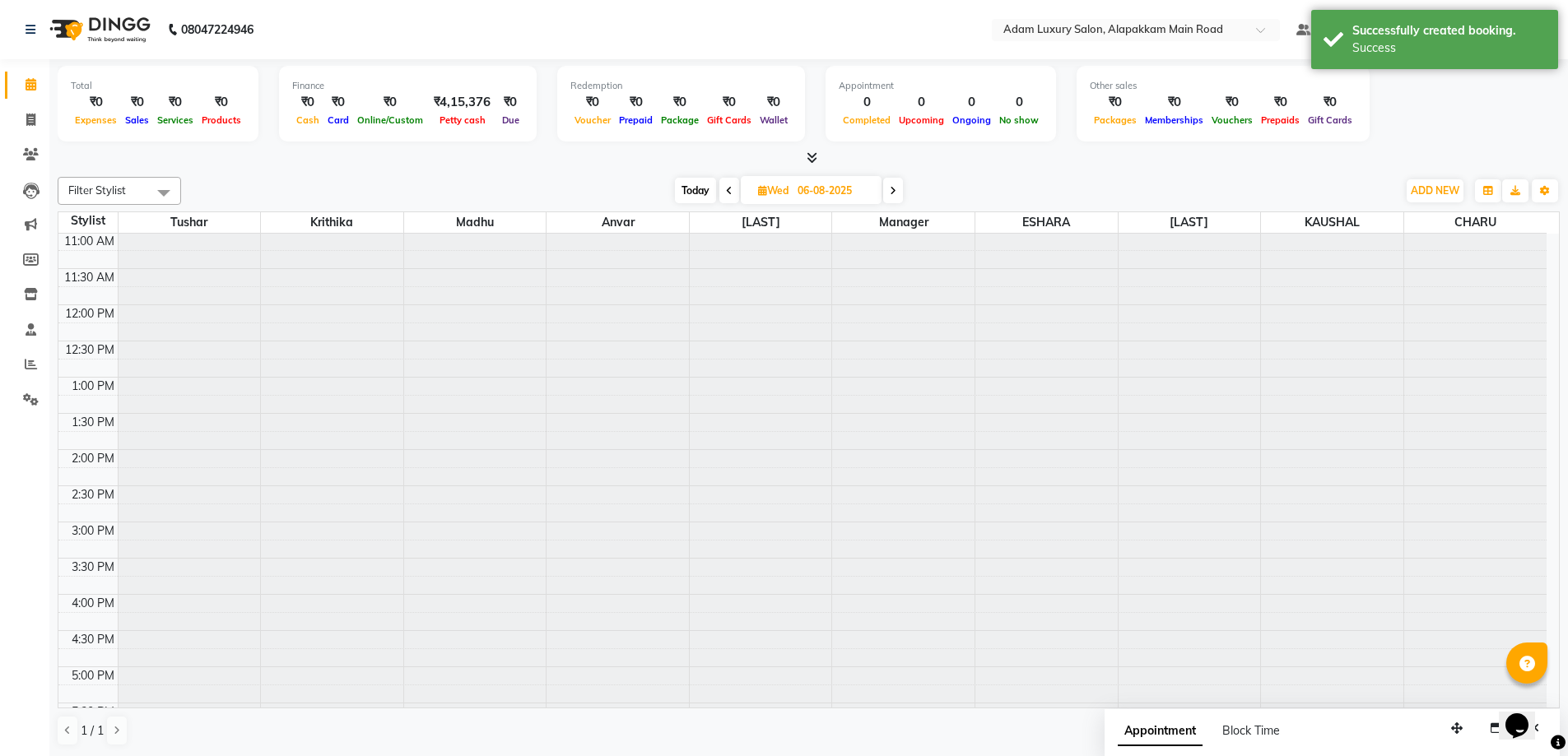 scroll, scrollTop: 146, scrollLeft: 0, axis: vertical 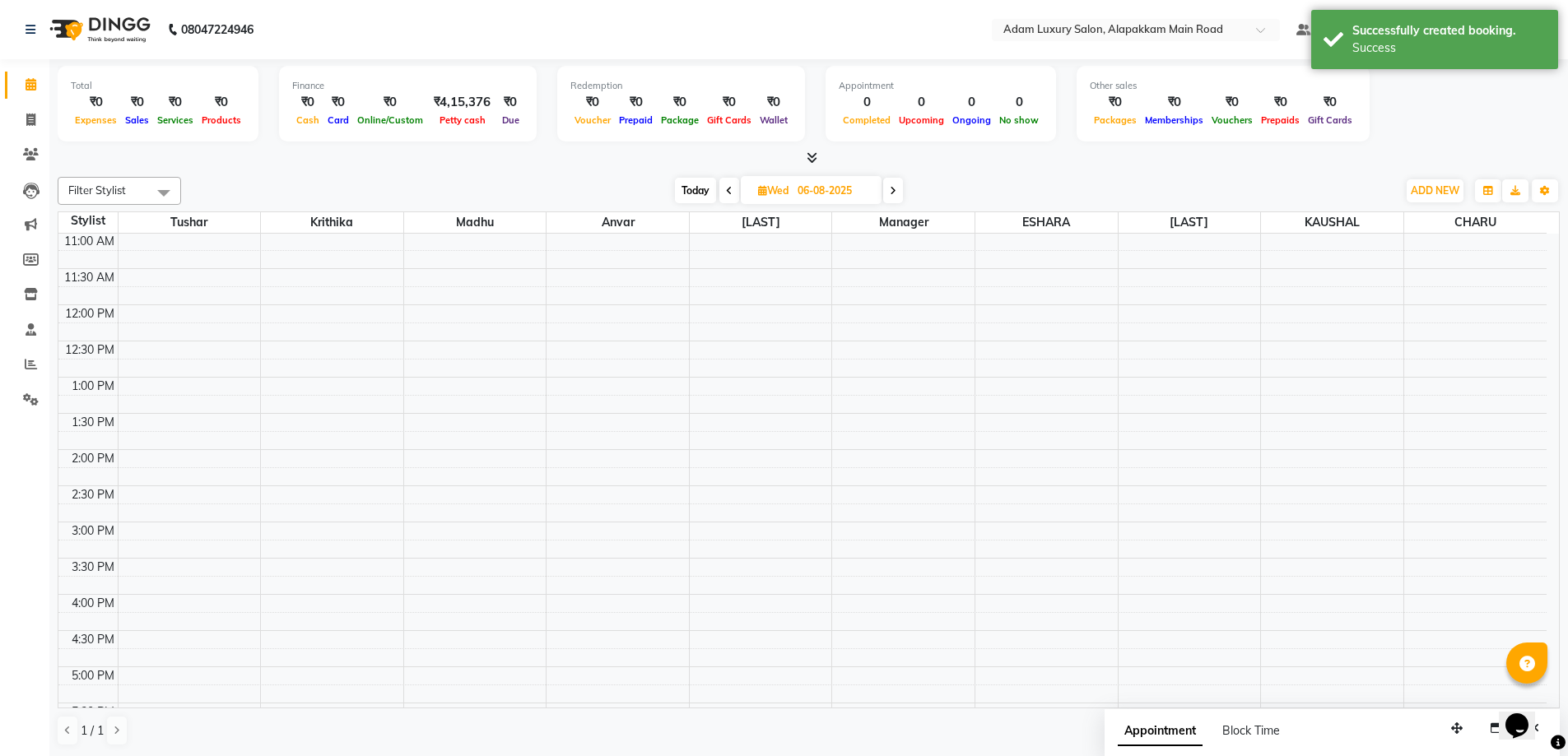 click at bounding box center [893, 190] 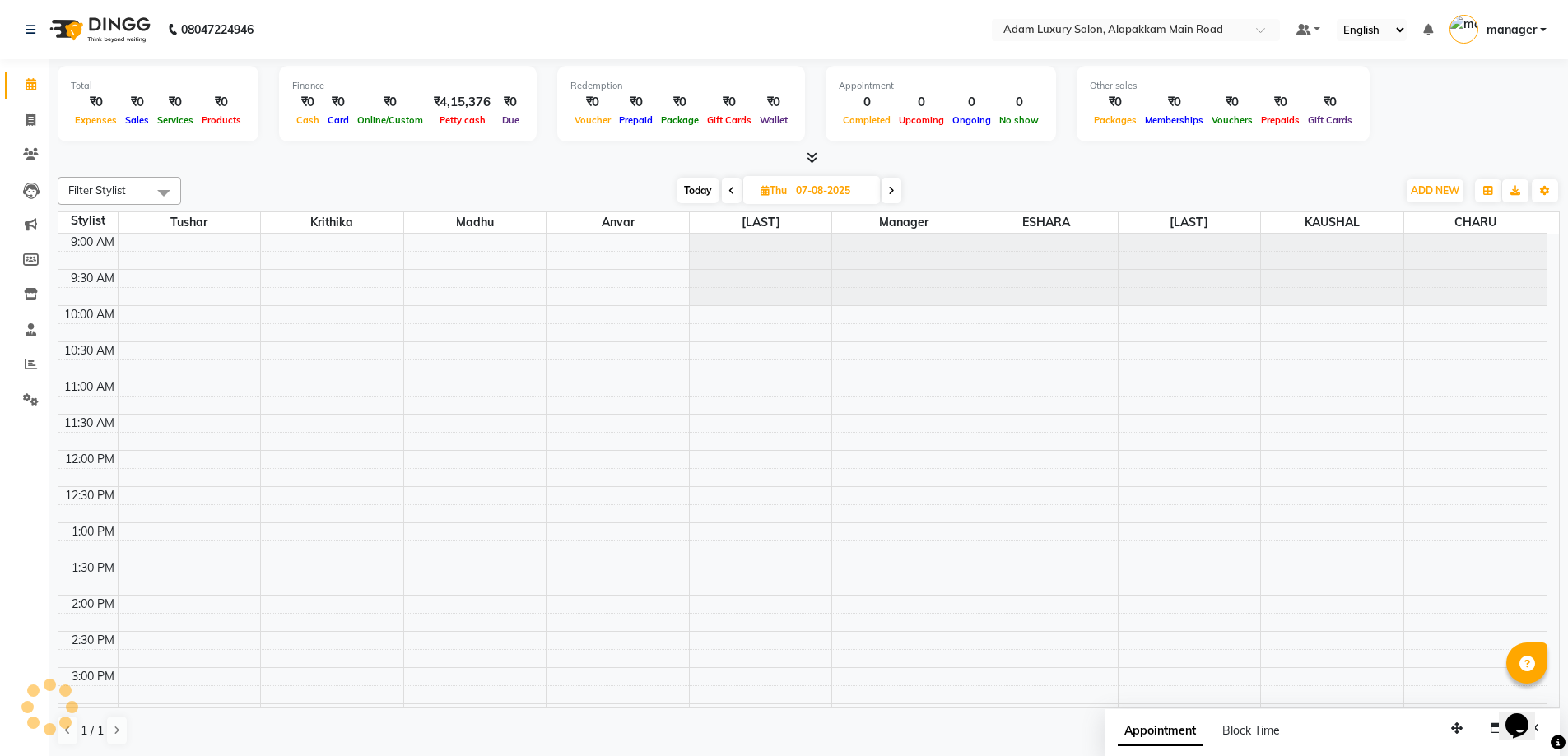 scroll, scrollTop: 146, scrollLeft: 0, axis: vertical 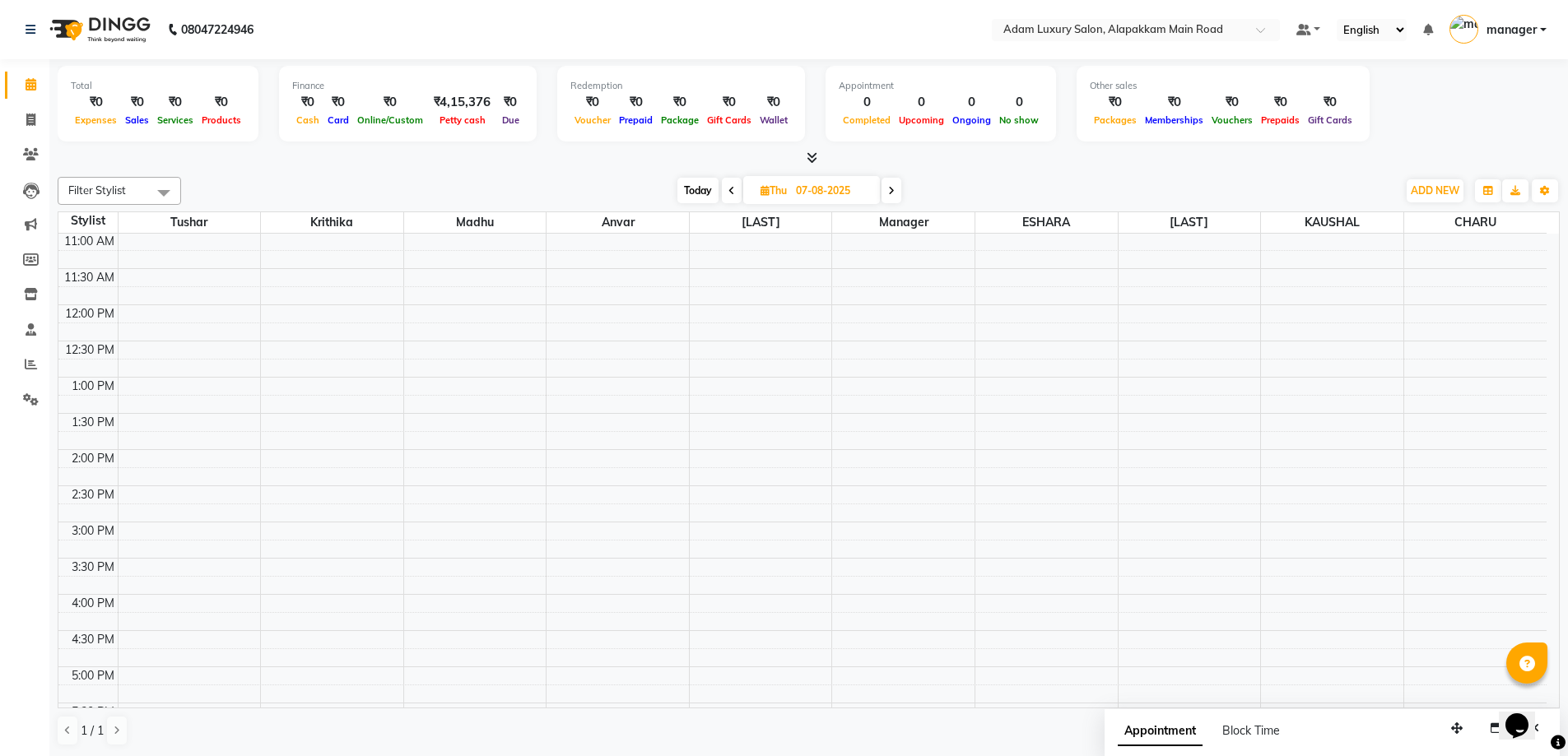 click at bounding box center [891, 190] 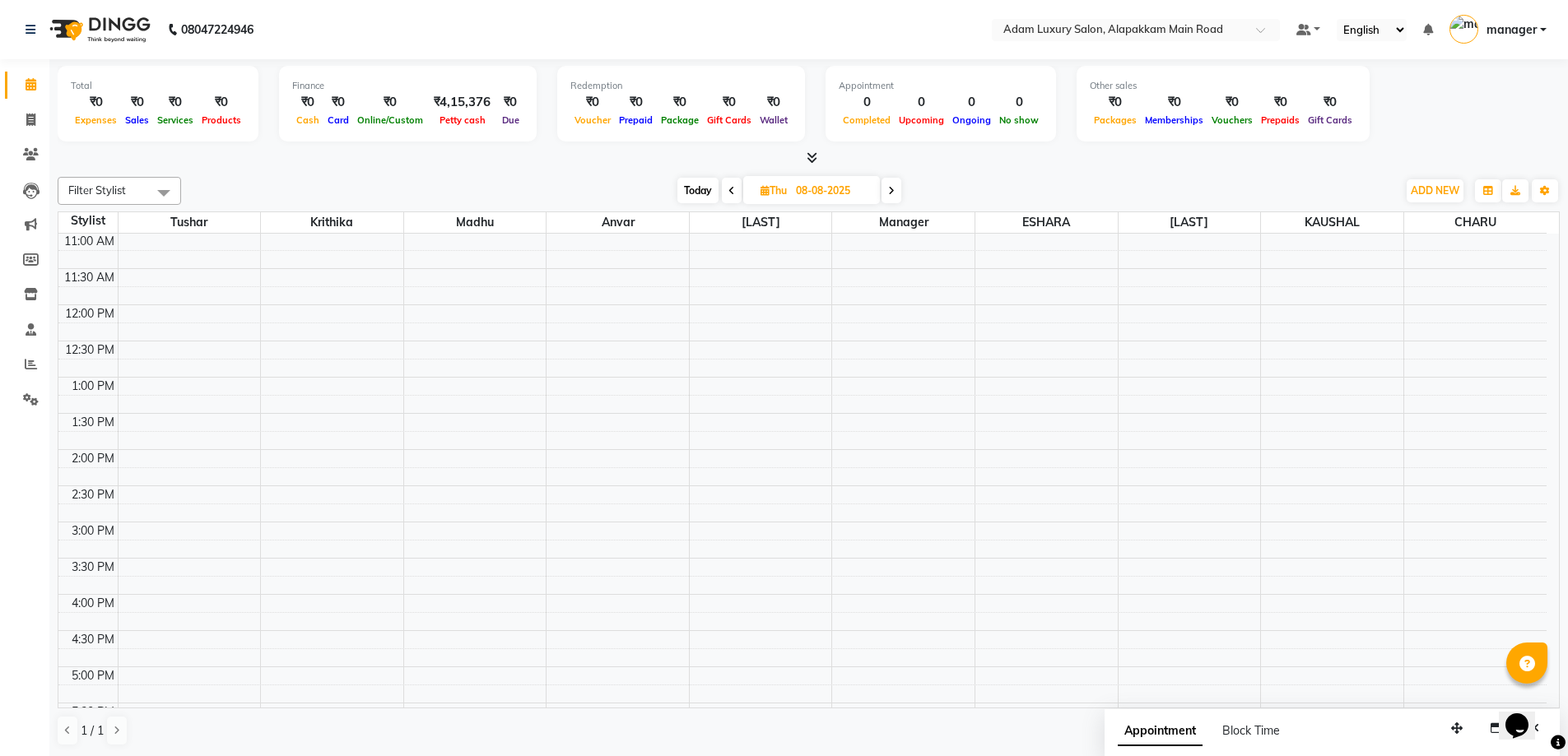 scroll, scrollTop: 0, scrollLeft: 0, axis: both 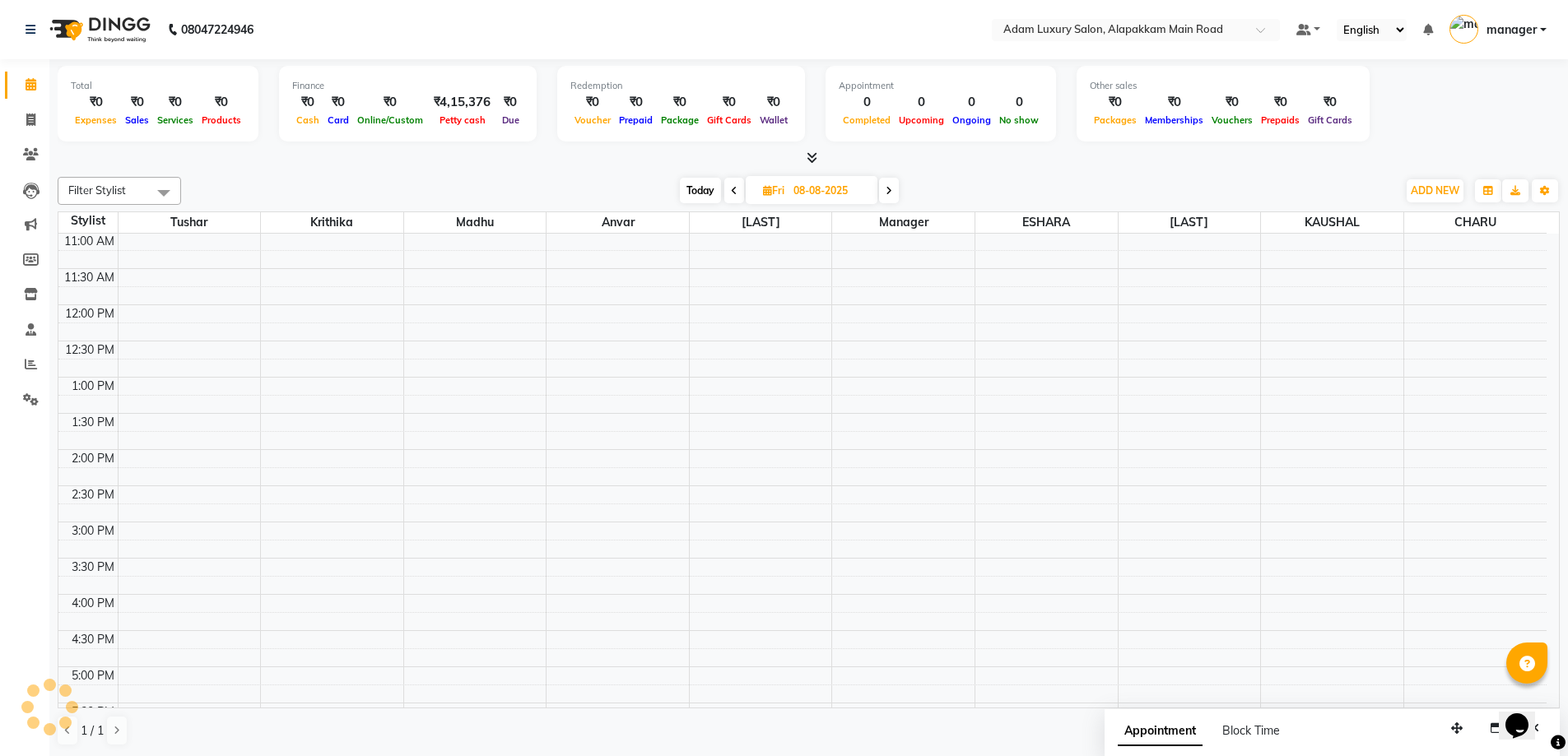 click at bounding box center (889, 191) 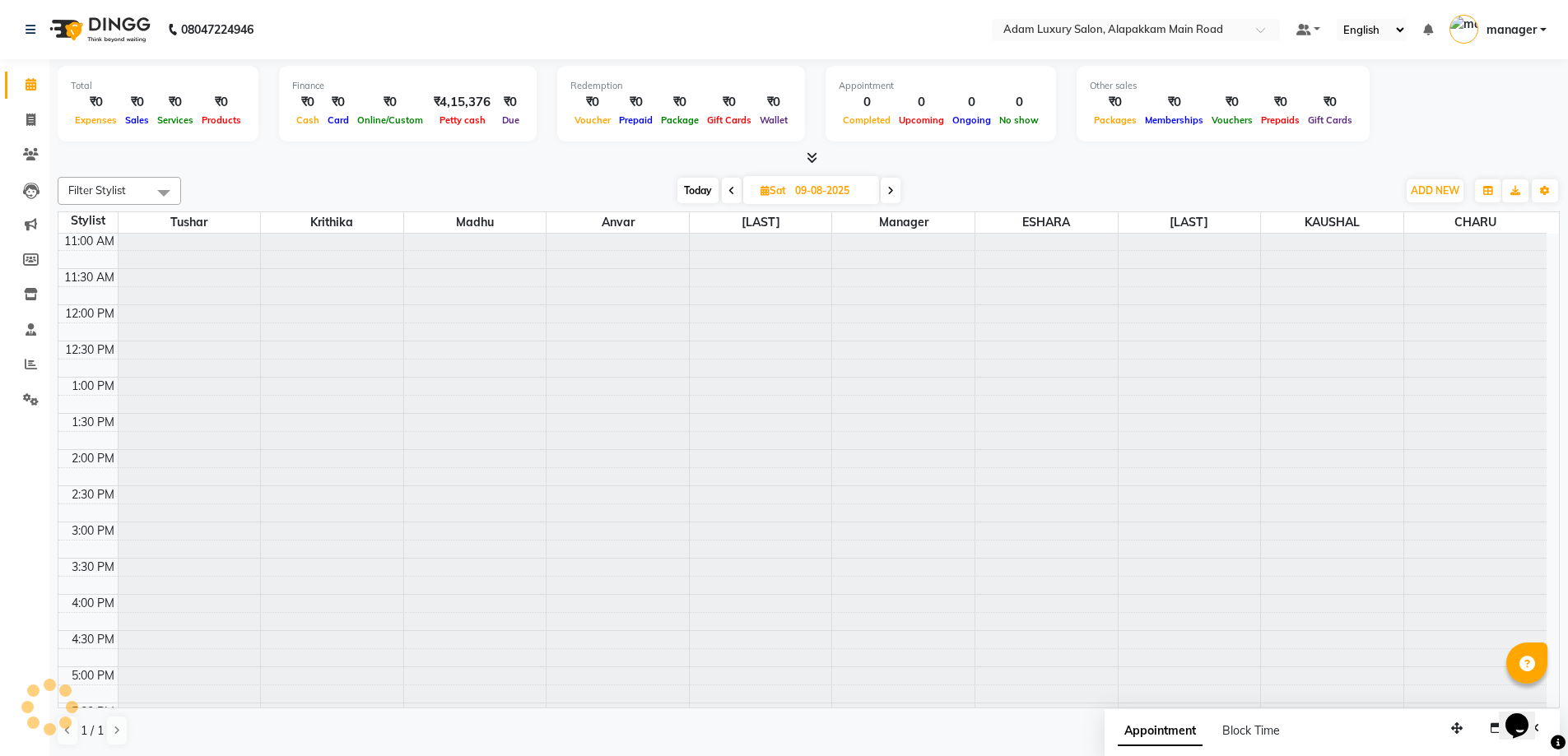 scroll, scrollTop: 146, scrollLeft: 0, axis: vertical 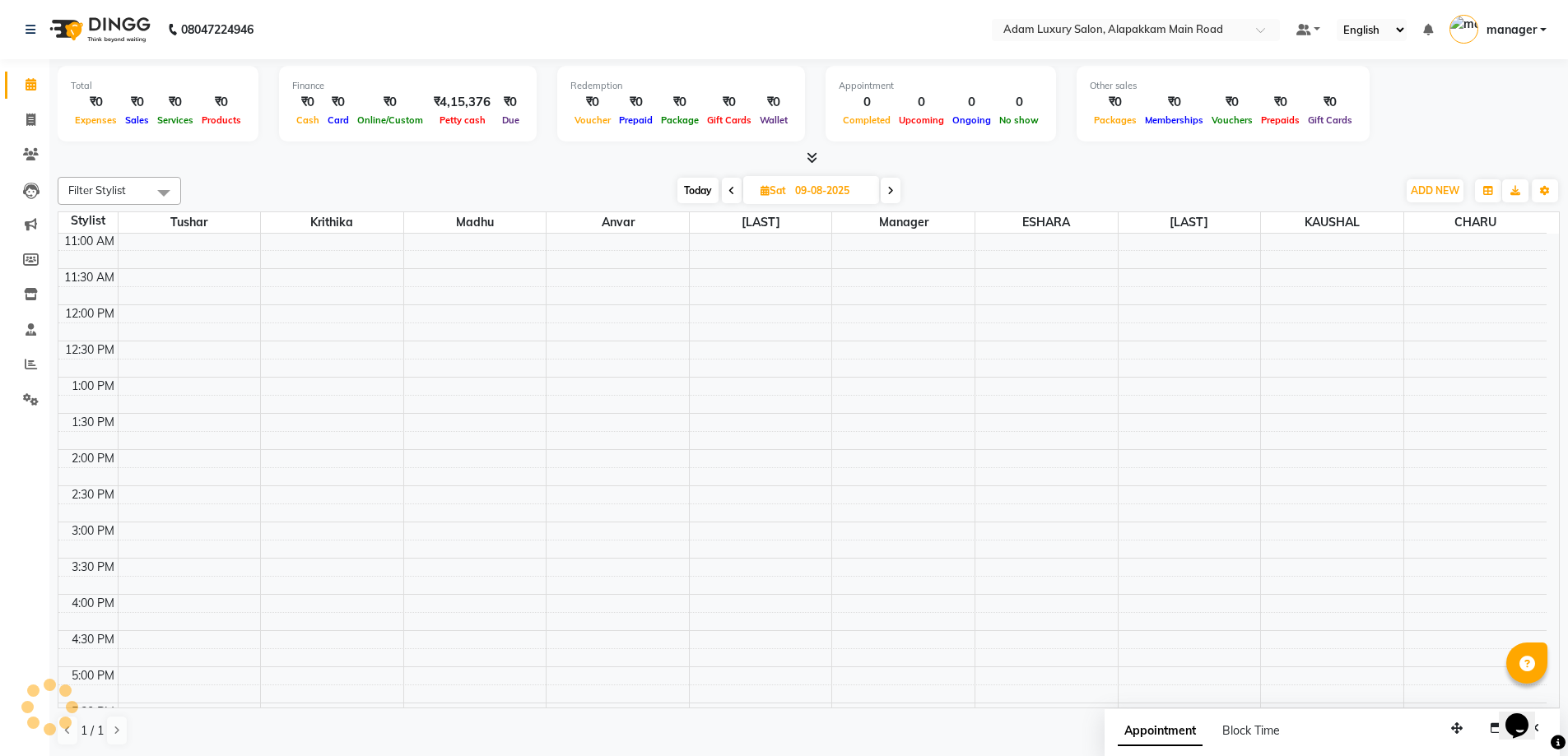 click at bounding box center (891, 190) 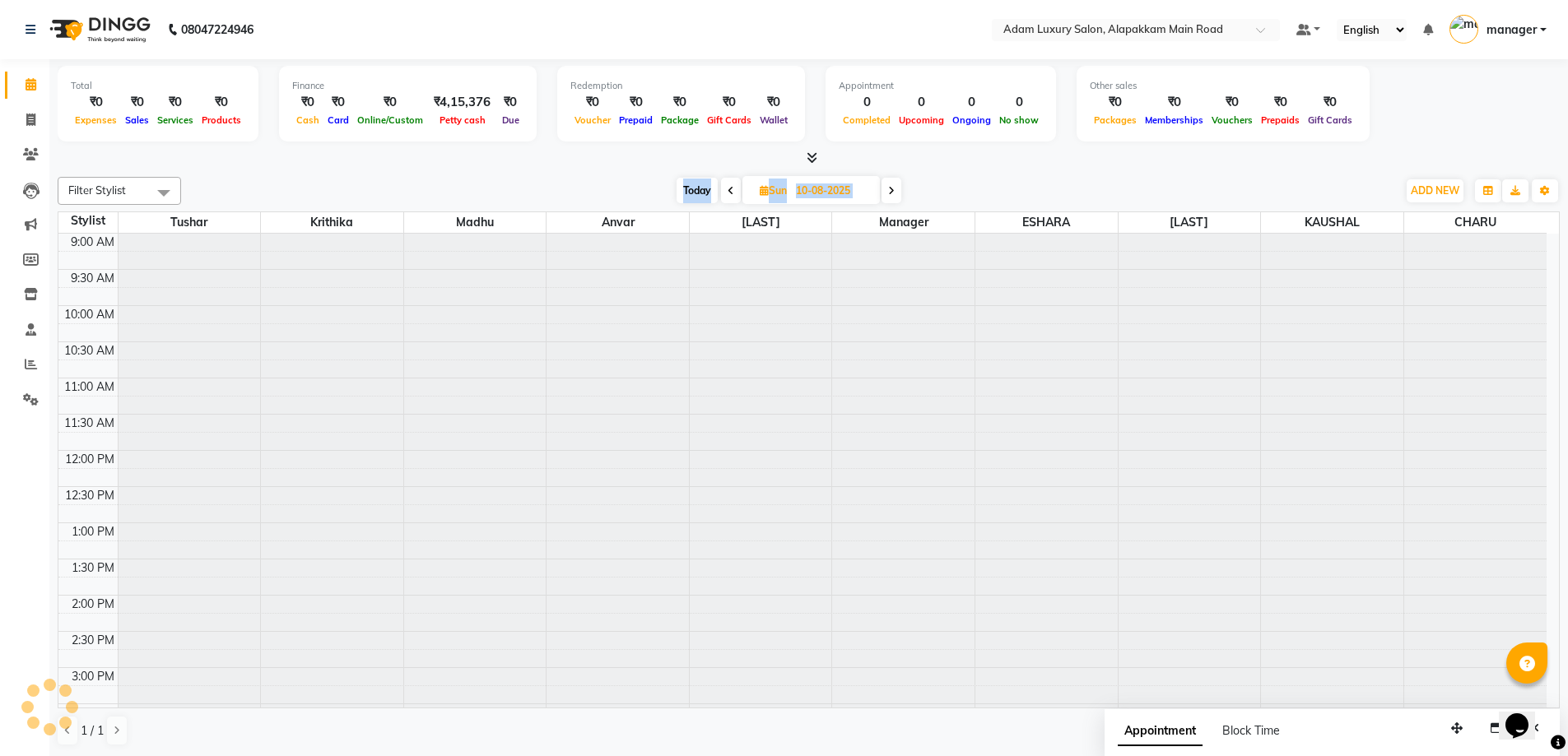 click at bounding box center [891, 190] 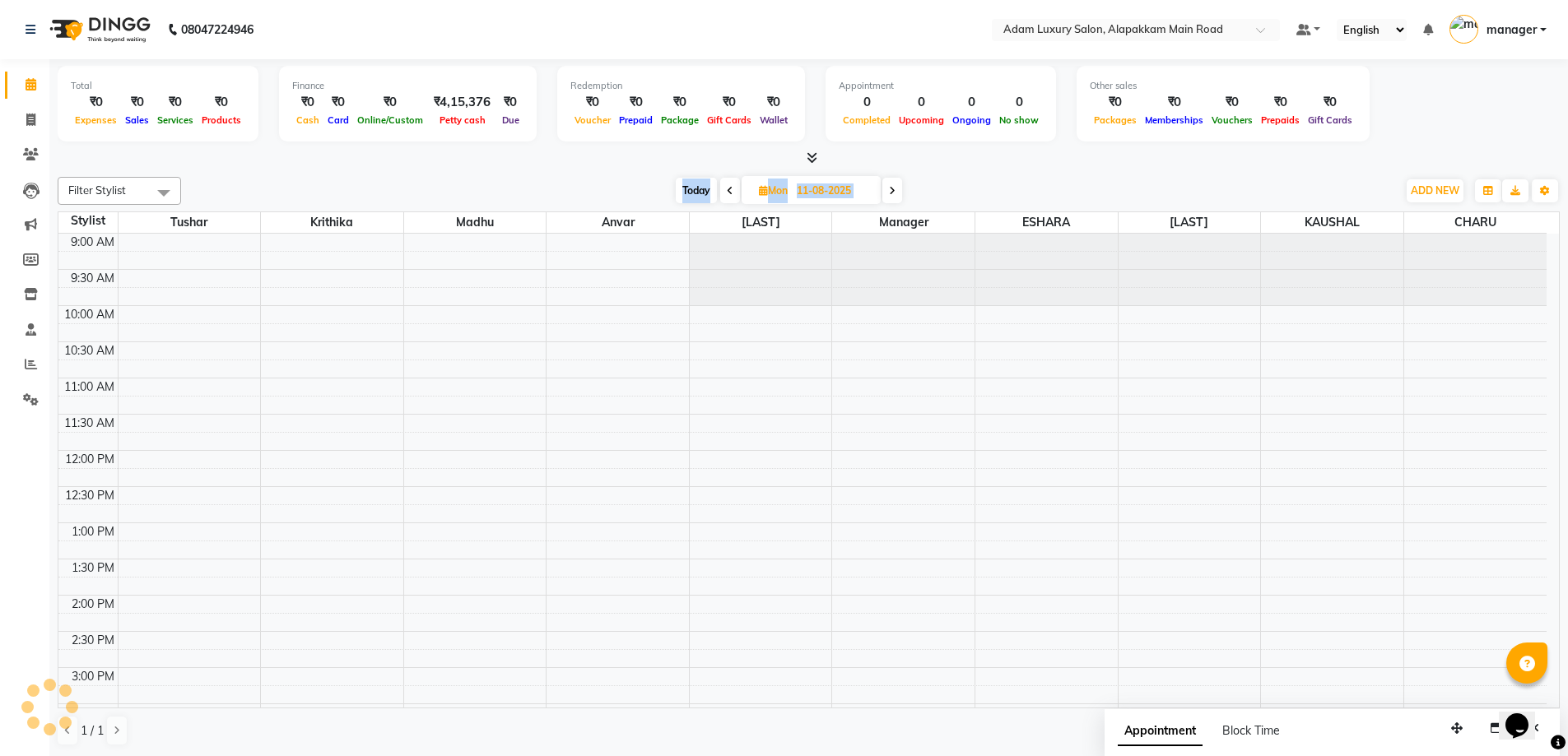 scroll, scrollTop: 146, scrollLeft: 0, axis: vertical 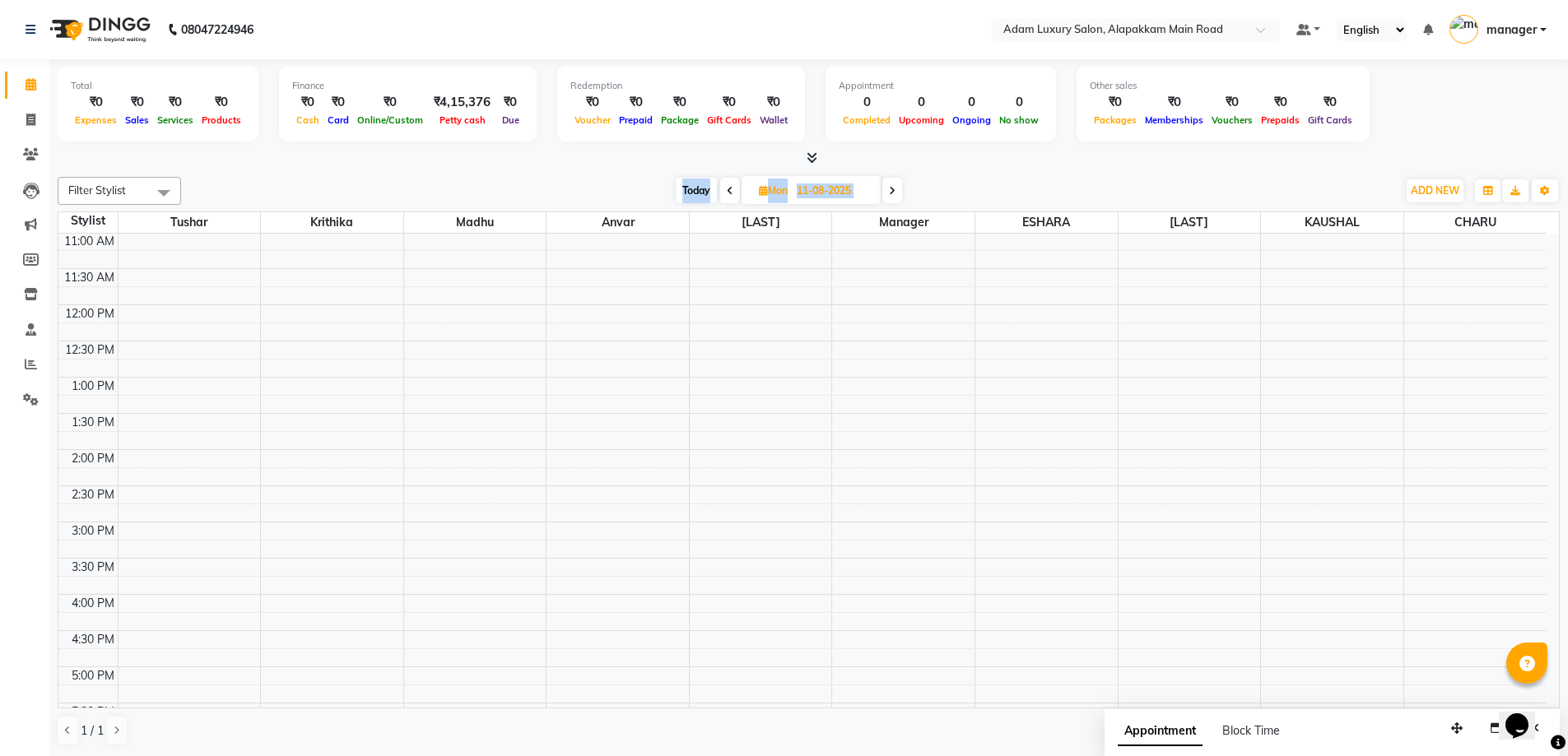 click at bounding box center (892, 191) 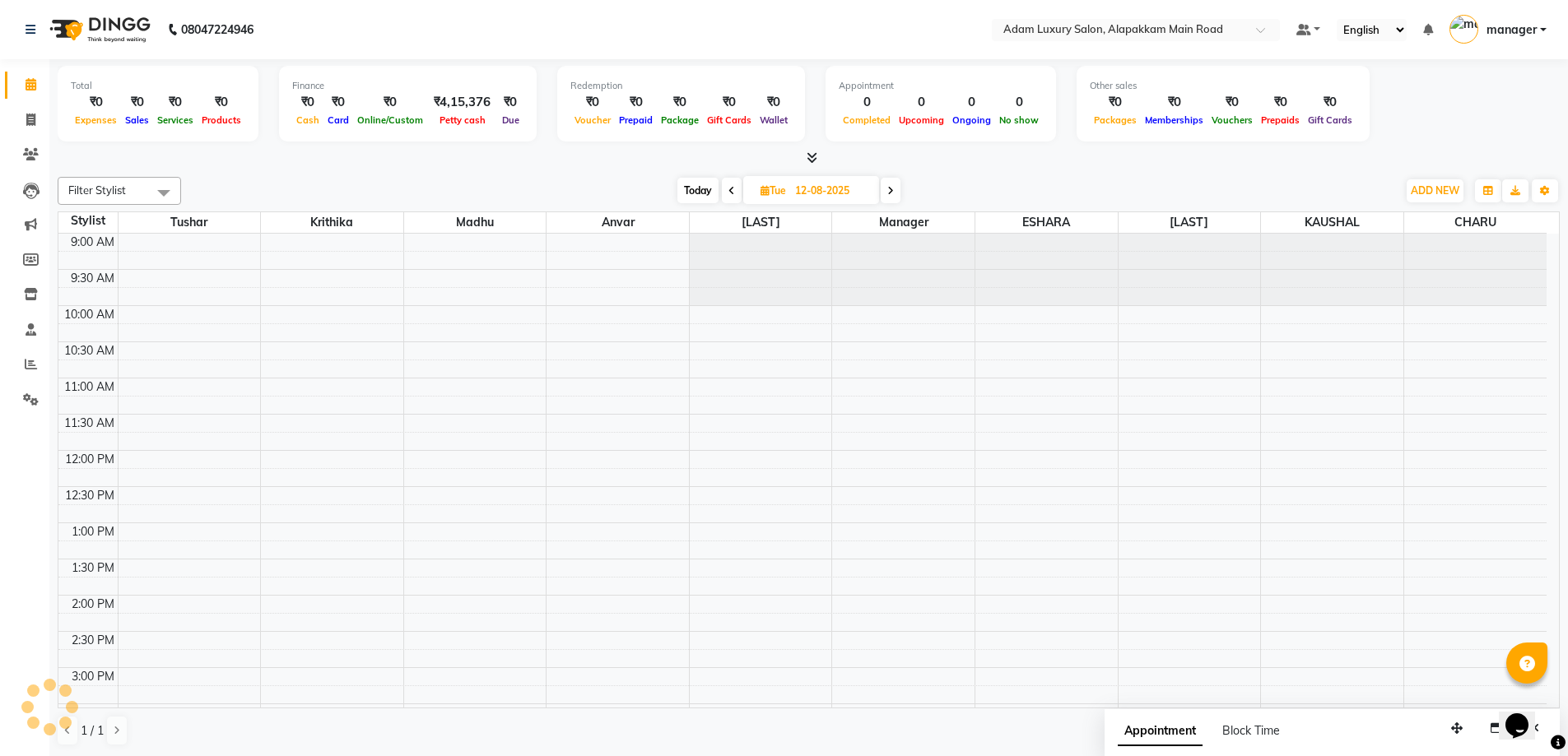 scroll, scrollTop: 146, scrollLeft: 0, axis: vertical 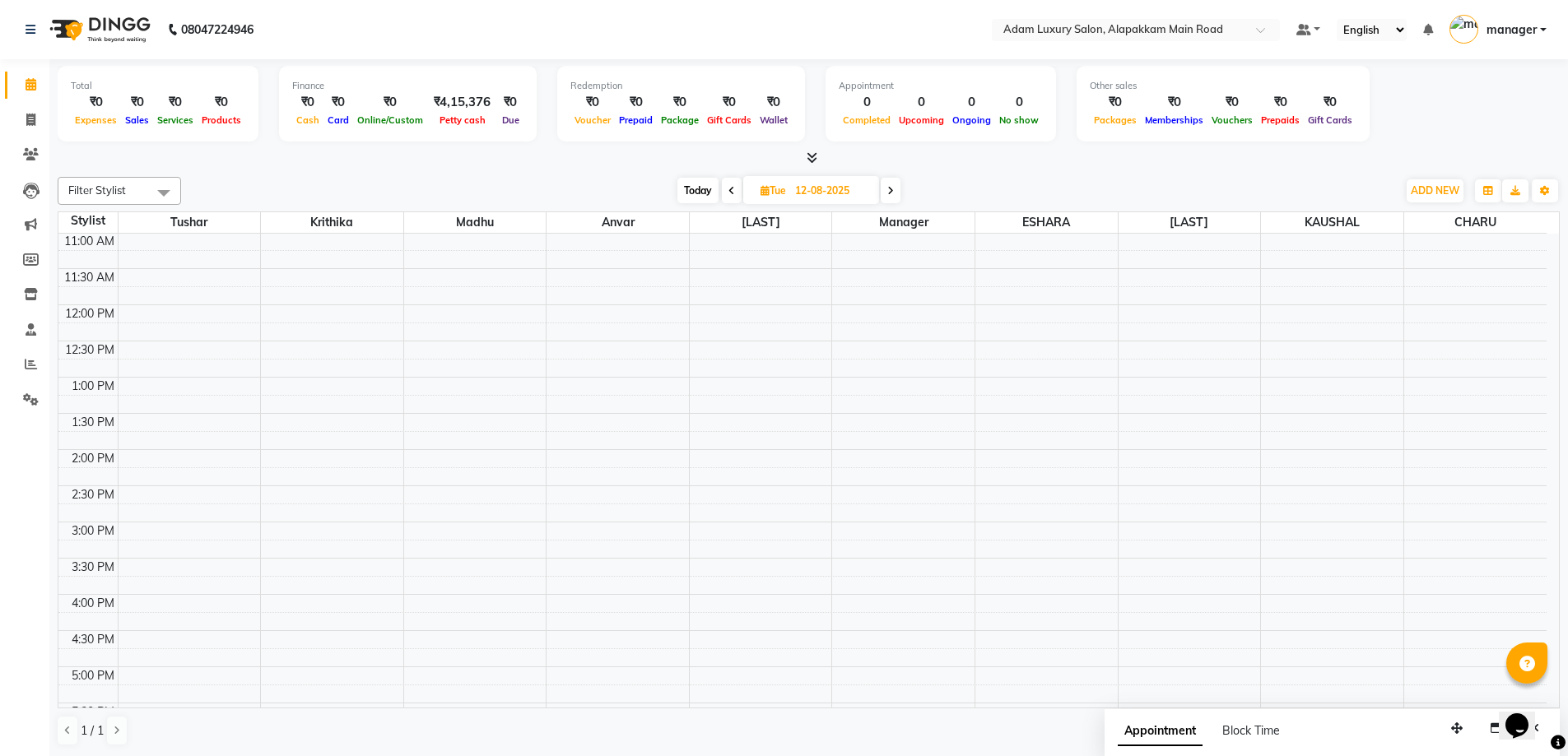 click at bounding box center [891, 191] 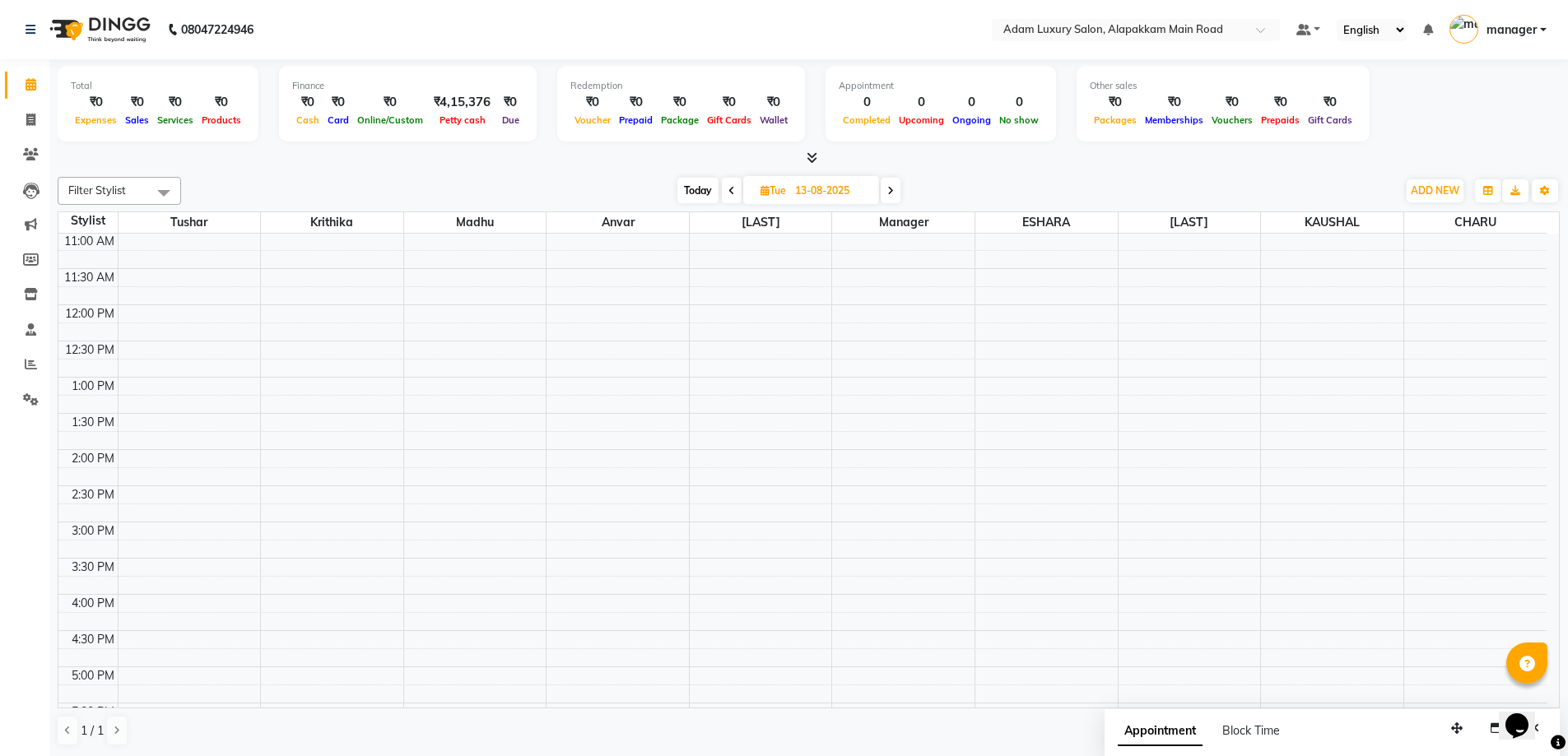 scroll, scrollTop: 146, scrollLeft: 0, axis: vertical 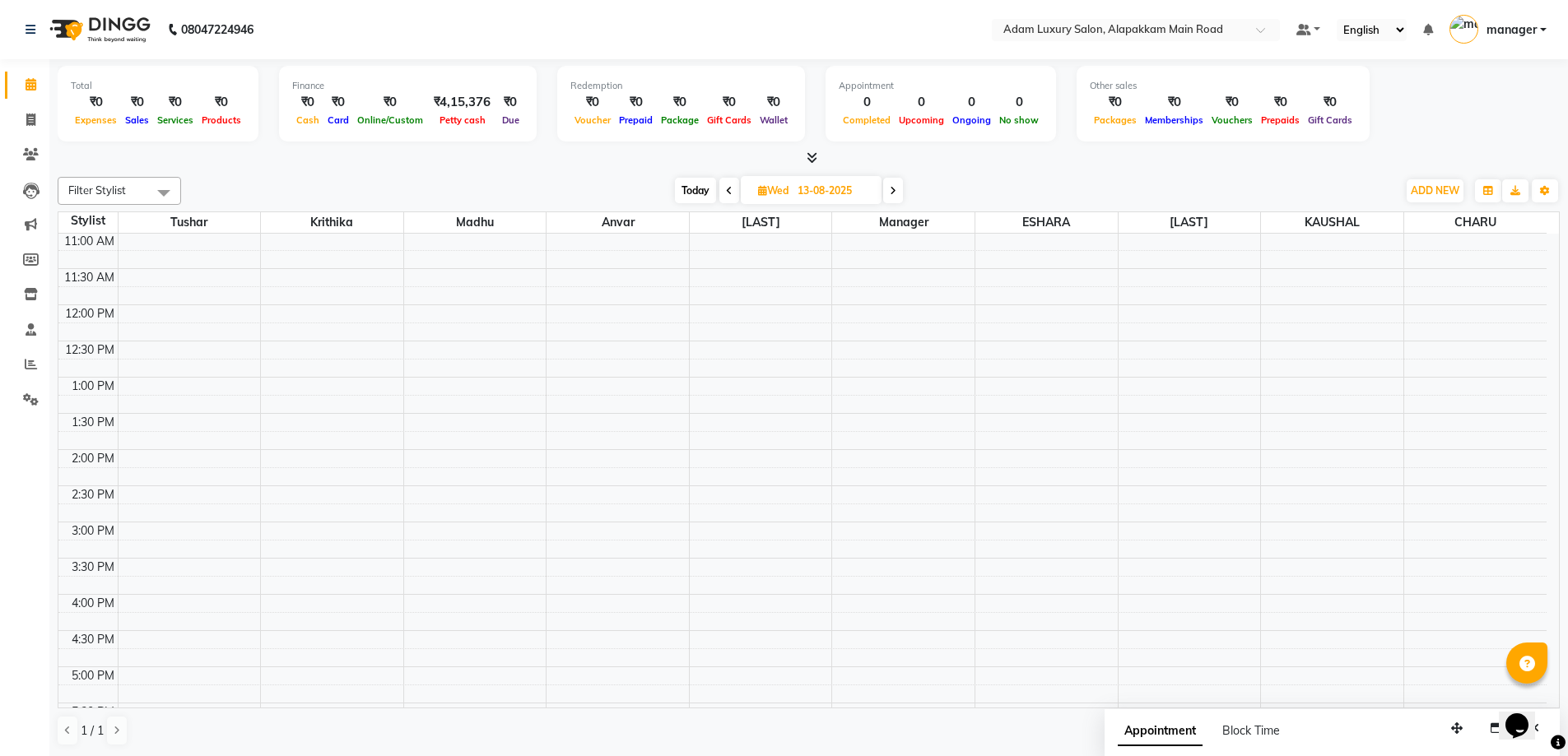 click at bounding box center (893, 191) 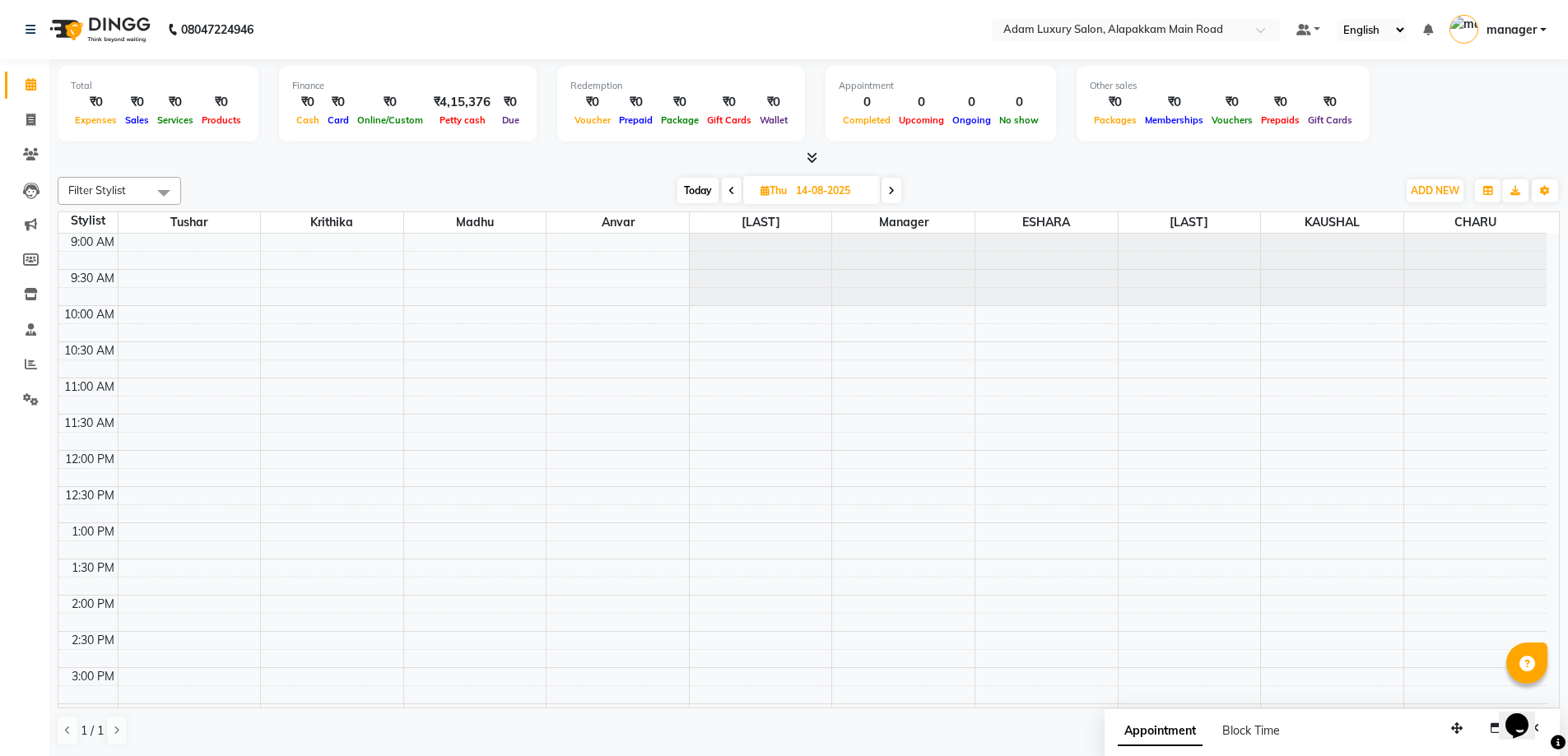 scroll, scrollTop: 146, scrollLeft: 0, axis: vertical 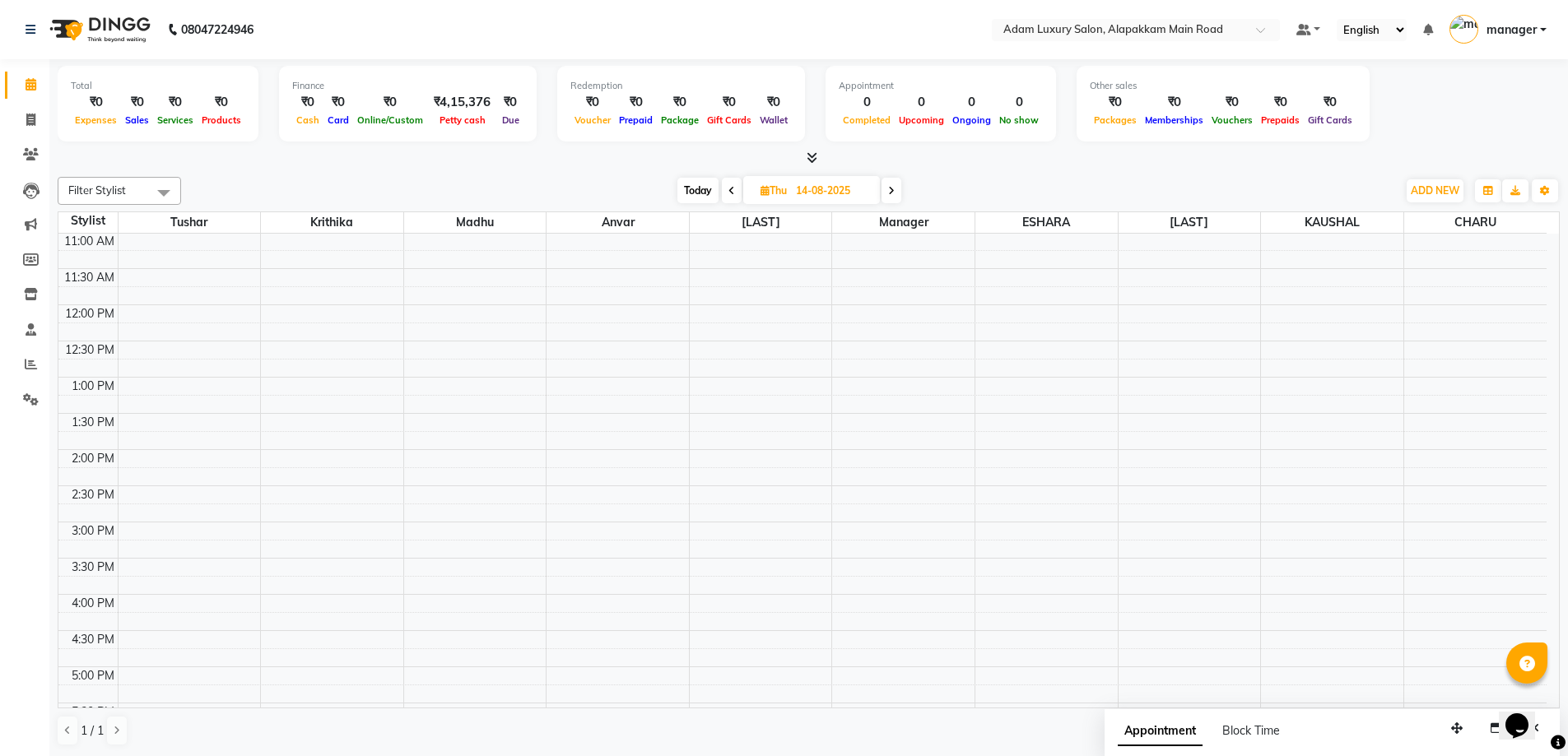 click at bounding box center (891, 191) 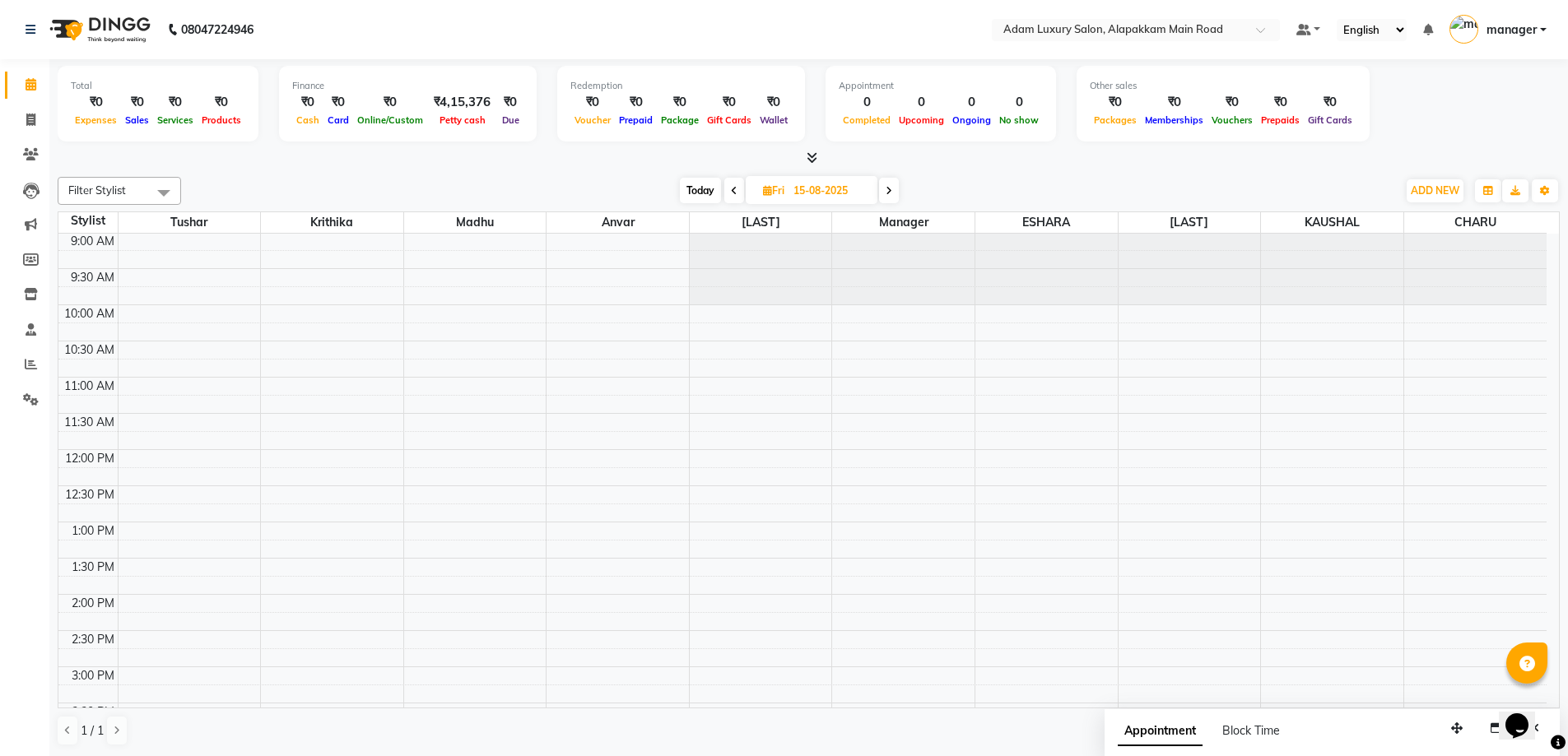 scroll, scrollTop: 0, scrollLeft: 0, axis: both 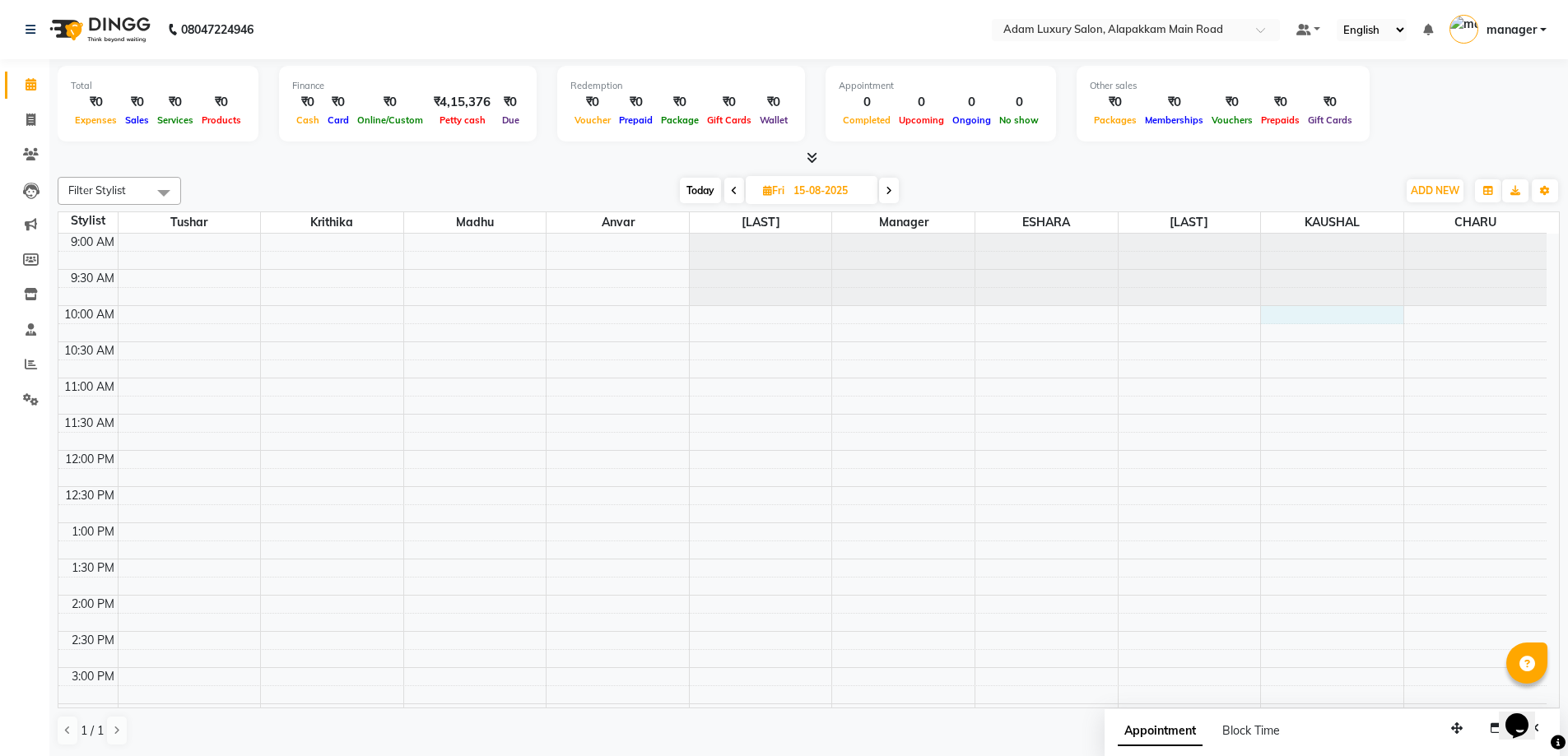 click on "9:00 AM 9:30 AM 10:00 AM 10:30 AM 11:00 AM 11:30 AM 12:00 PM 12:30 PM 1:00 PM 1:30 PM 2:00 PM 2:30 PM 3:00 PM 3:30 PM 4:00 PM 4:30 PM 5:00 PM 5:30 PM 6:00 PM 6:30 PM 7:00 PM 7:30 PM 8:00 PM 8:30 PM 9:00 PM 9:30 PM" at bounding box center (803, 703) 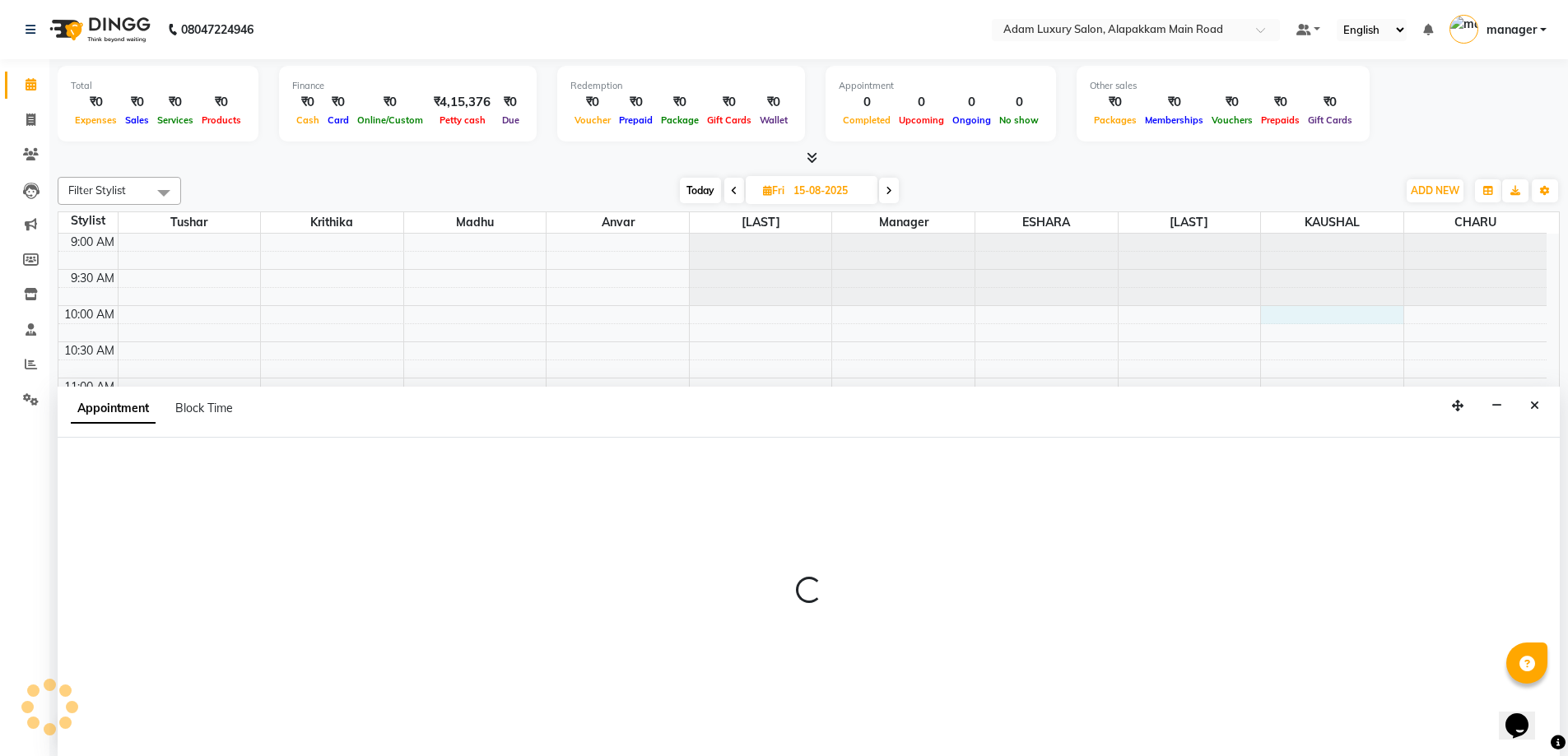 scroll, scrollTop: 1, scrollLeft: 0, axis: vertical 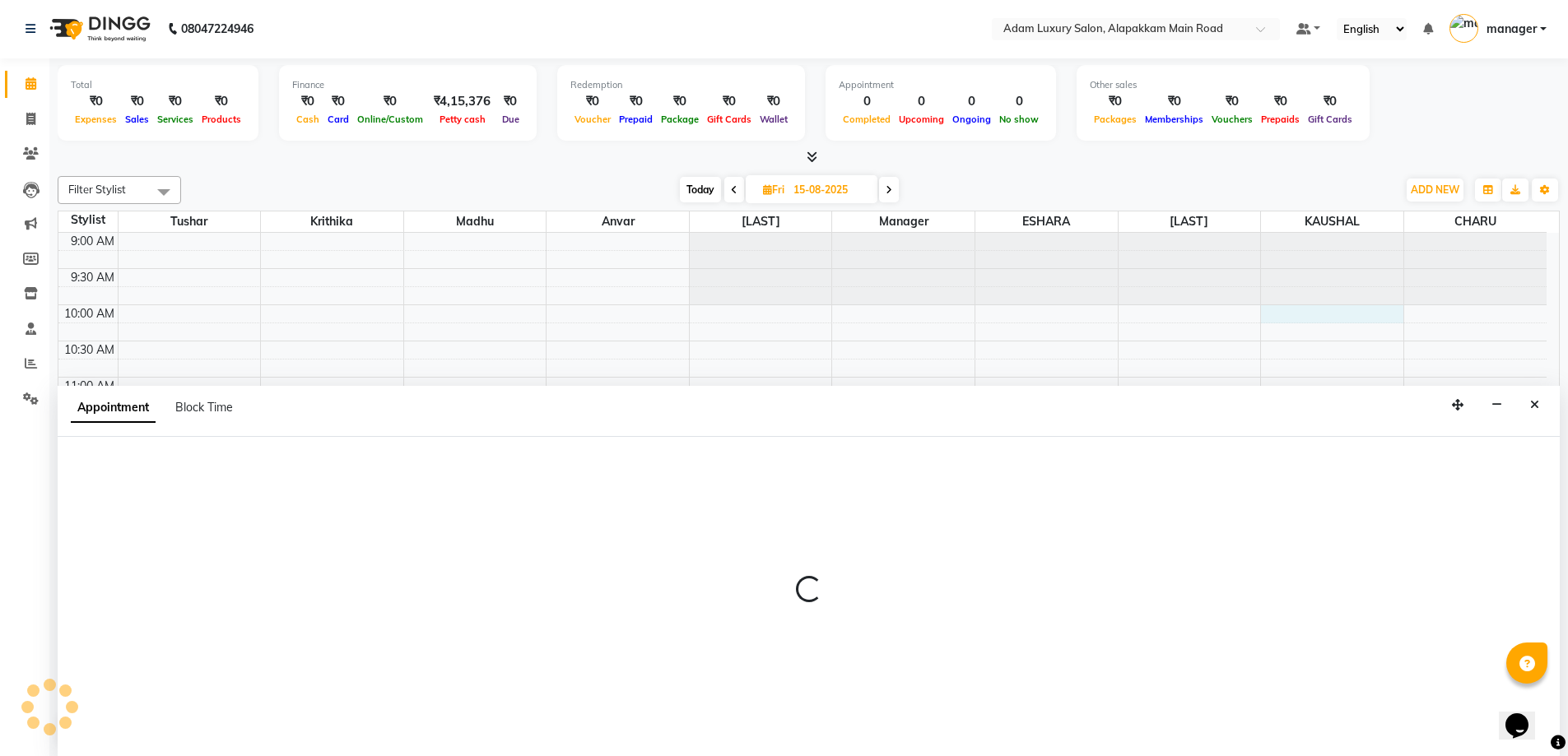select on "69627" 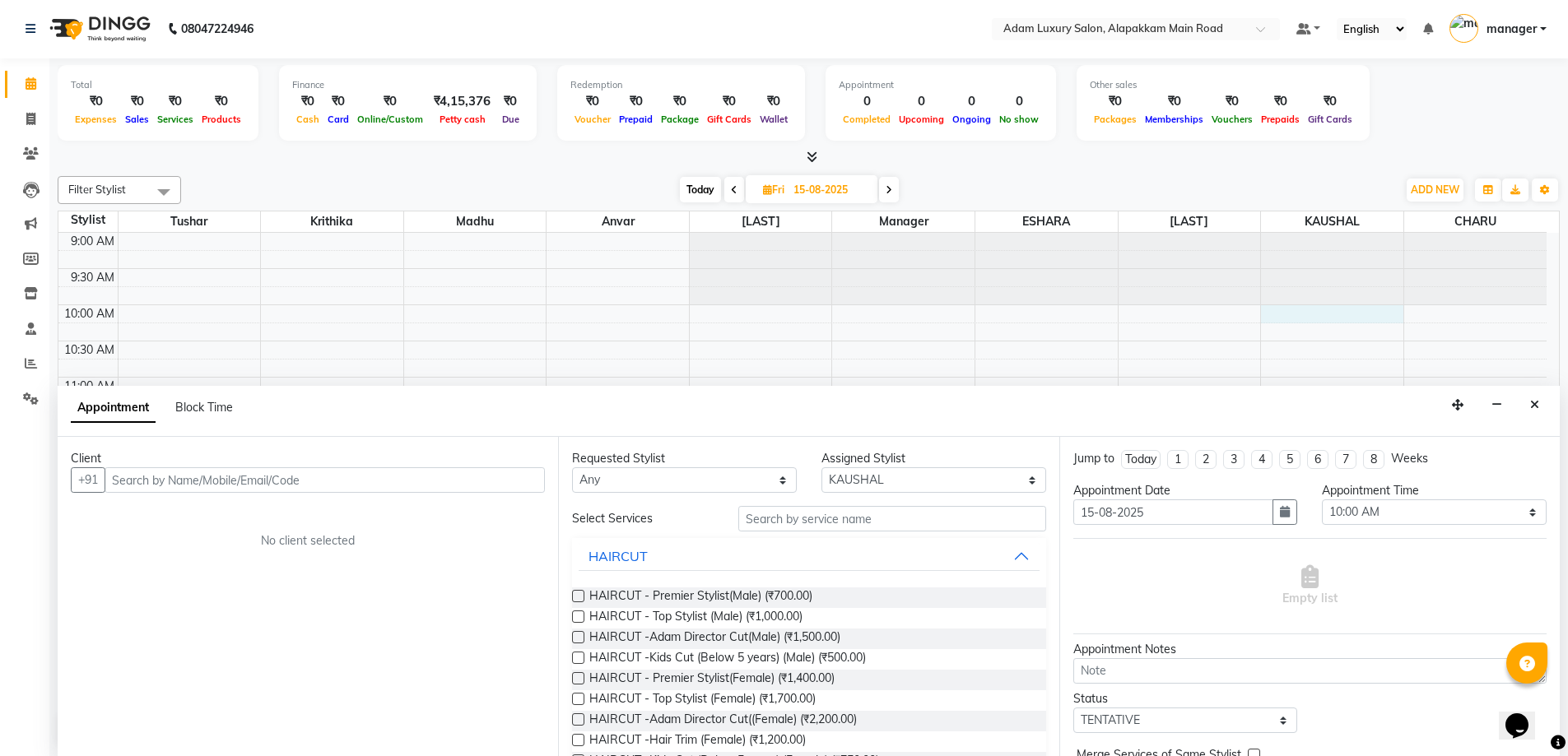 click at bounding box center (324, 480) 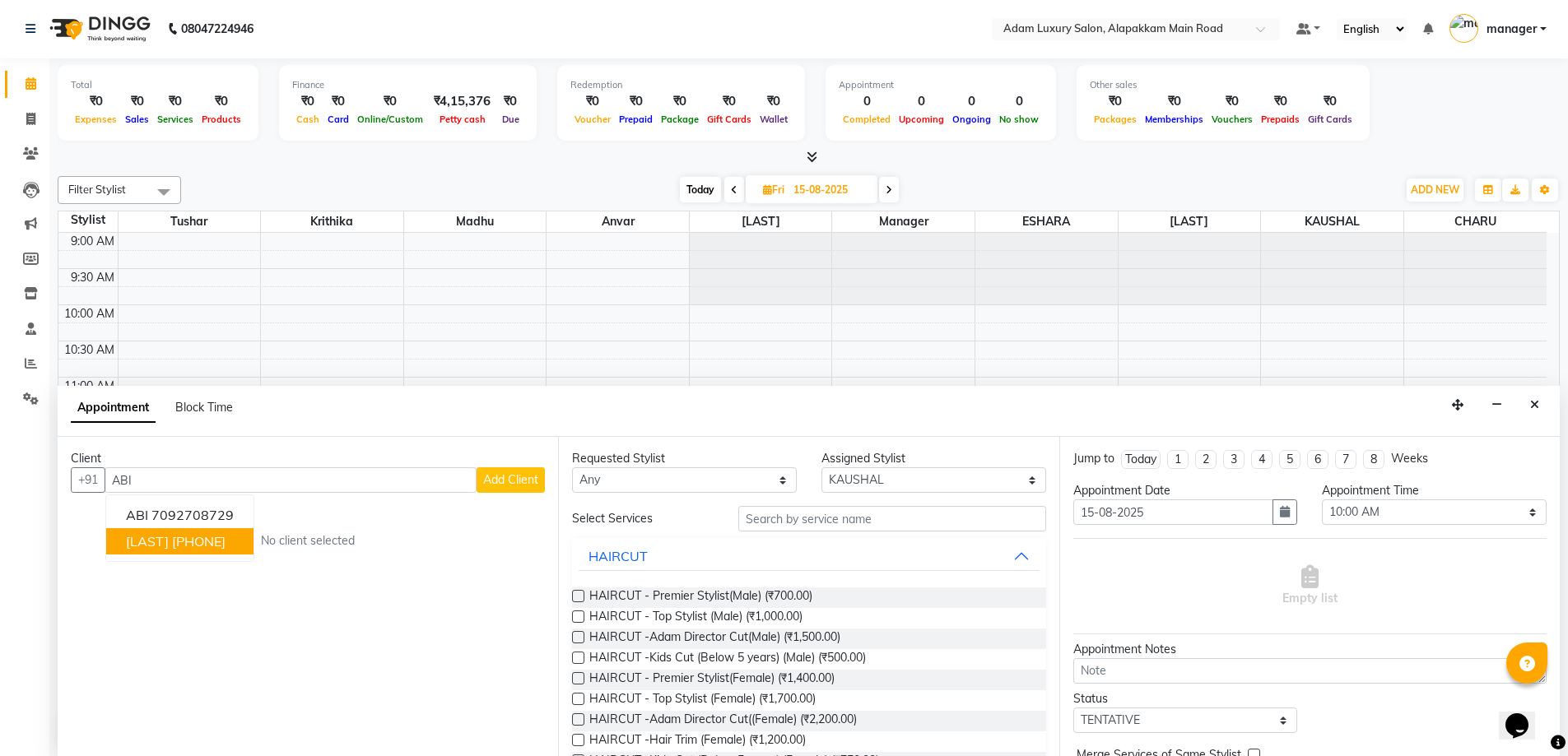 click on "ABISHAKE" at bounding box center [147, 541] 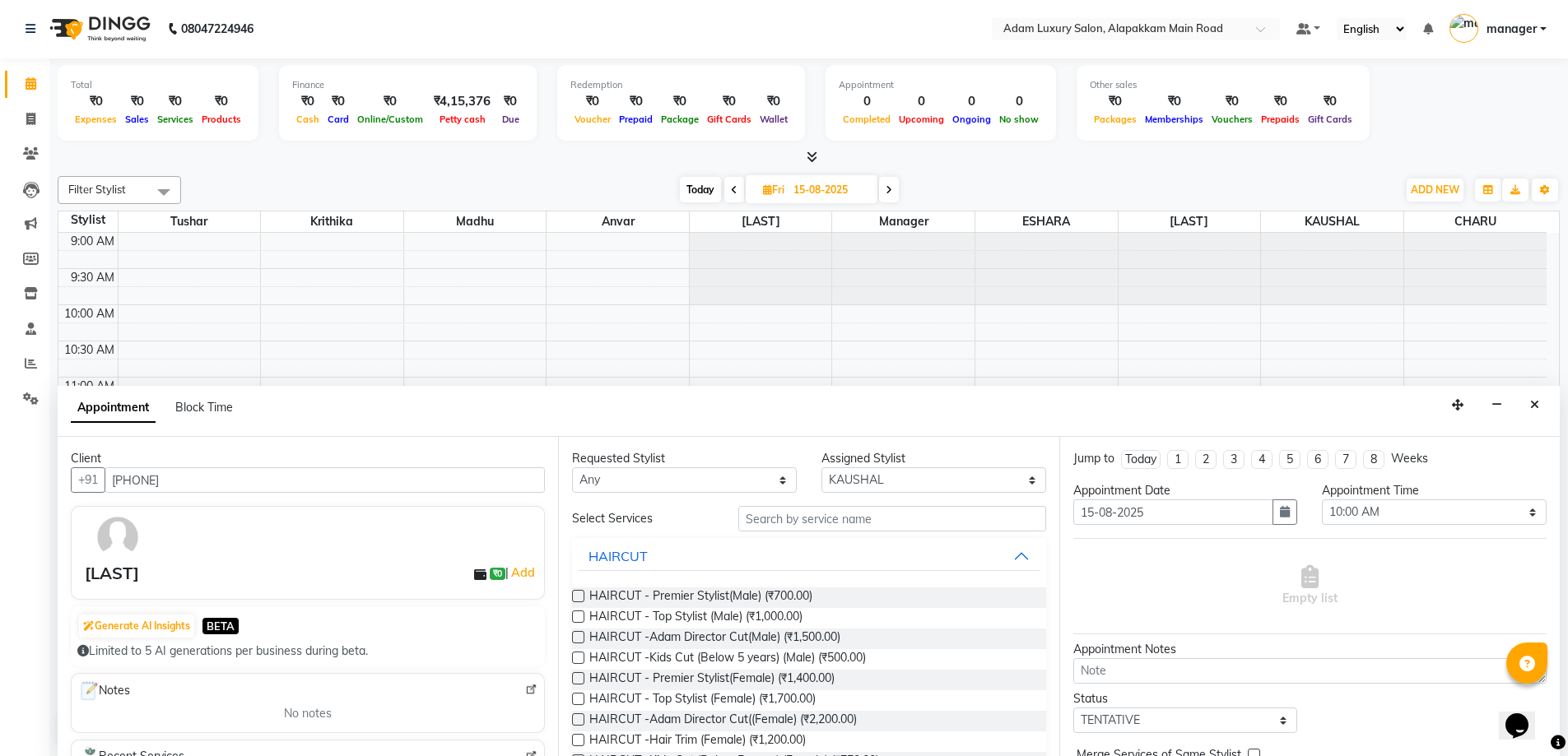 type on "9962047172" 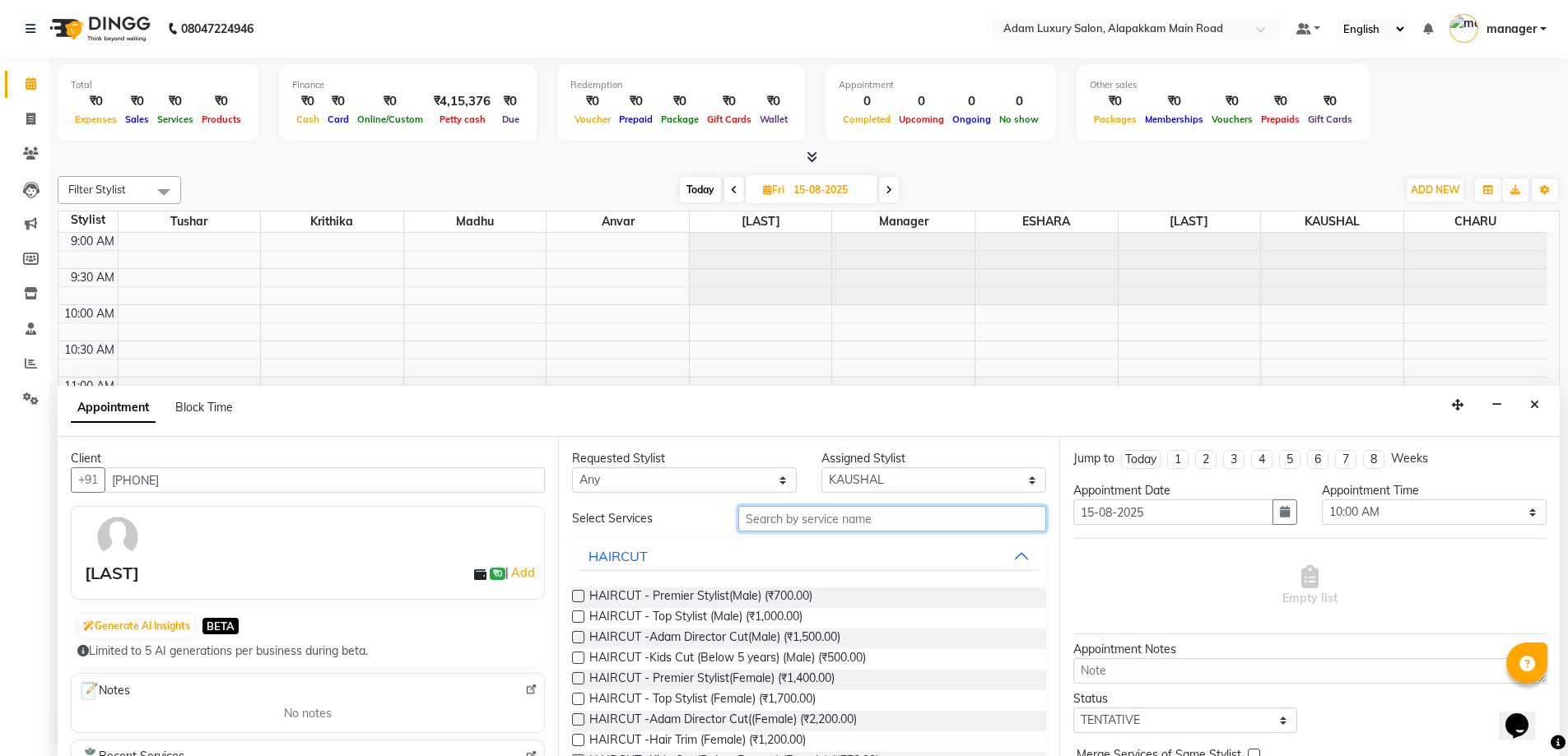 click at bounding box center [892, 518] 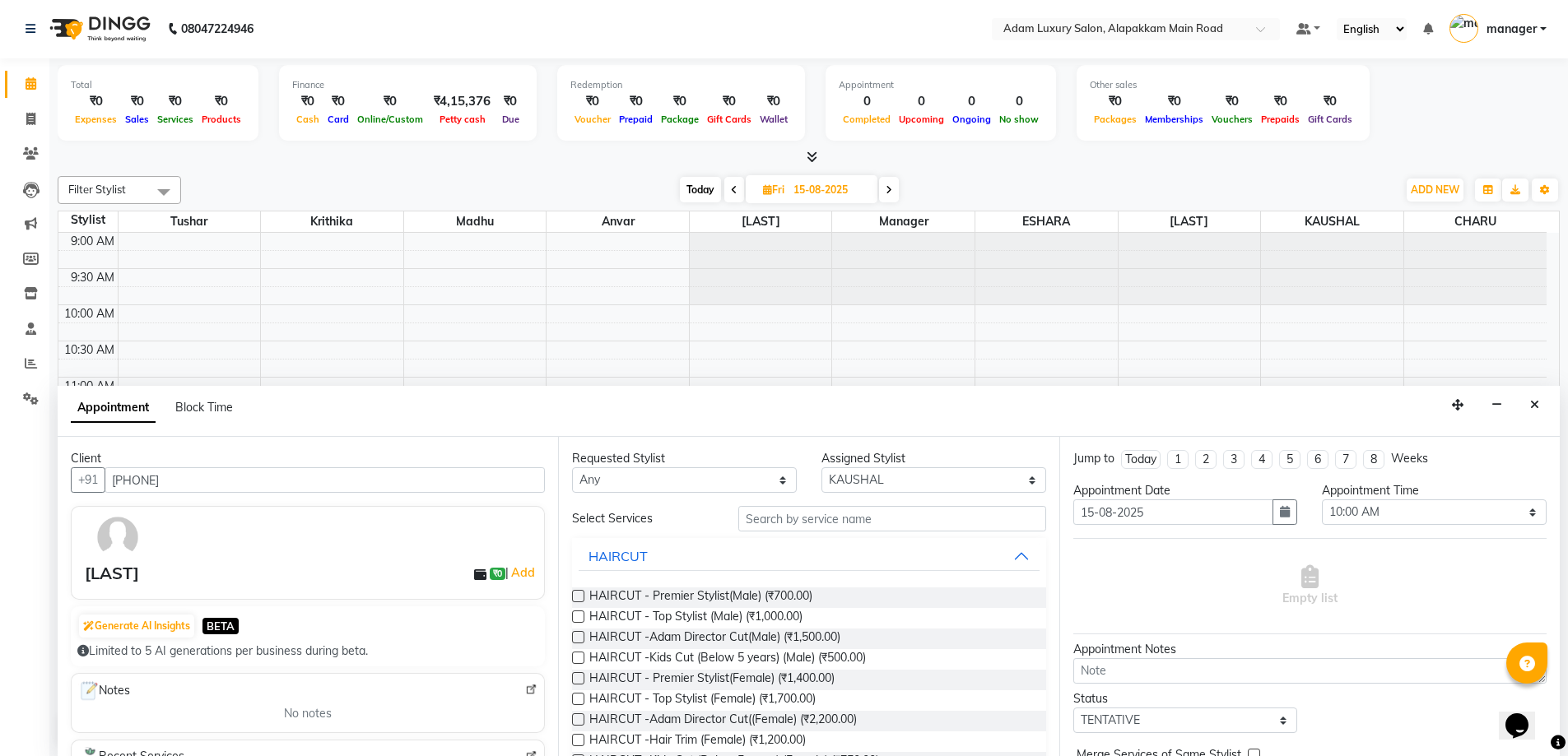 click at bounding box center (578, 616) 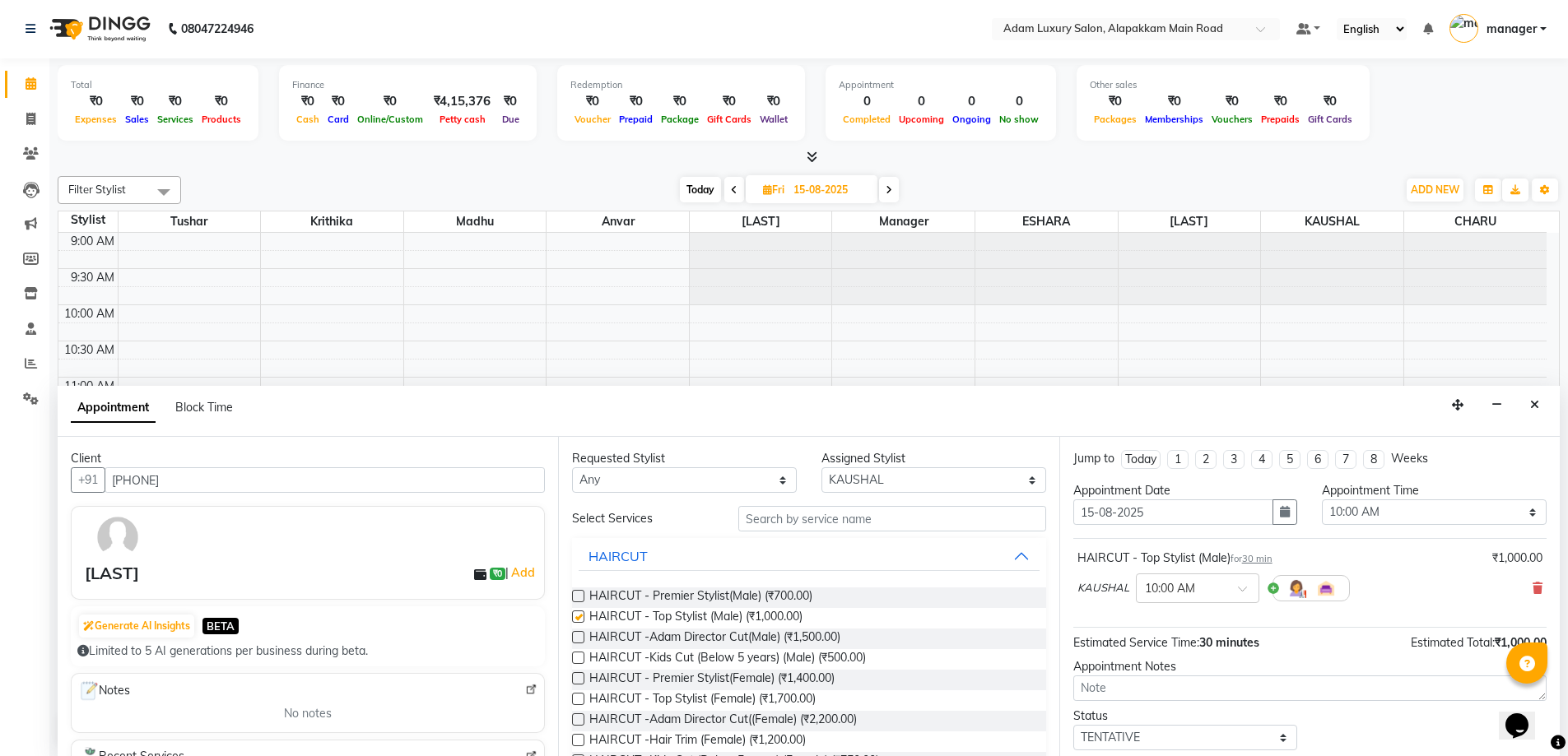 checkbox on "false" 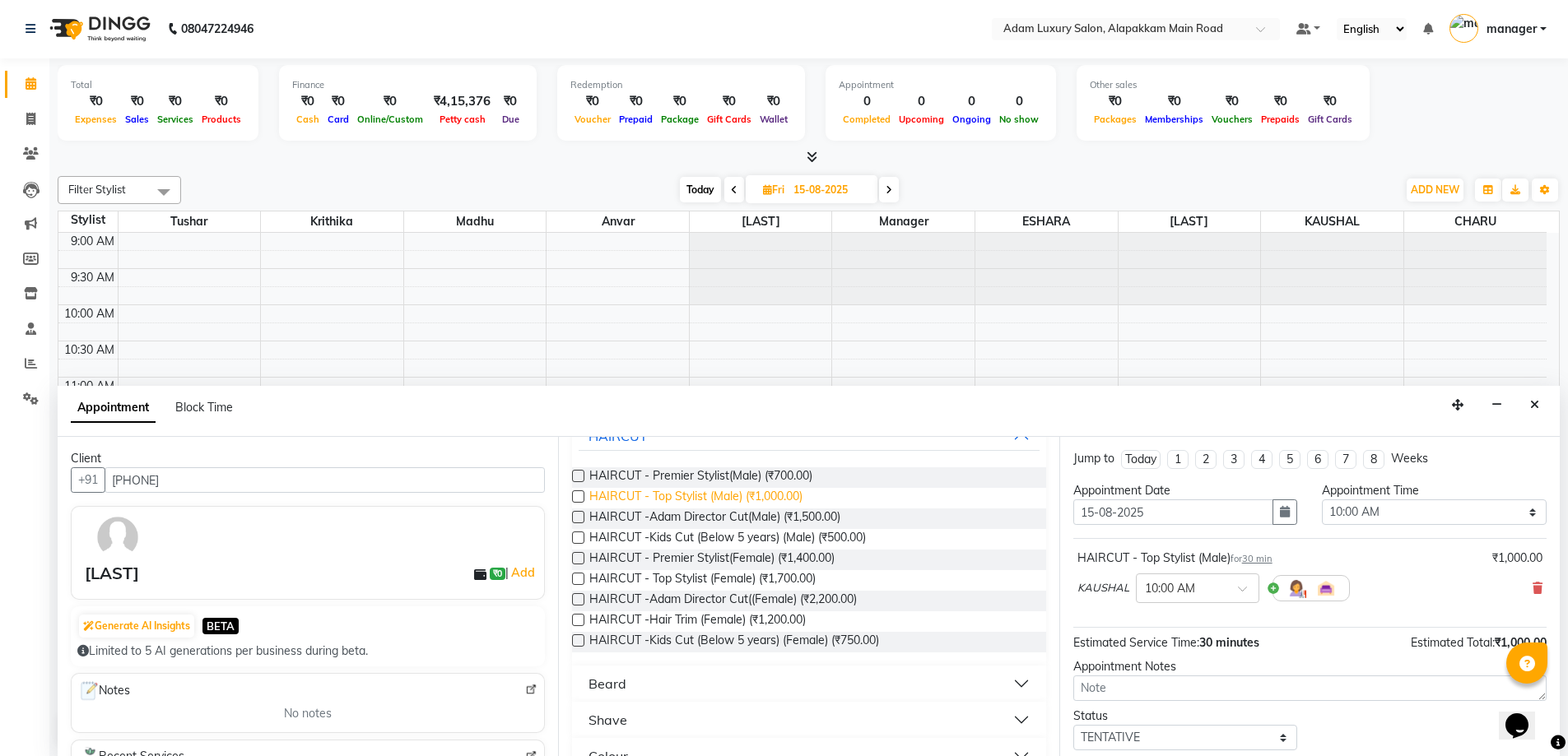 scroll, scrollTop: 247, scrollLeft: 0, axis: vertical 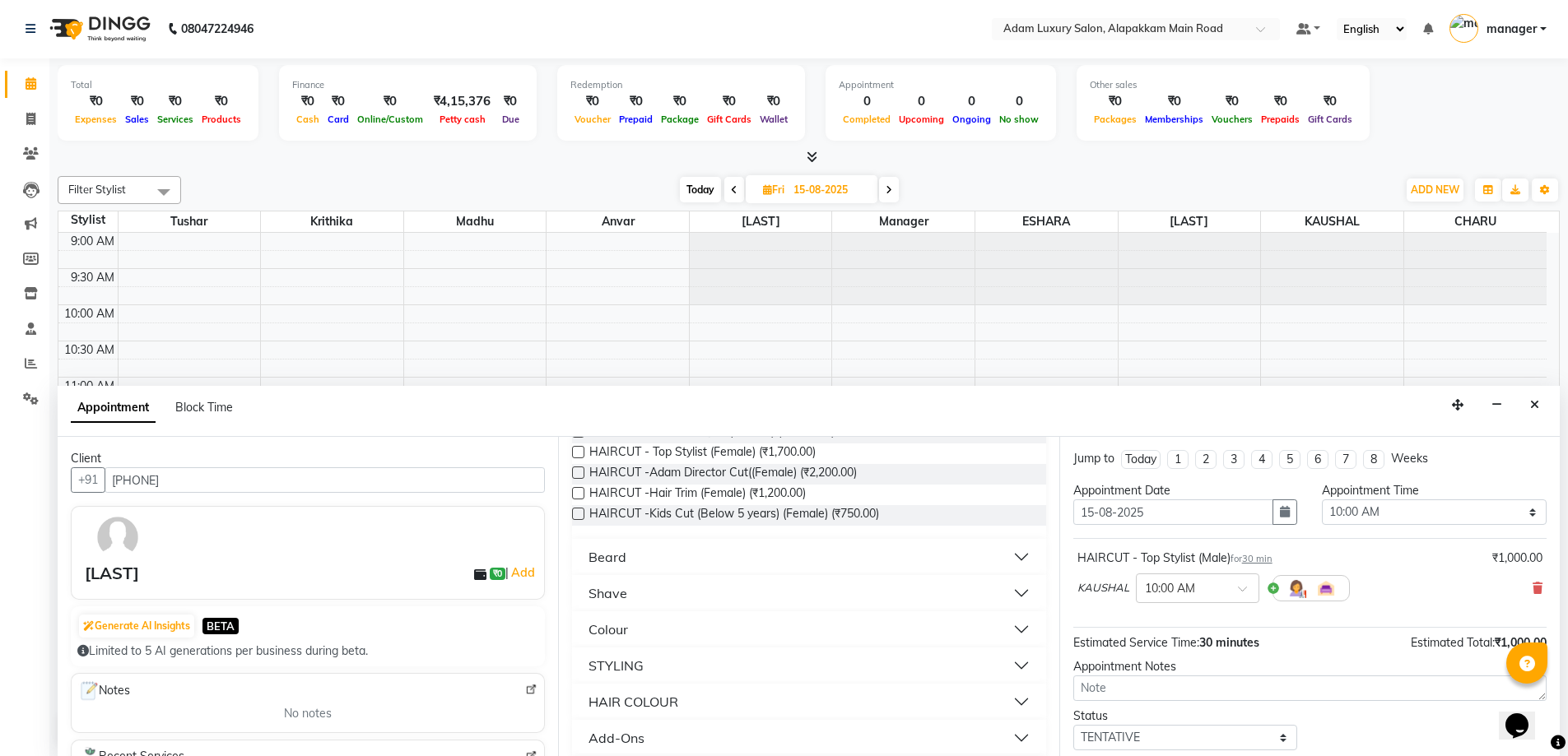 drag, startPoint x: 1012, startPoint y: 699, endPoint x: 979, endPoint y: 700, distance: 33.015148 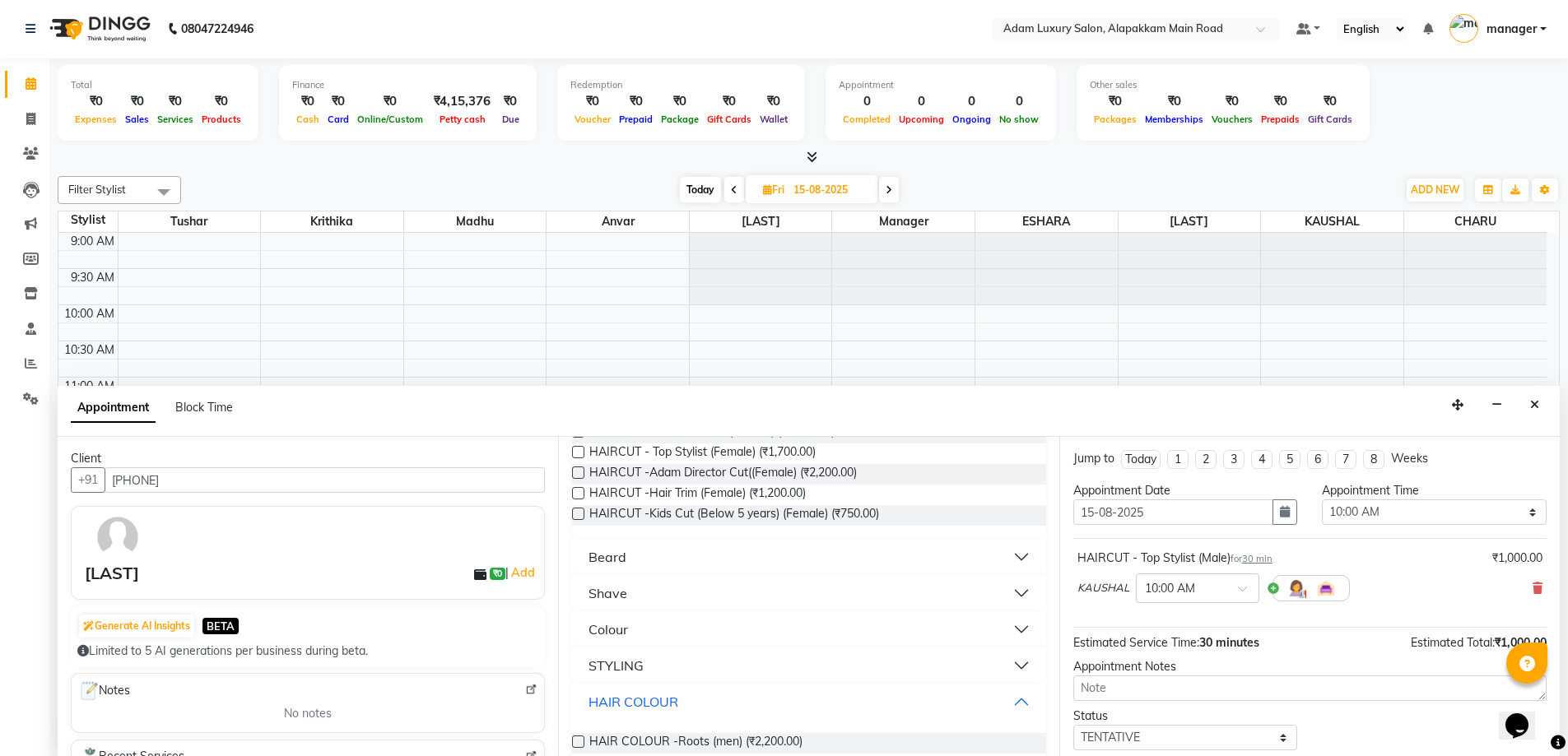 scroll, scrollTop: 329, scrollLeft: 0, axis: vertical 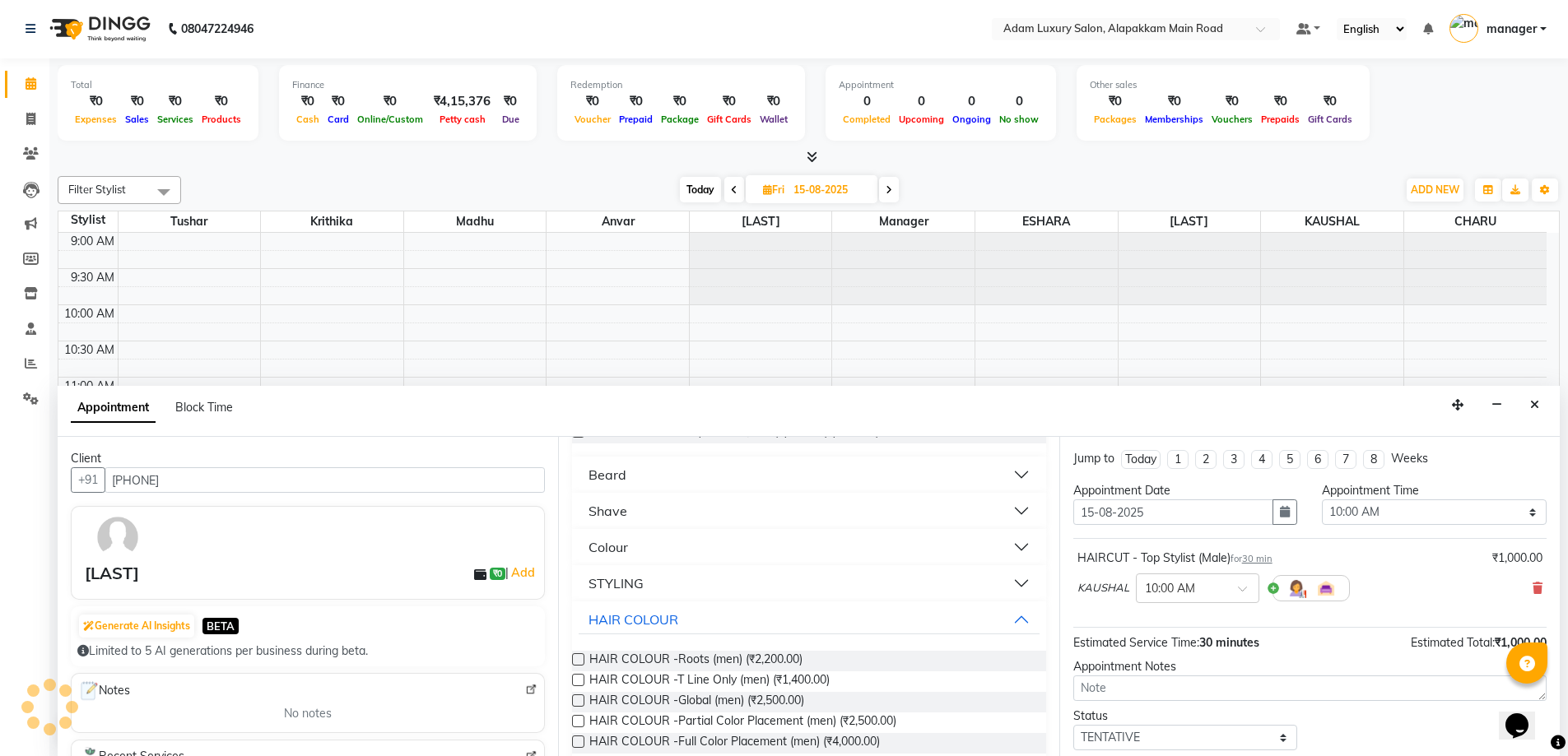 click at bounding box center [578, 659] 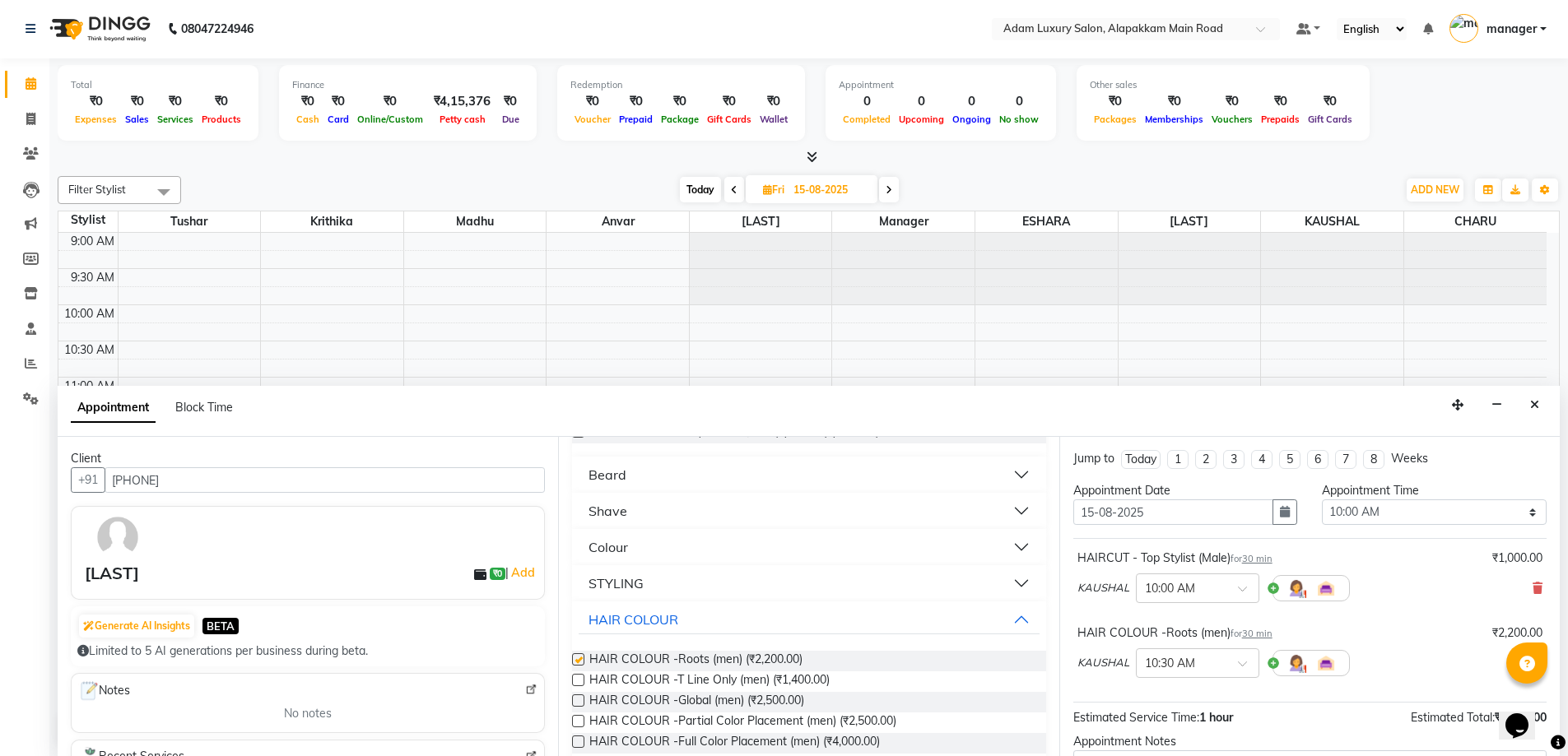 checkbox on "false" 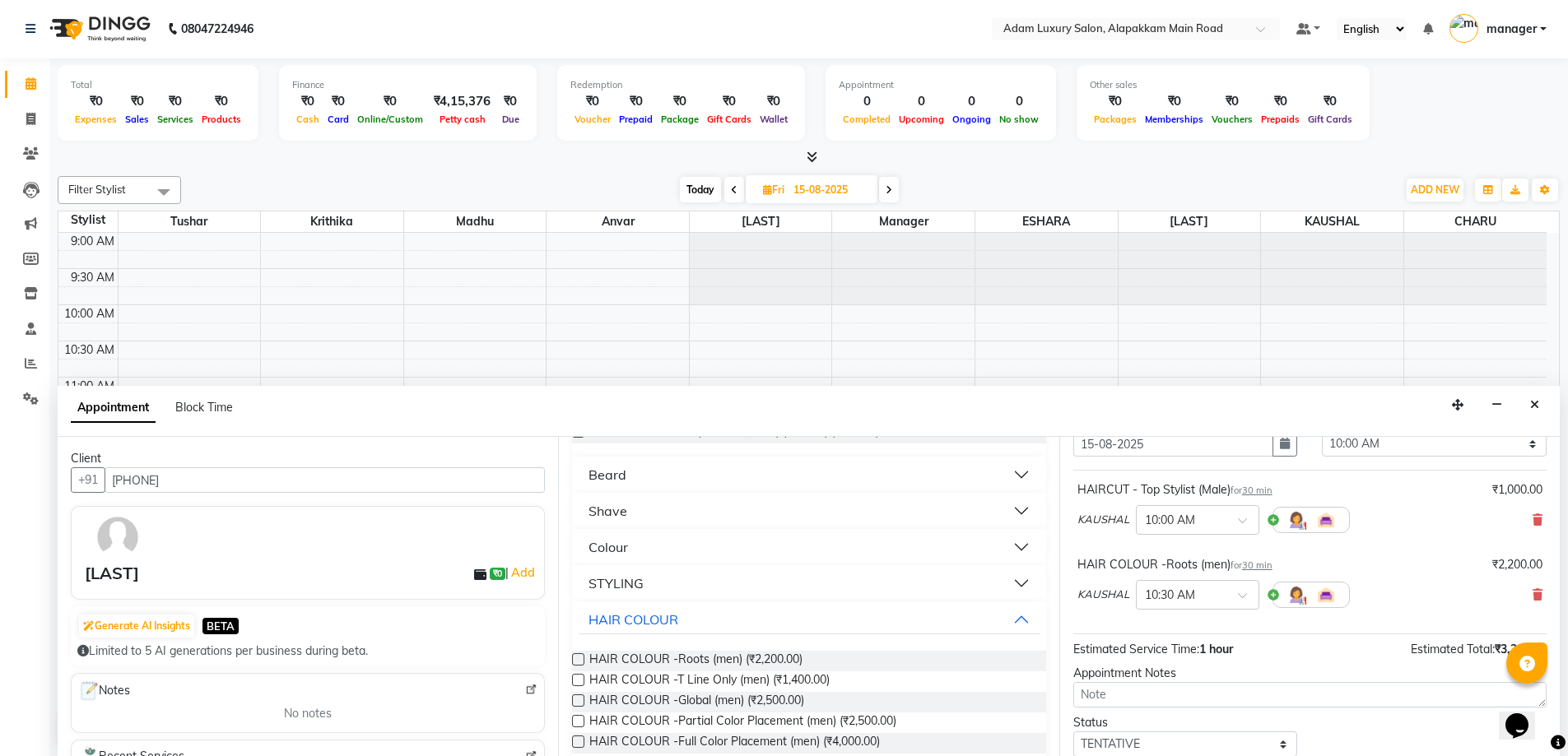 scroll, scrollTop: 165, scrollLeft: 0, axis: vertical 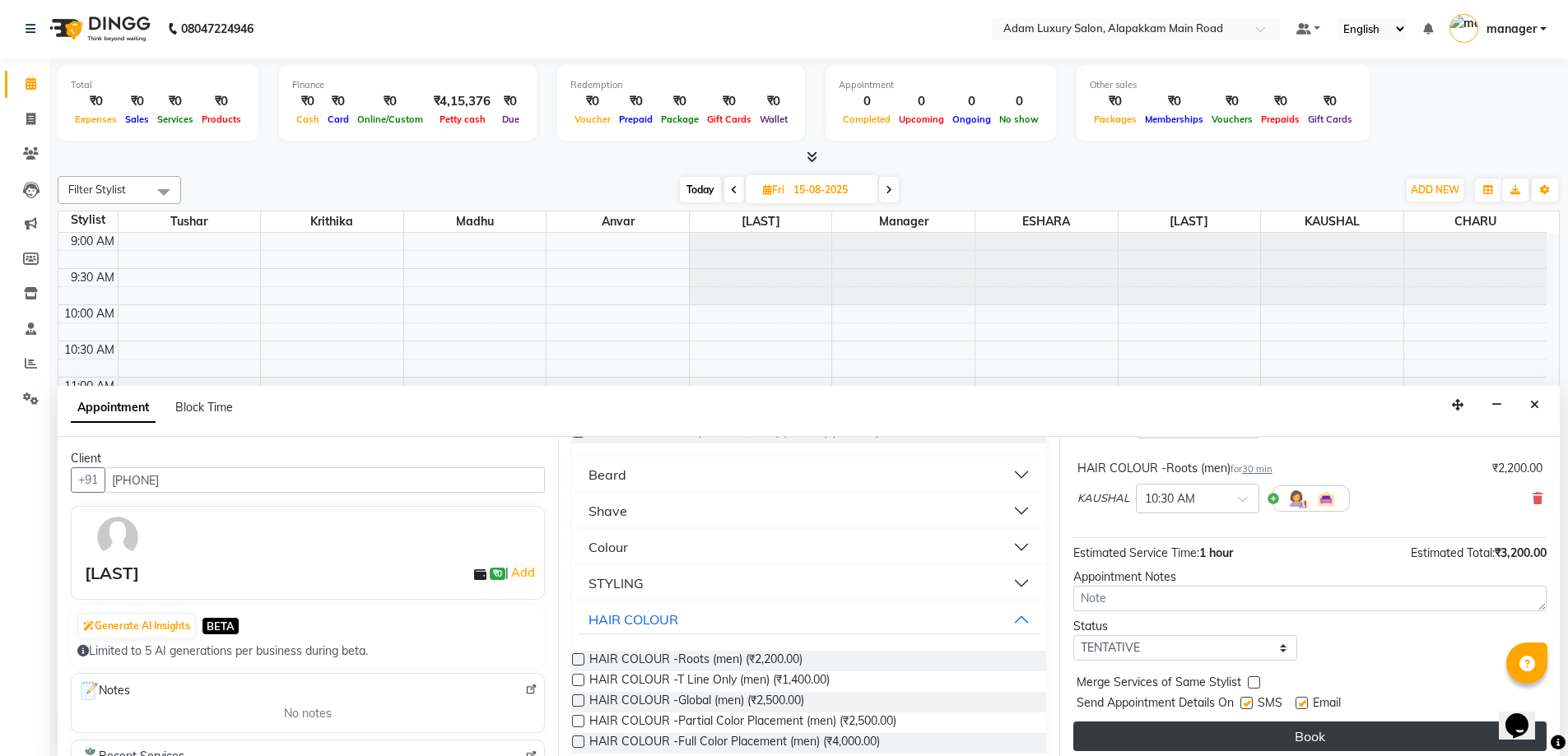 click on "Book" at bounding box center (1310, 736) 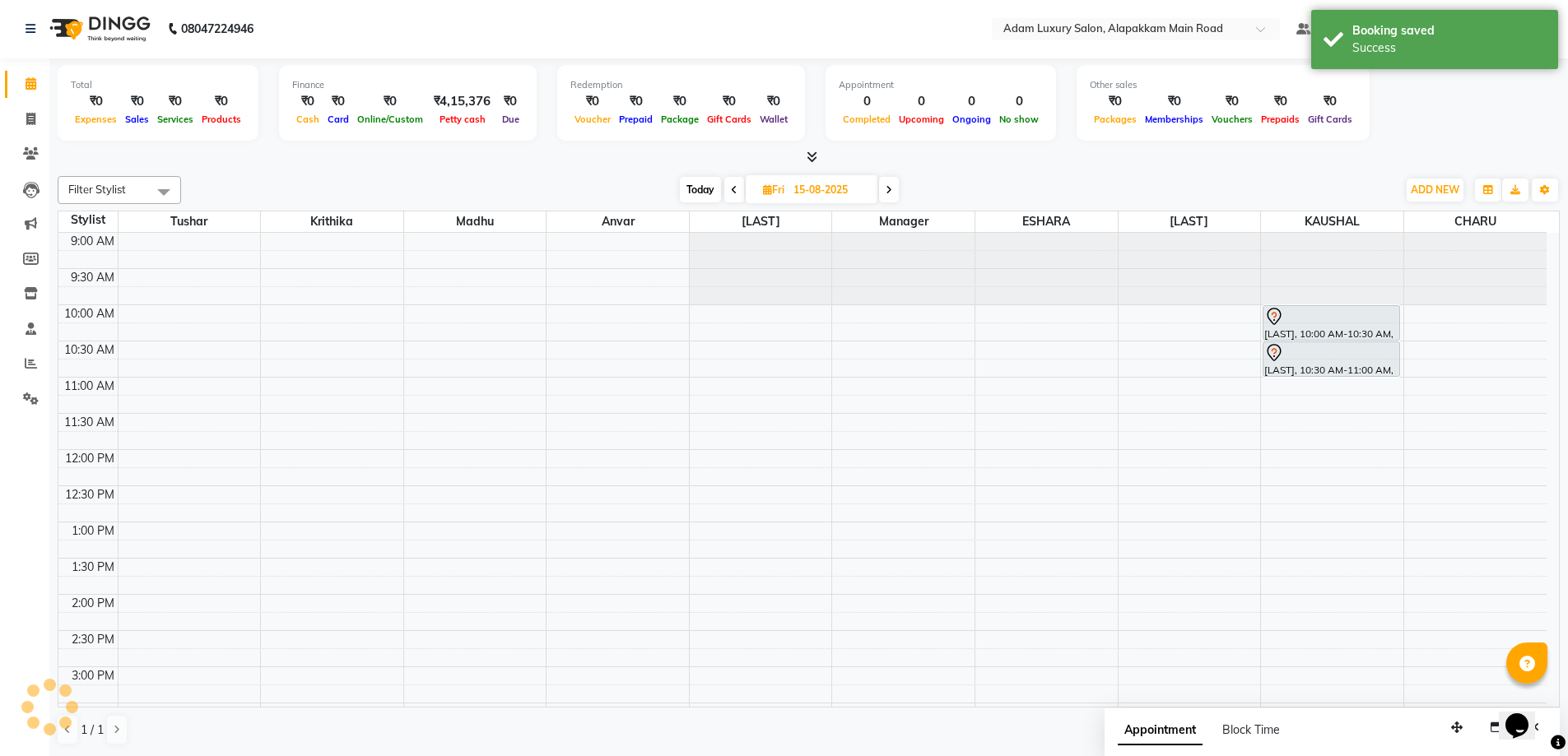scroll, scrollTop: 0, scrollLeft: 0, axis: both 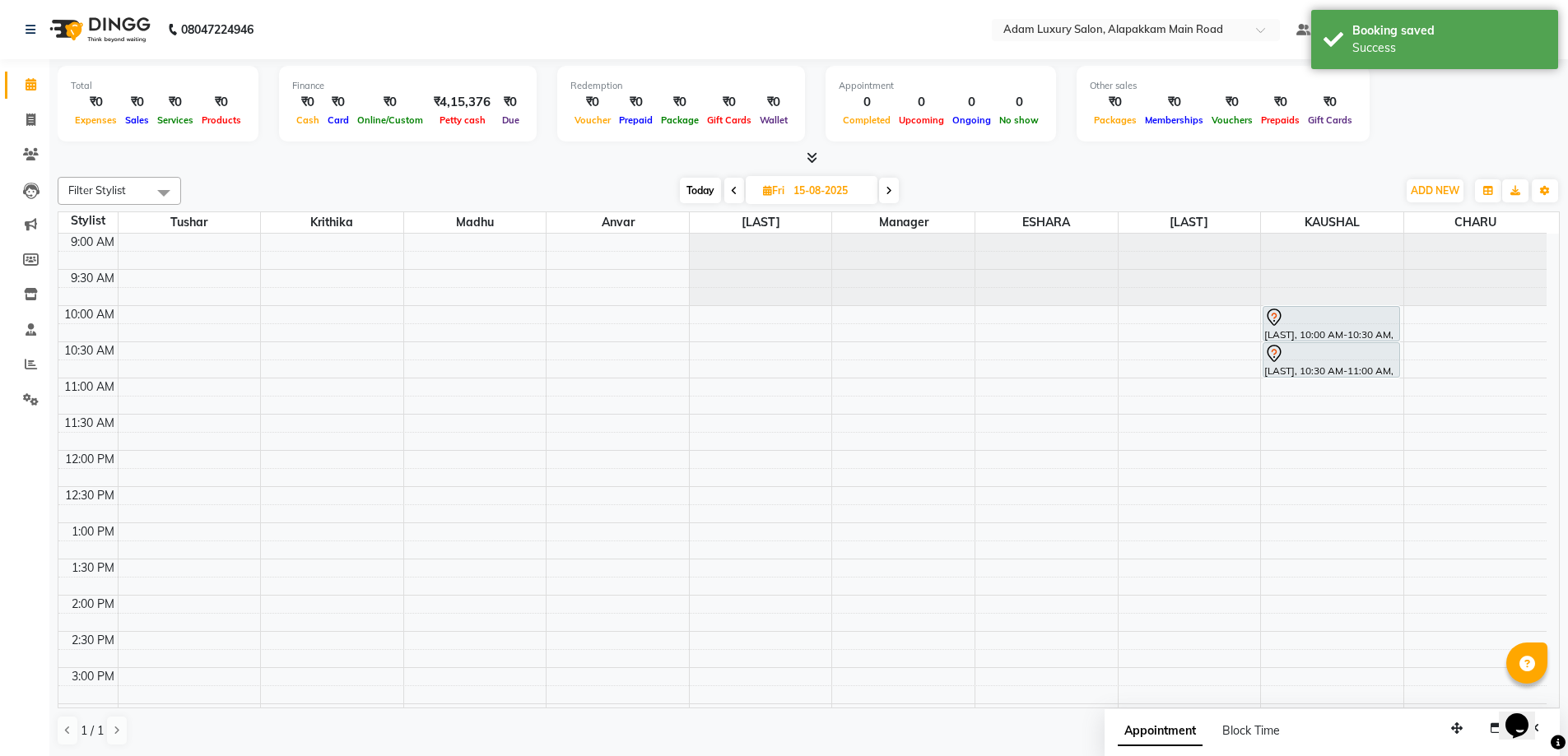 click at bounding box center [734, 191] 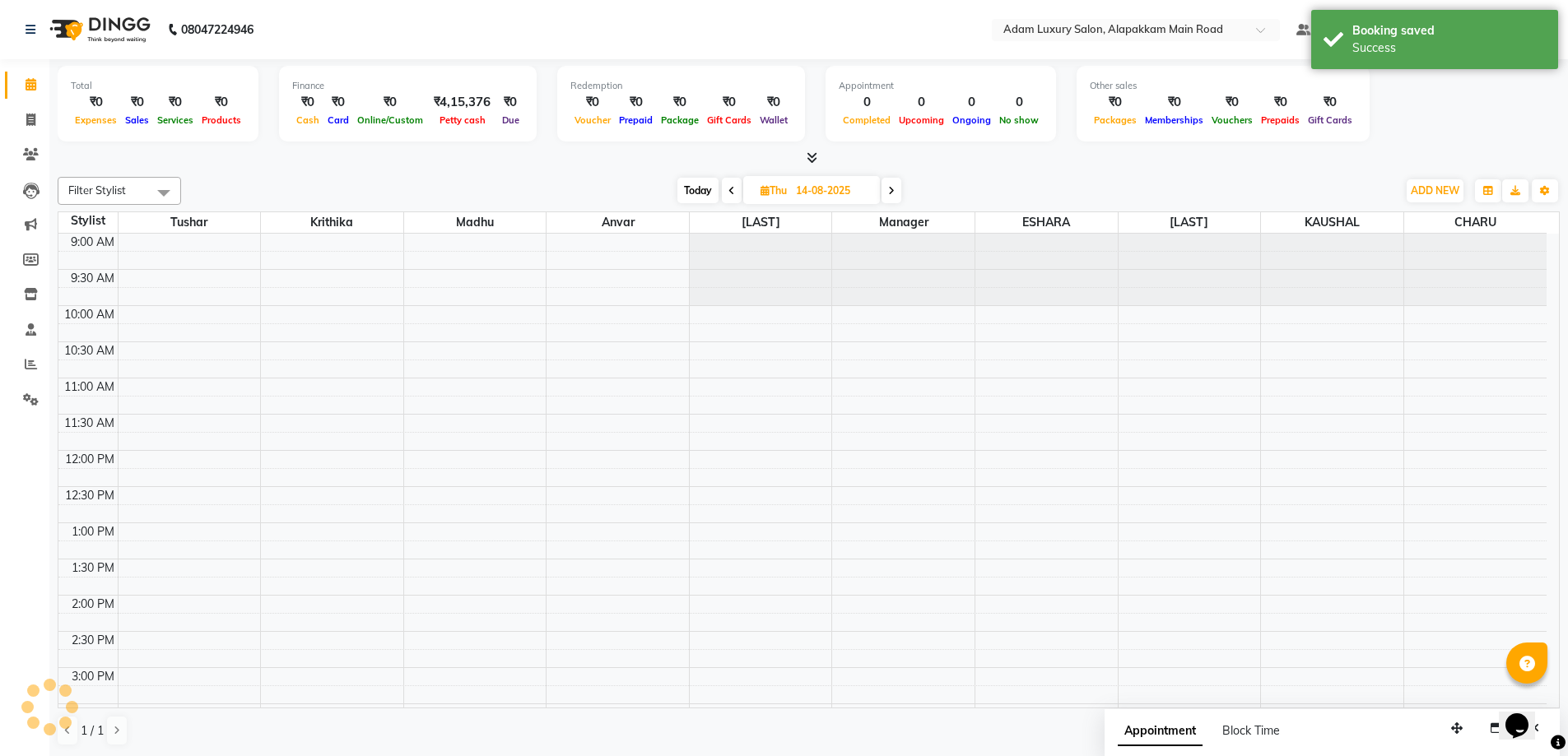 scroll, scrollTop: 146, scrollLeft: 0, axis: vertical 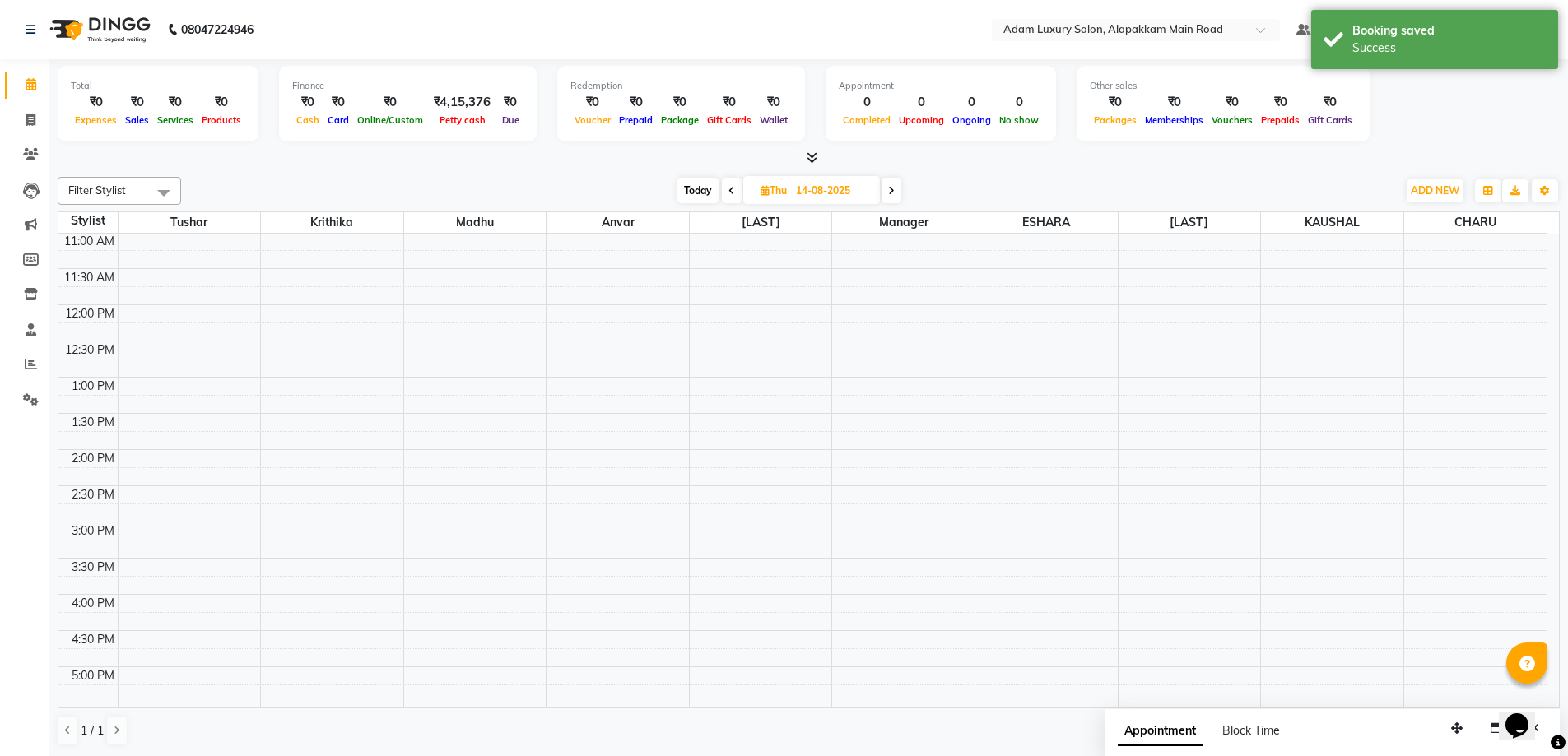 click on "Today" at bounding box center (698, 190) 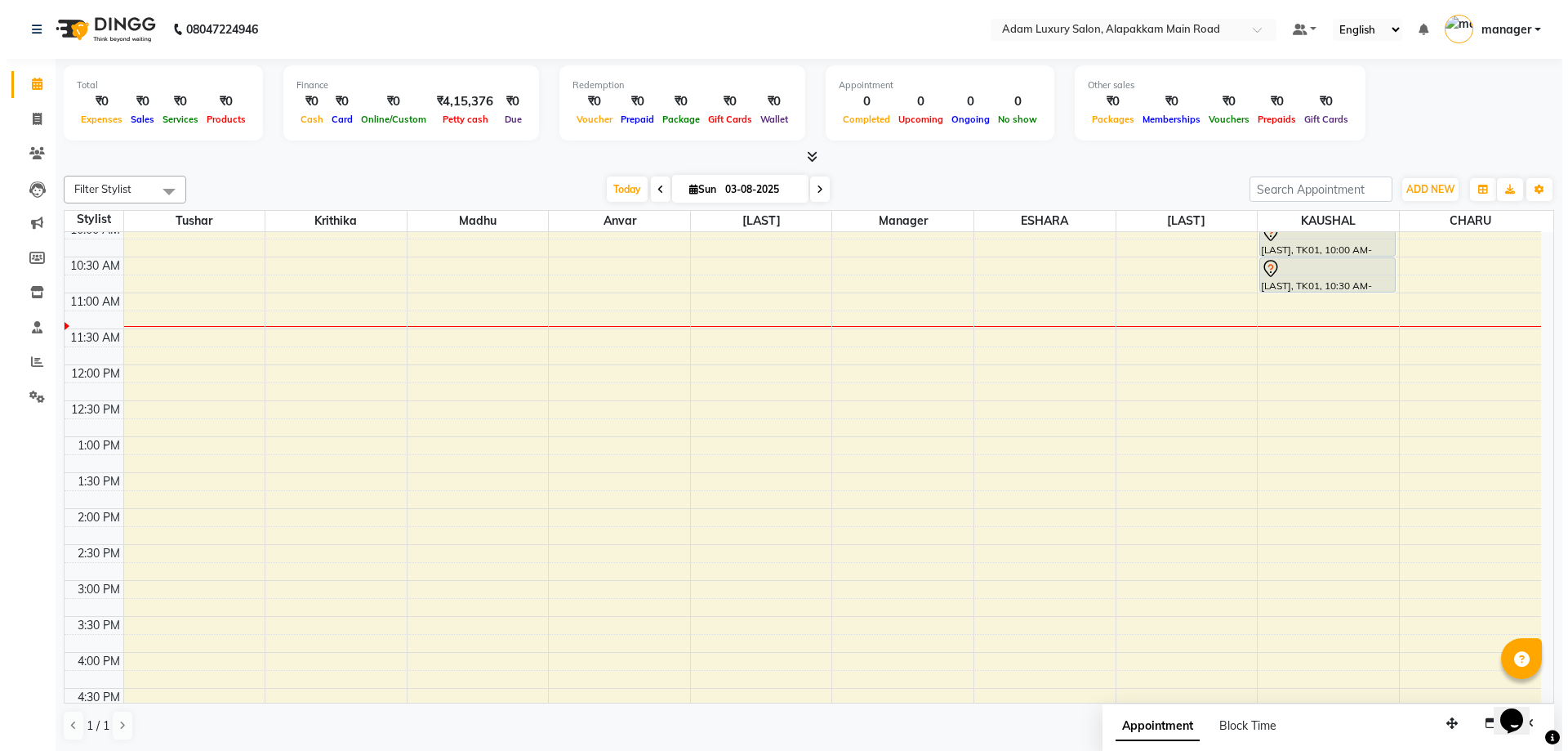 scroll, scrollTop: 0, scrollLeft: 0, axis: both 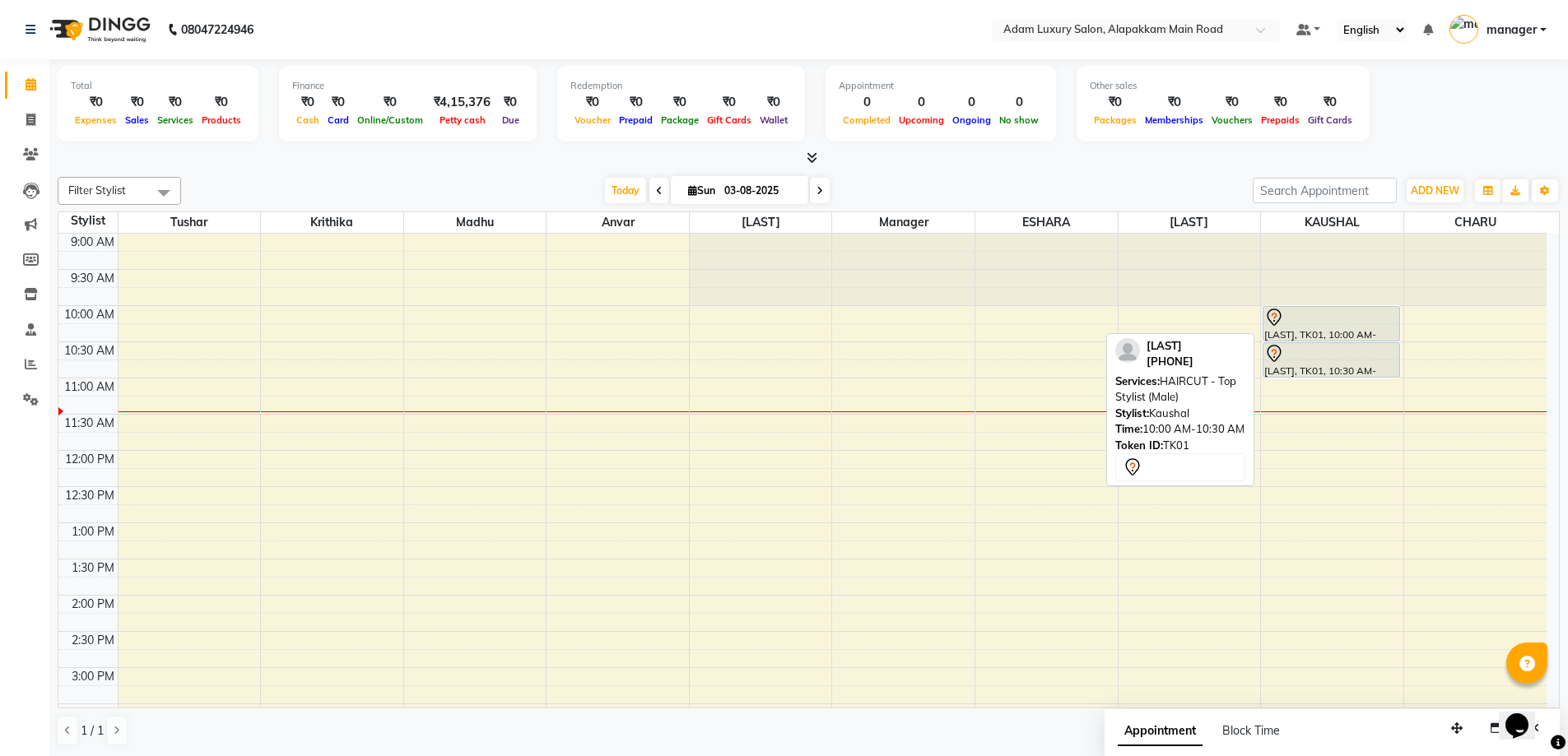 click at bounding box center (1331, 318) 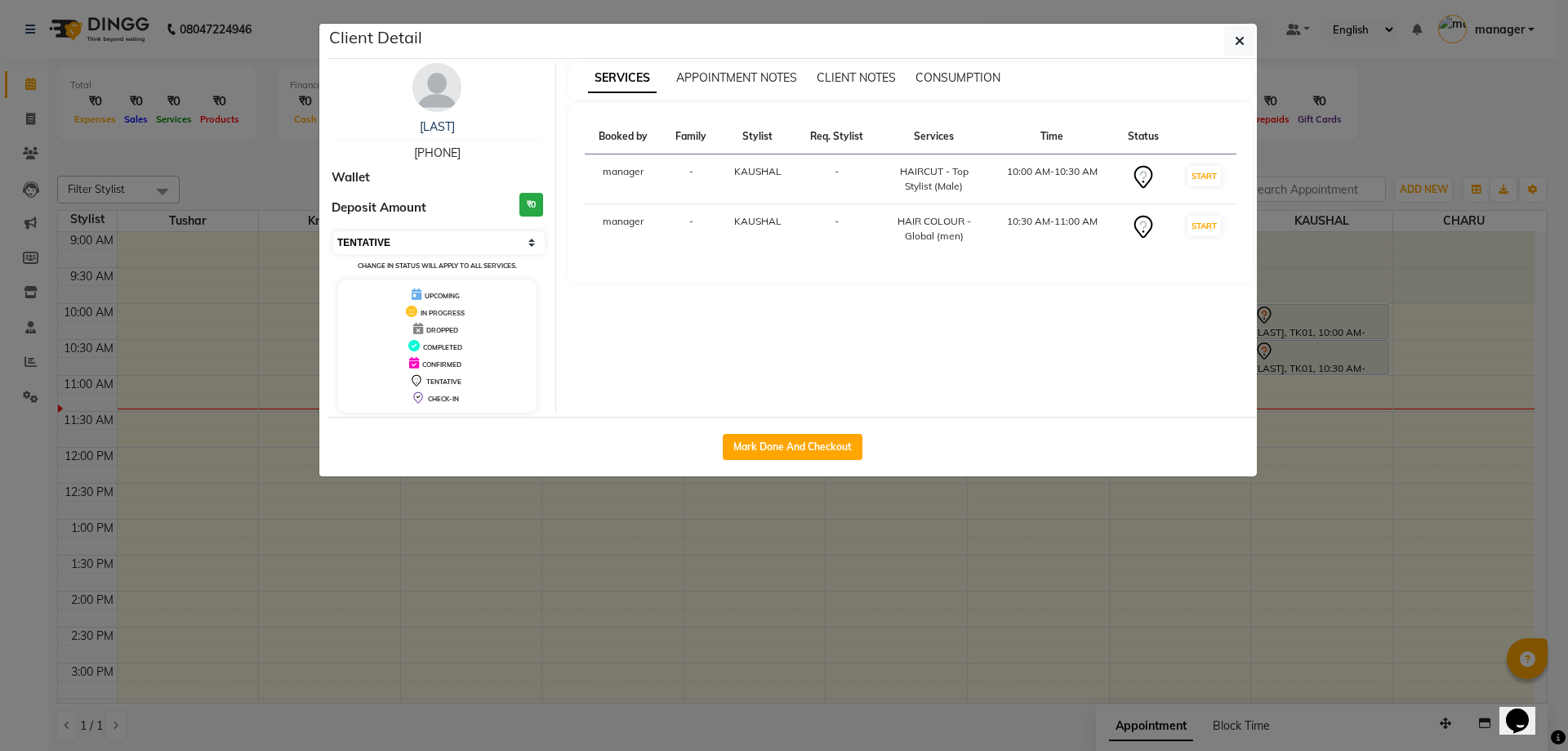 click on "Select IN SERVICE CONFIRMED TENTATIVE CHECK IN MARK DONE DROPPED UPCOMING" at bounding box center (439, 243) 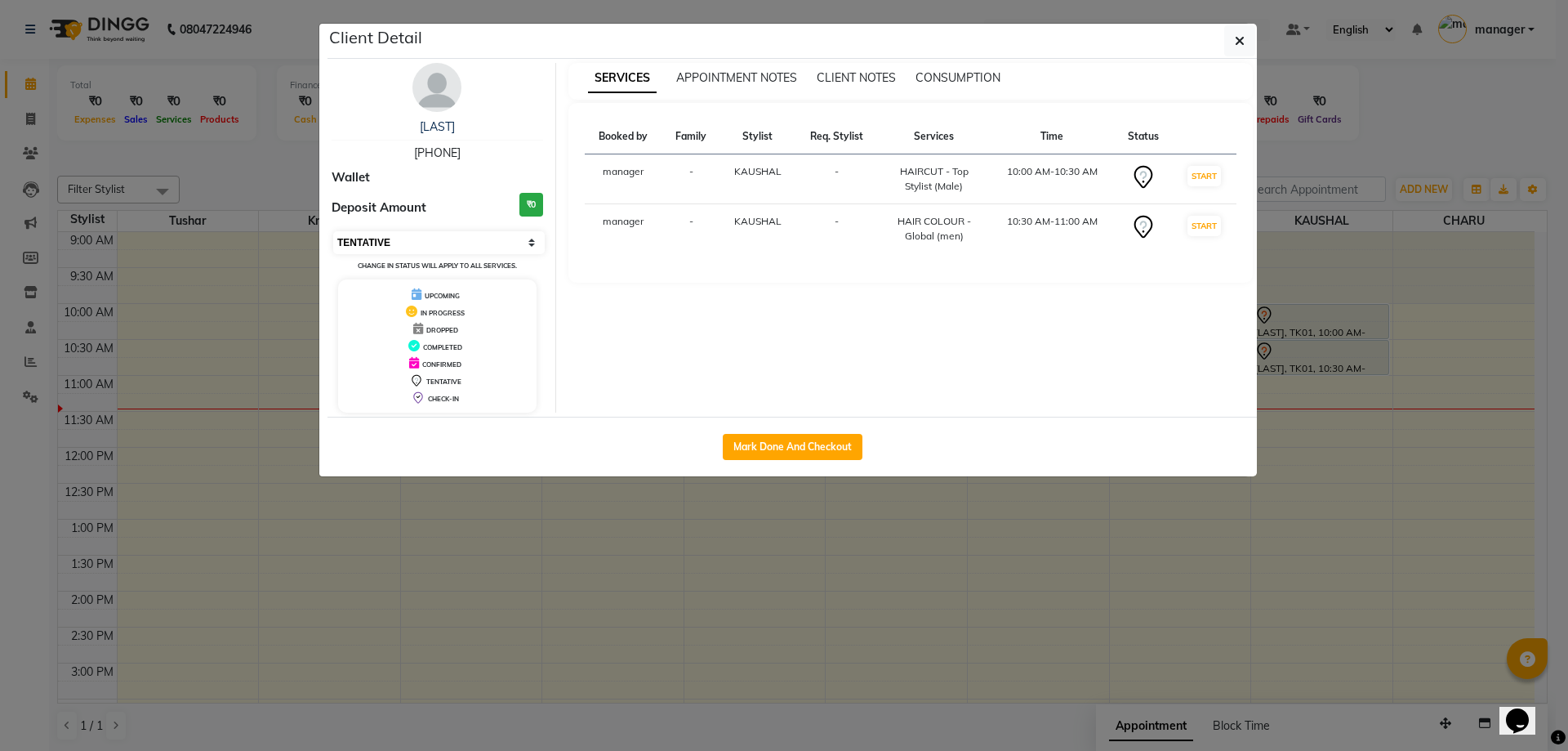 select on "2" 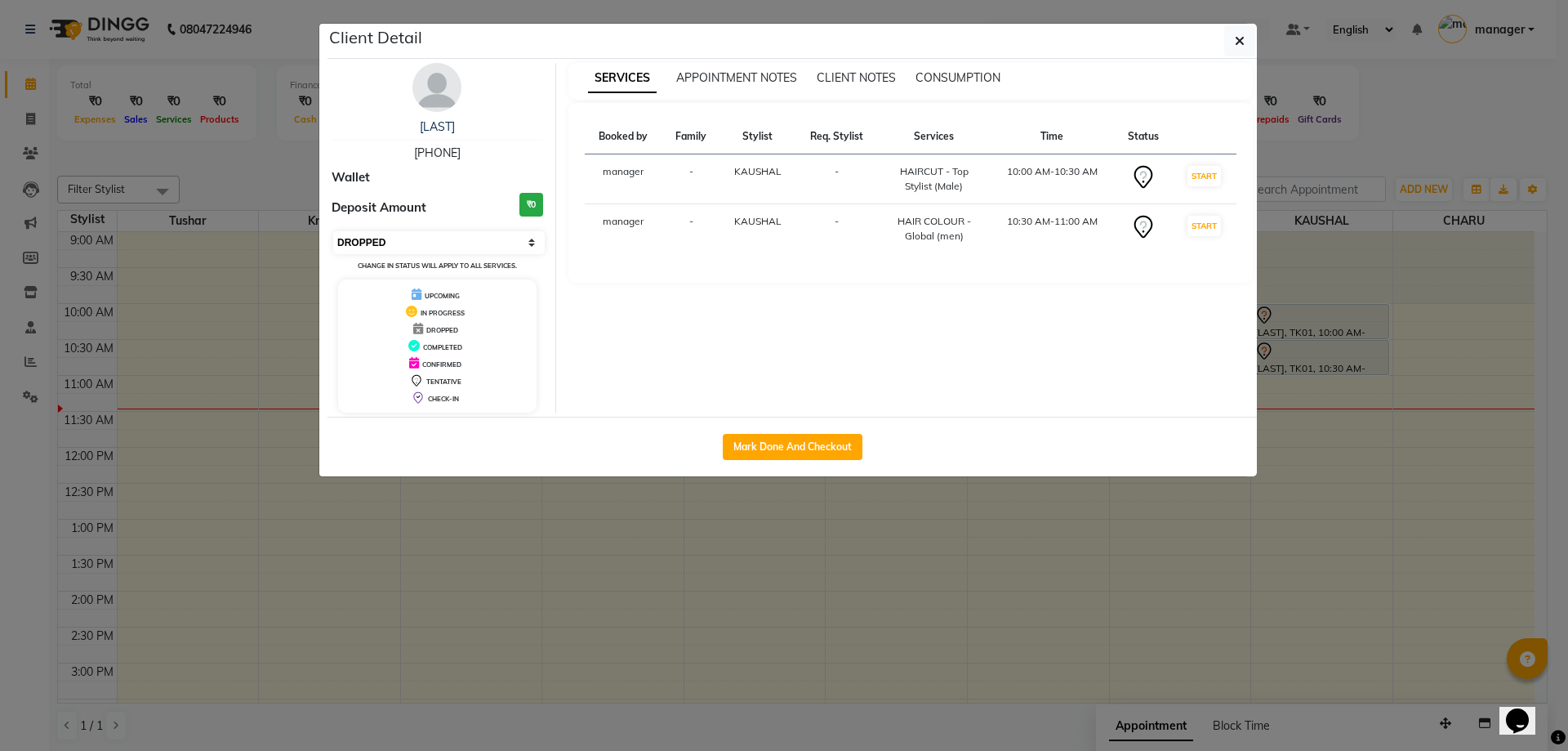 click on "Select IN SERVICE CONFIRMED TENTATIVE CHECK IN MARK DONE DROPPED UPCOMING" at bounding box center [439, 243] 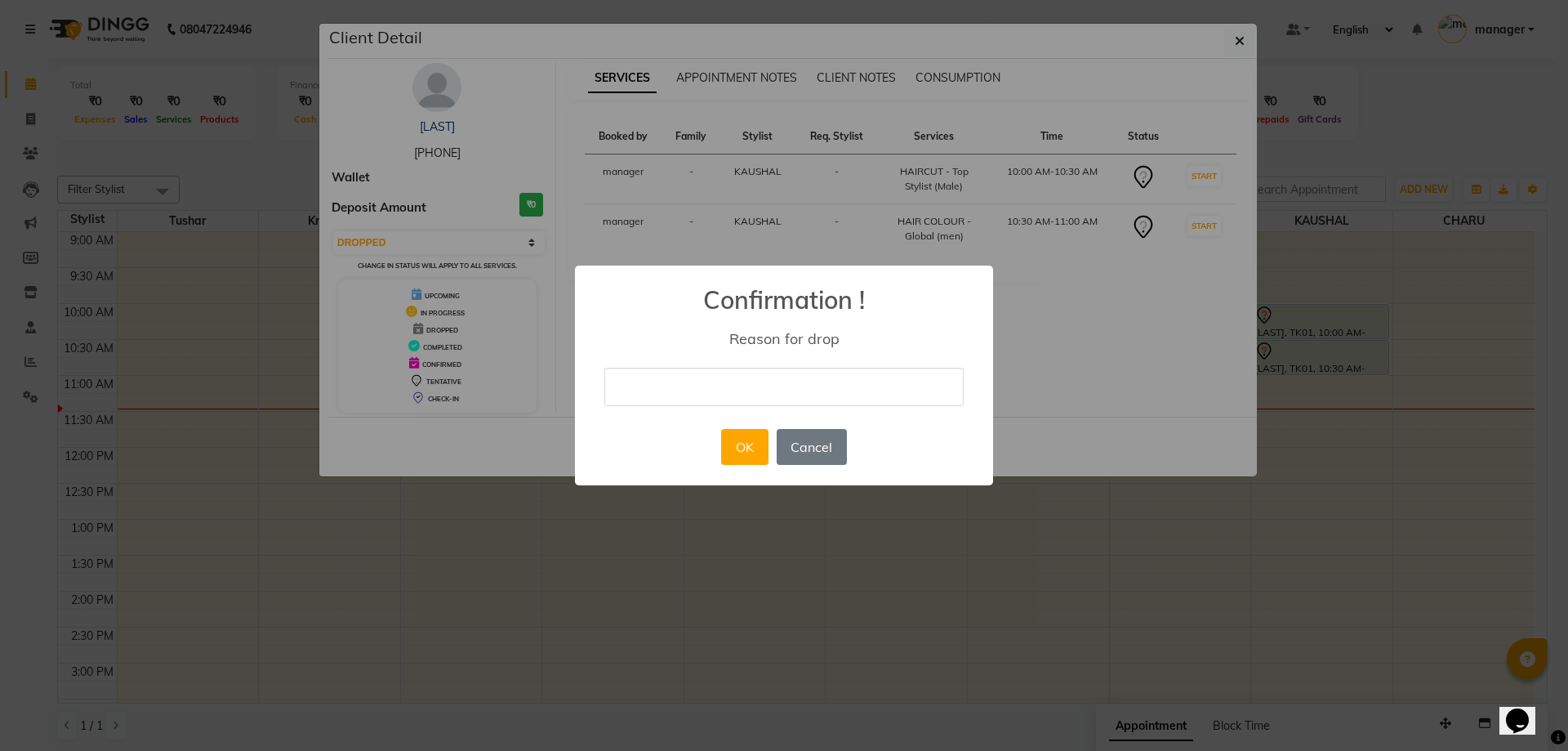 click at bounding box center (784, 387) 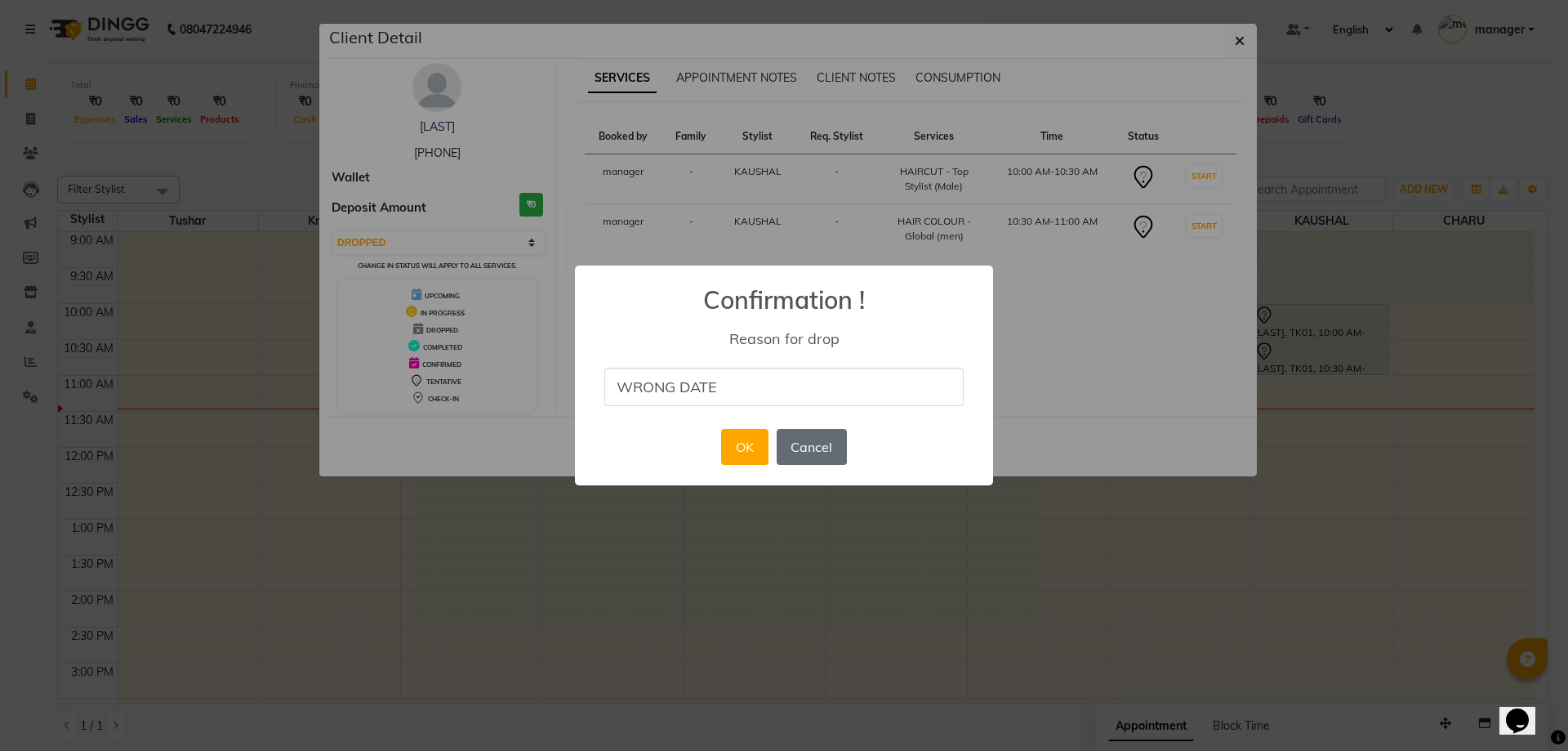 type on "WRONG DATE" 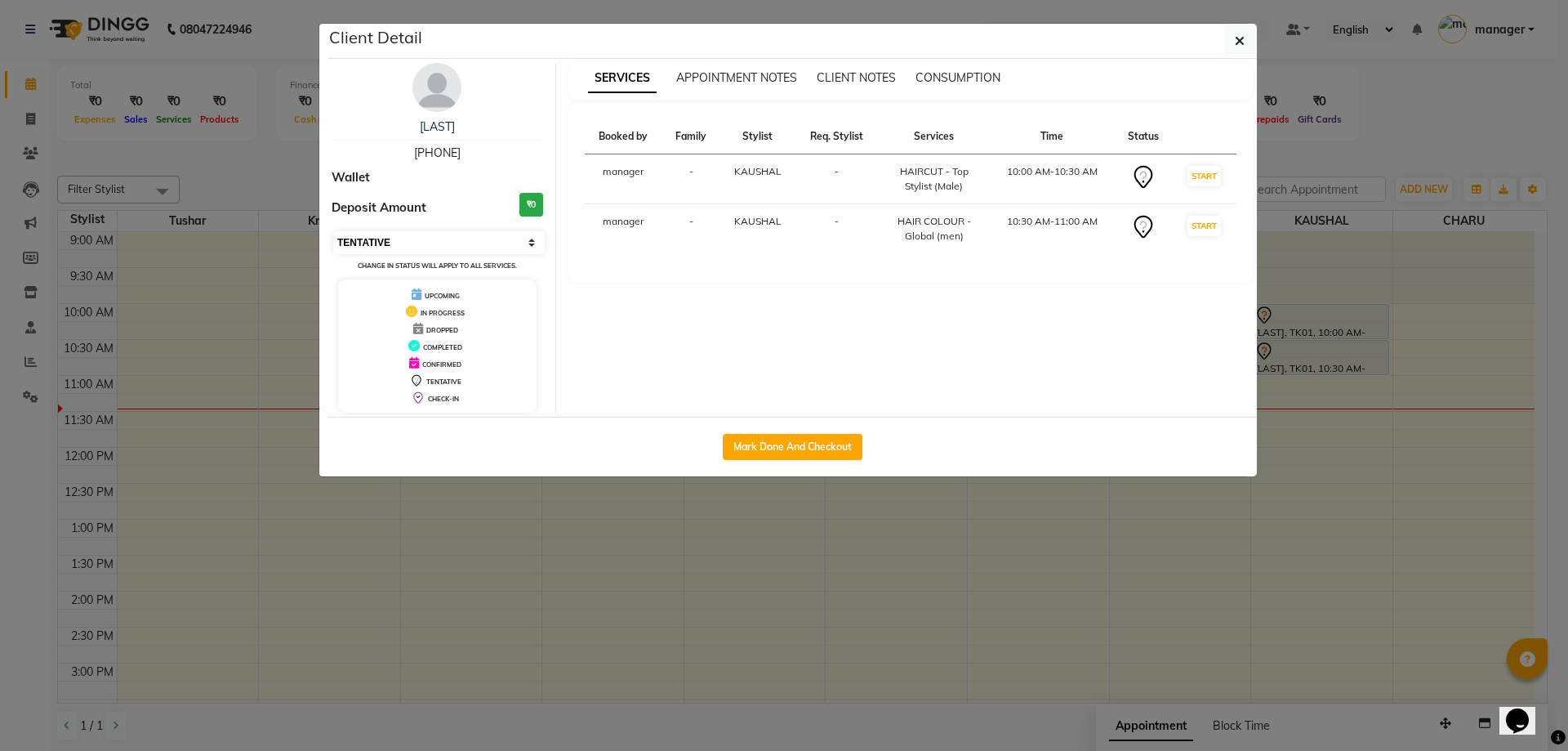 click on "Select IN SERVICE CONFIRMED TENTATIVE CHECK IN MARK DONE DROPPED UPCOMING" at bounding box center [439, 243] 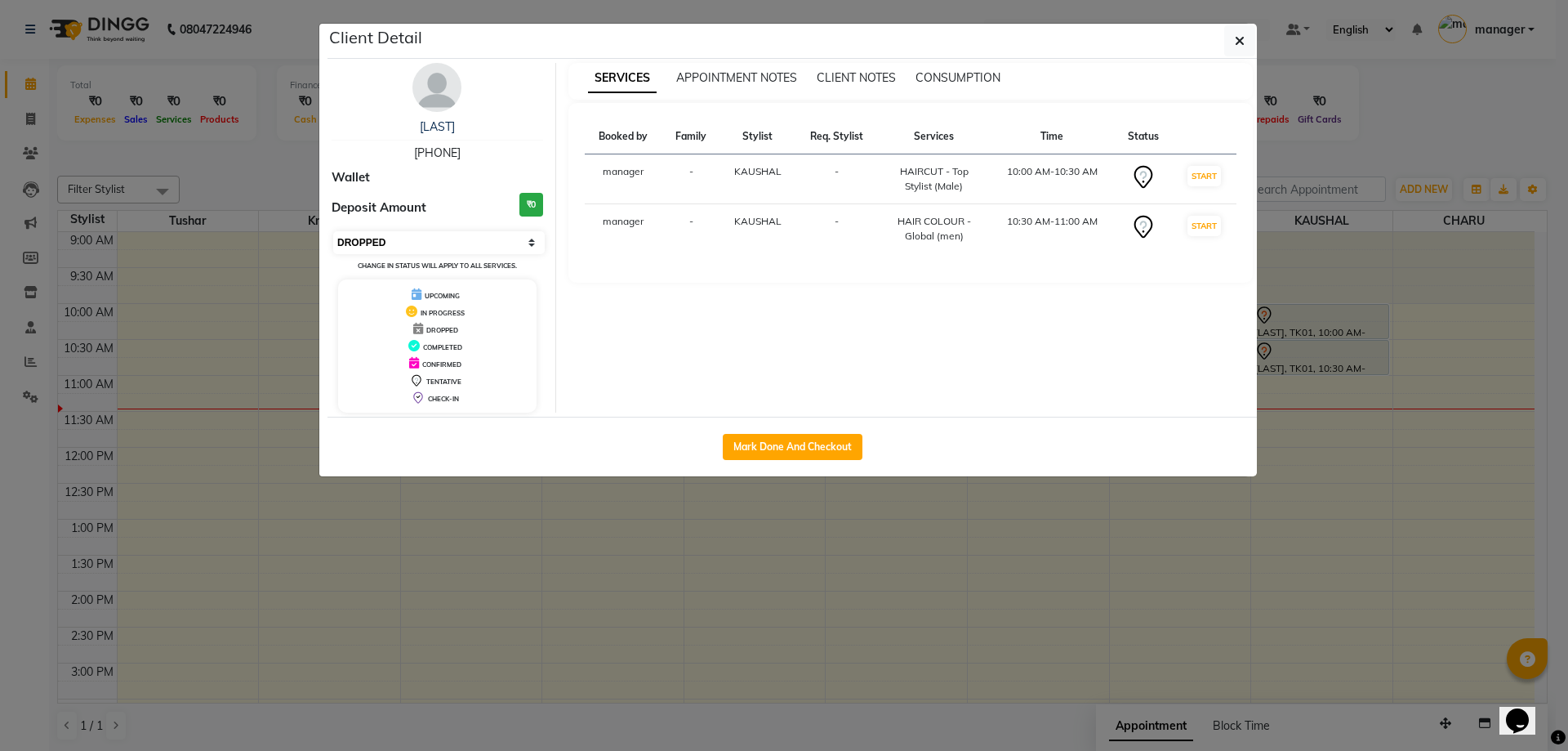 click on "Select IN SERVICE CONFIRMED TENTATIVE CHECK IN MARK DONE DROPPED UPCOMING" at bounding box center (439, 243) 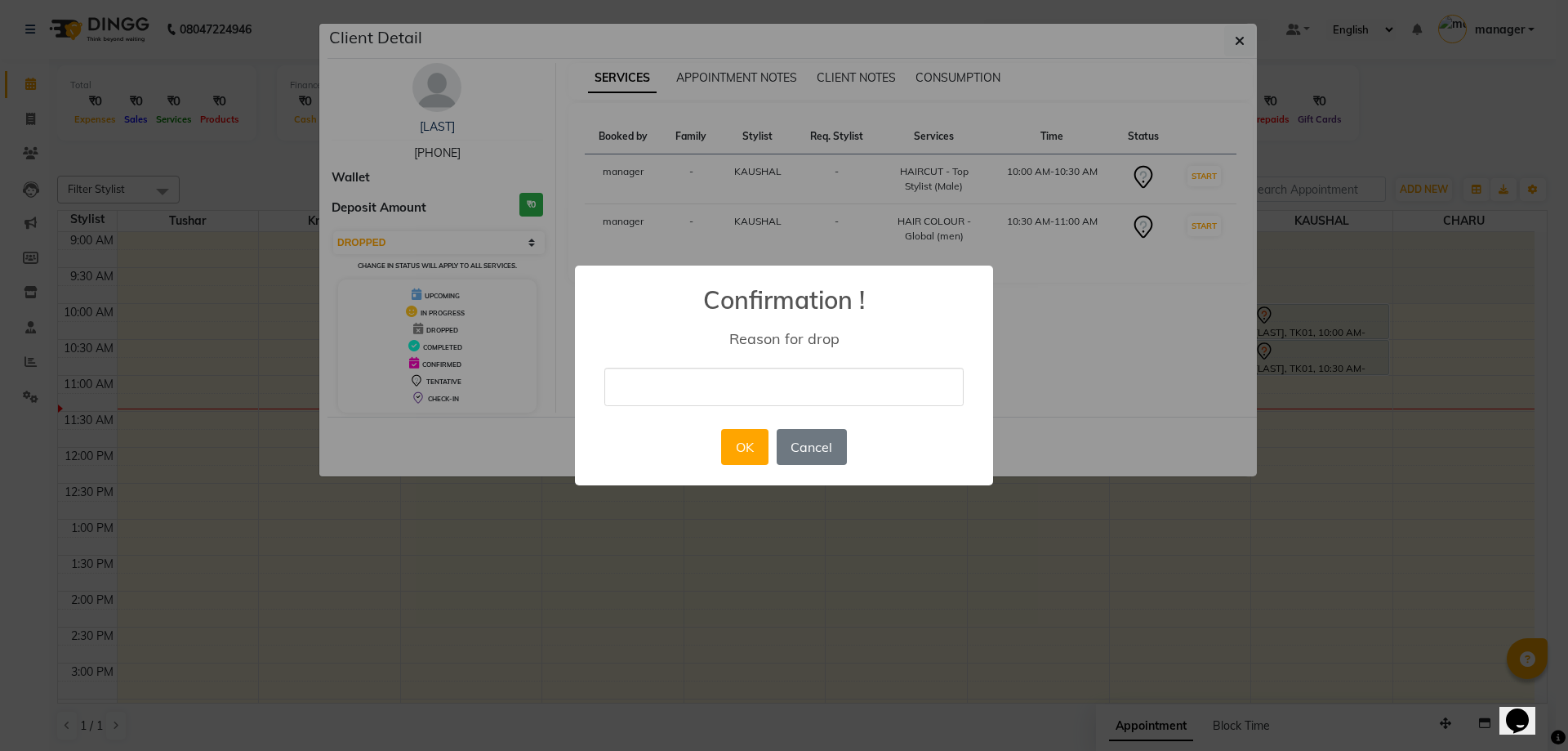 click at bounding box center (784, 387) 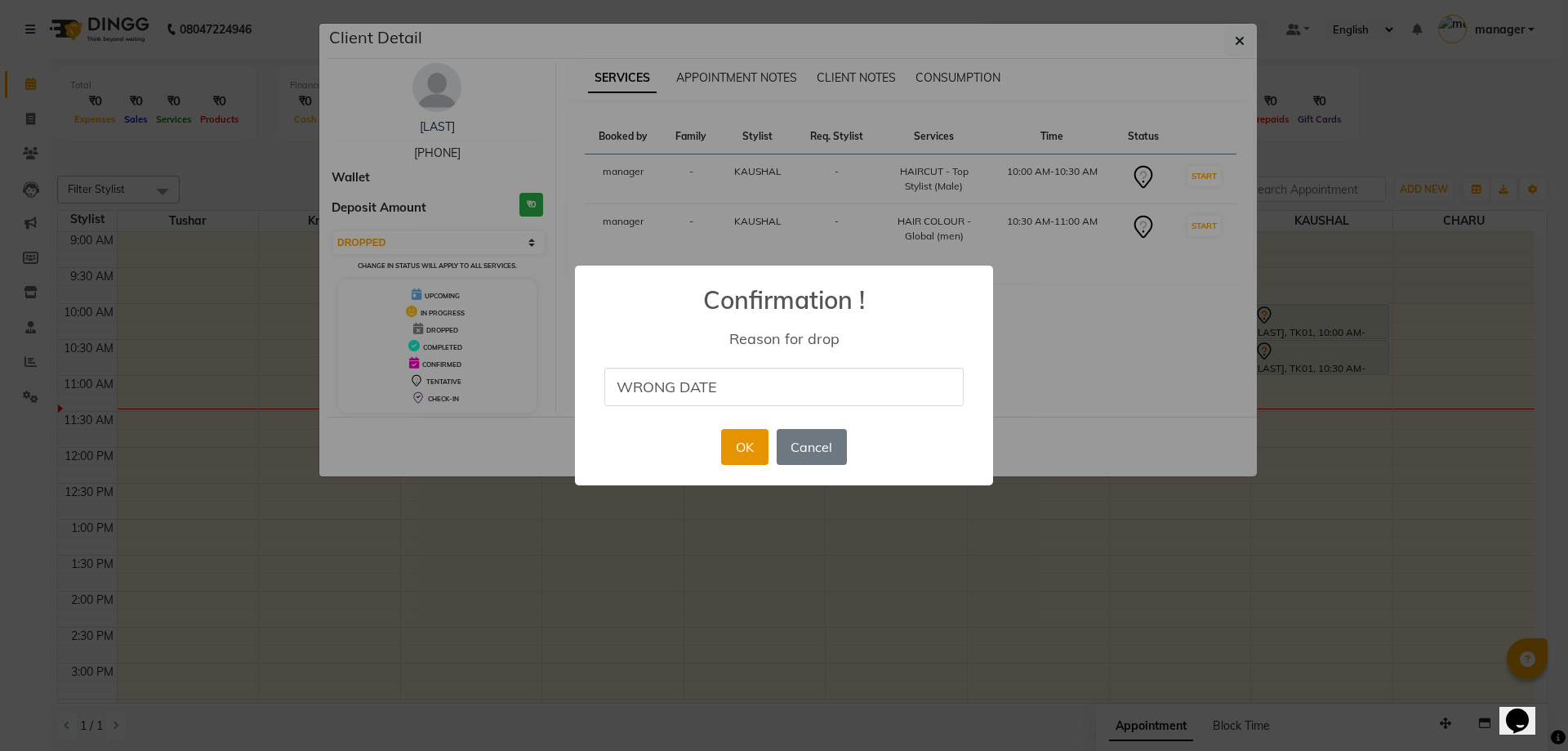 type on "WRONG DATE" 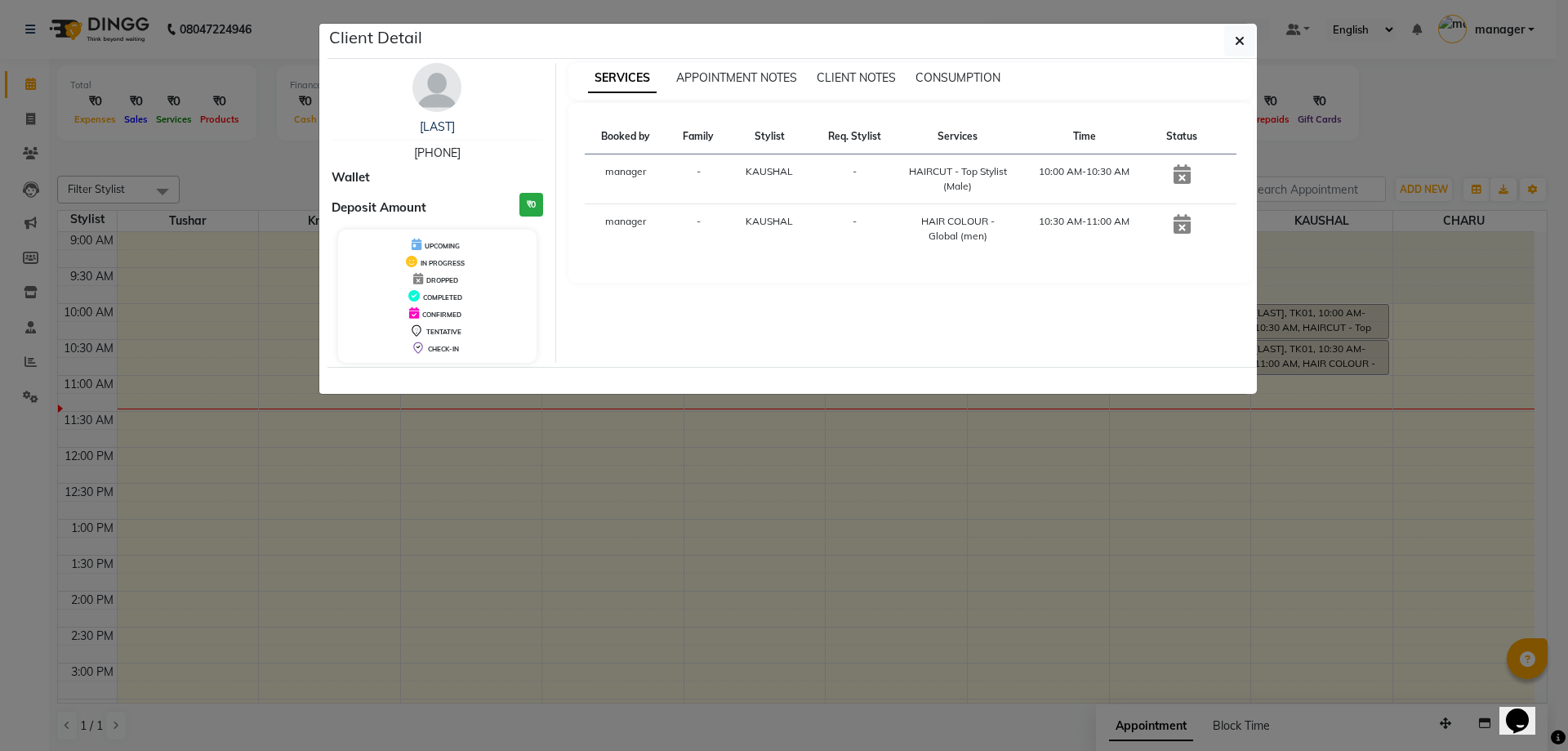 click on "Client Detail  ABISHAKE    9962047172 Wallet Deposit Amount  ₹0  UPCOMING IN PROGRESS DROPPED COMPLETED CONFIRMED TENTATIVE CHECK-IN SERVICES APPOINTMENT NOTES CLIENT NOTES CONSUMPTION Booked by Family Stylist Req. Stylist Services Time Status  manager  - KAUSHAL -  HAIRCUT -  Top Stylist (Male)   10:00 AM-10:30 AM   manager  - KAUSHAL -  HAIR COLOUR -Global (men)   10:30 AM-11:00 AM" 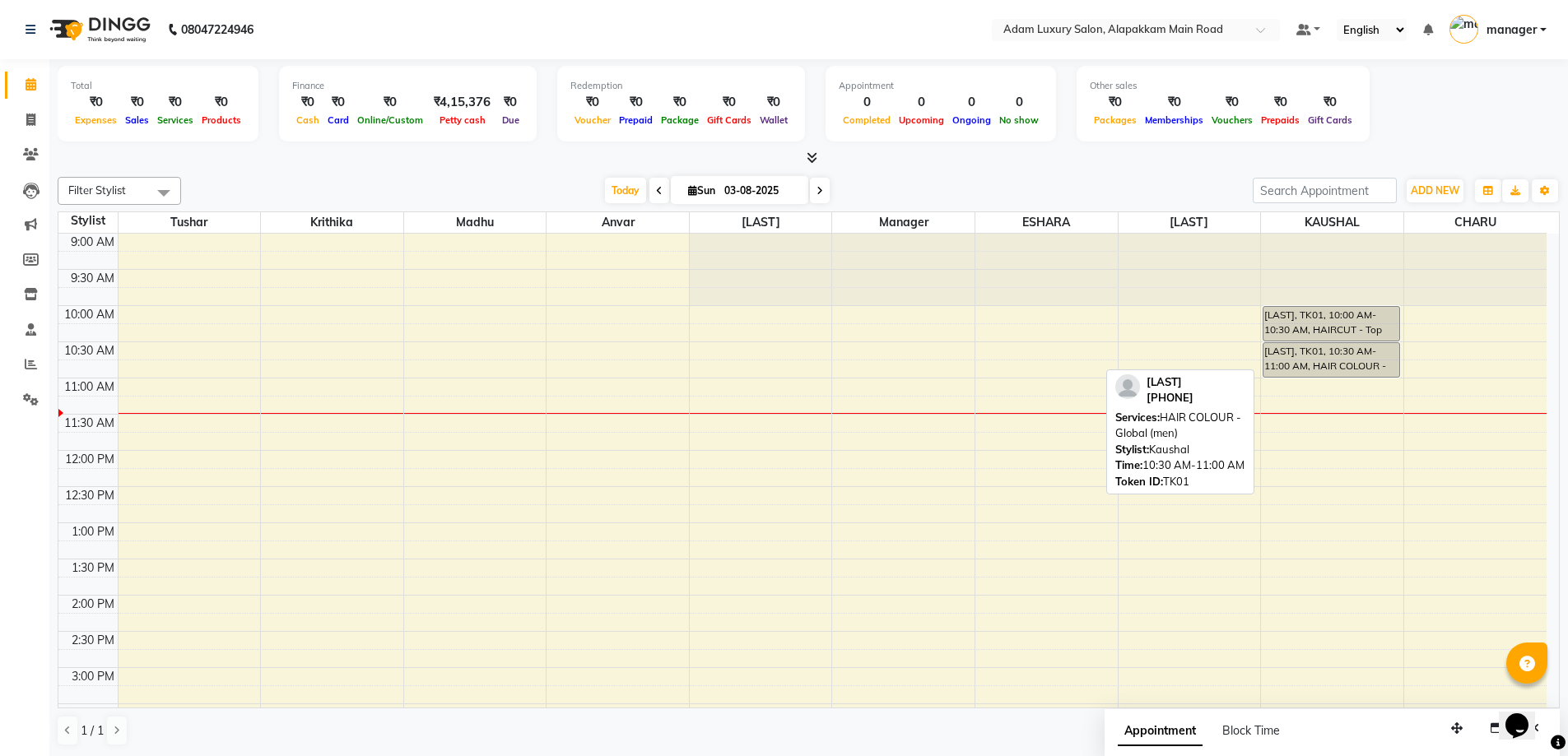 click on "ABISHAKE, TK01, 10:30 AM-11:00 AM, HAIR COLOUR -Global (men)" at bounding box center [1331, 359] 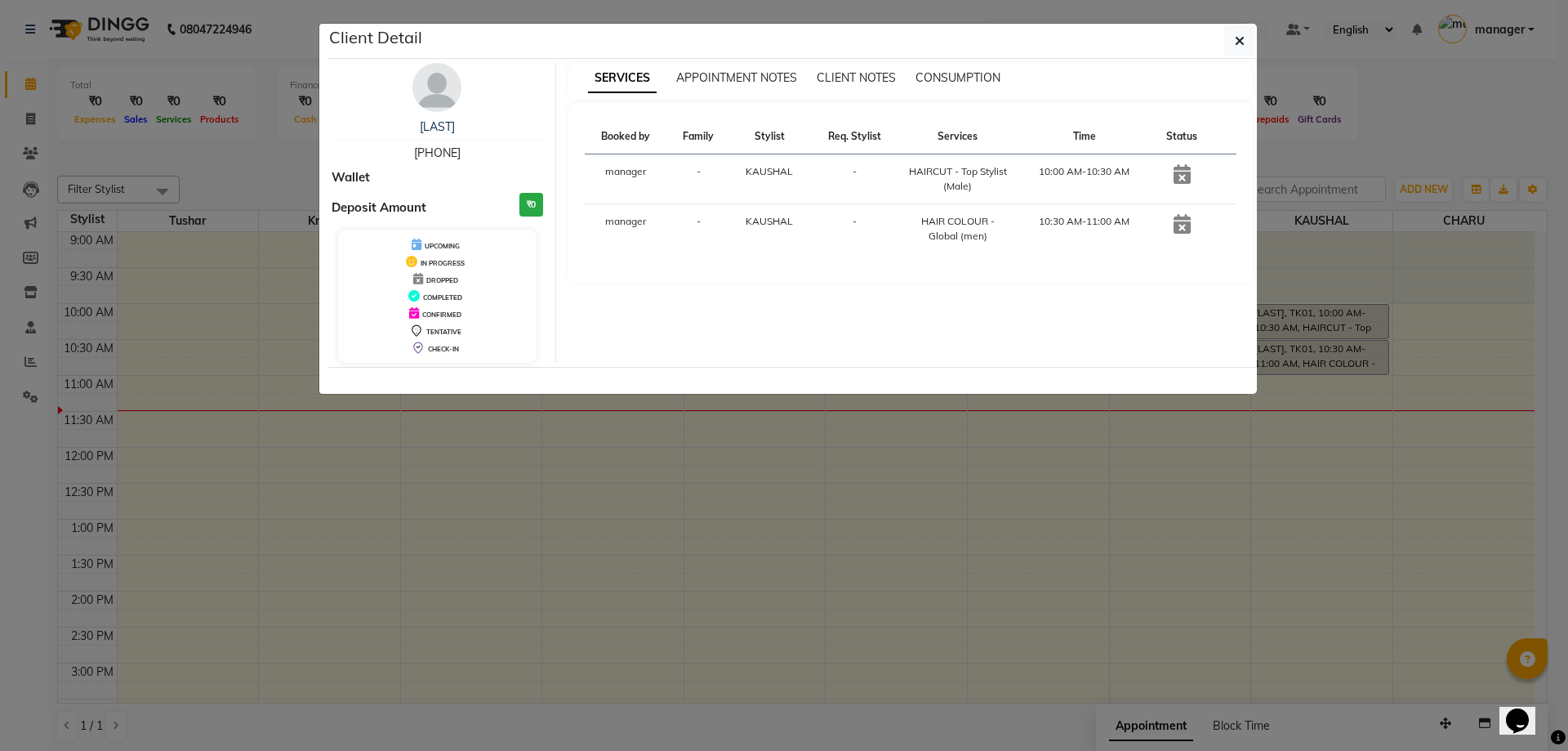 click on "DROPPED" at bounding box center [437, 279] 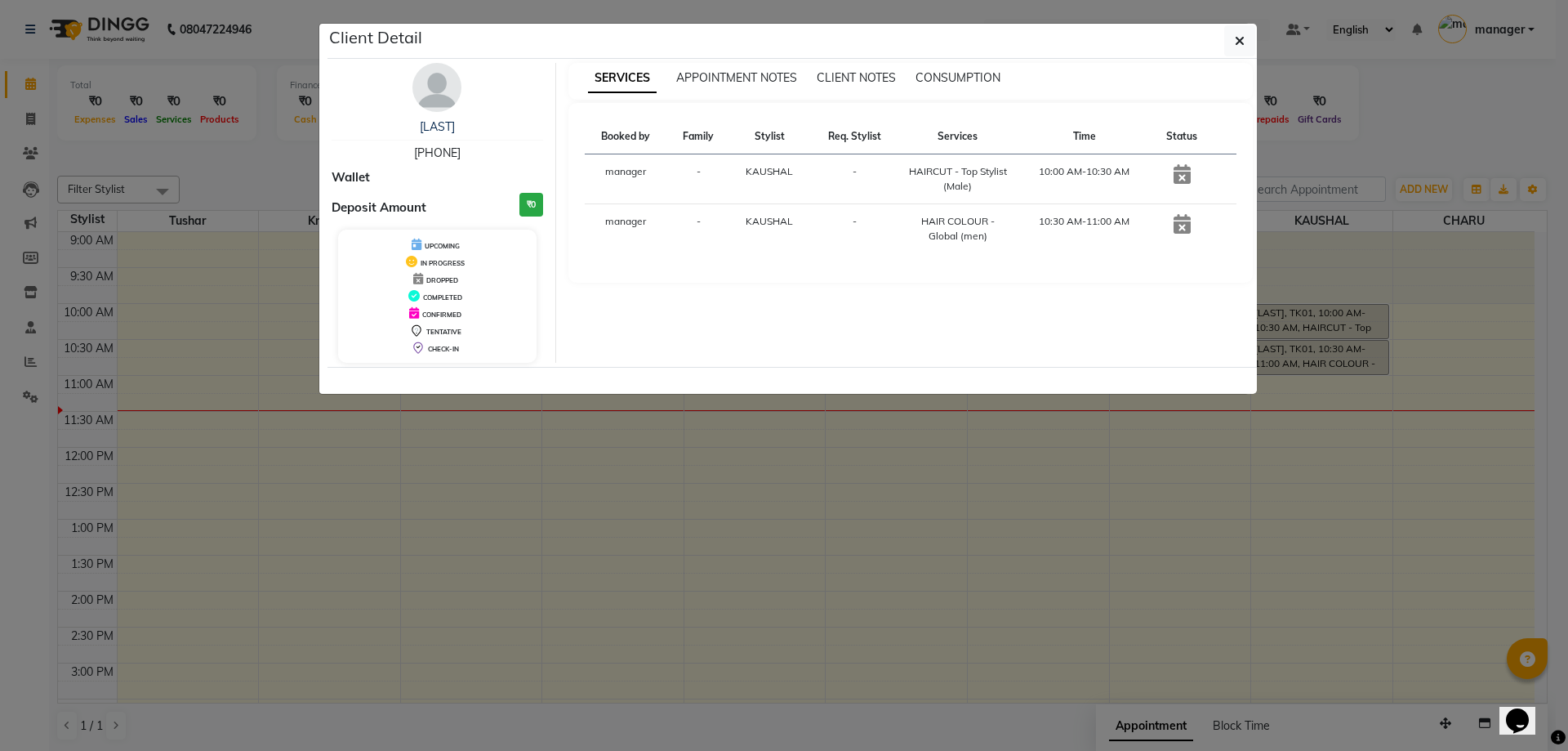 click on "Deposit Amount  ₹0" at bounding box center (437, 208) 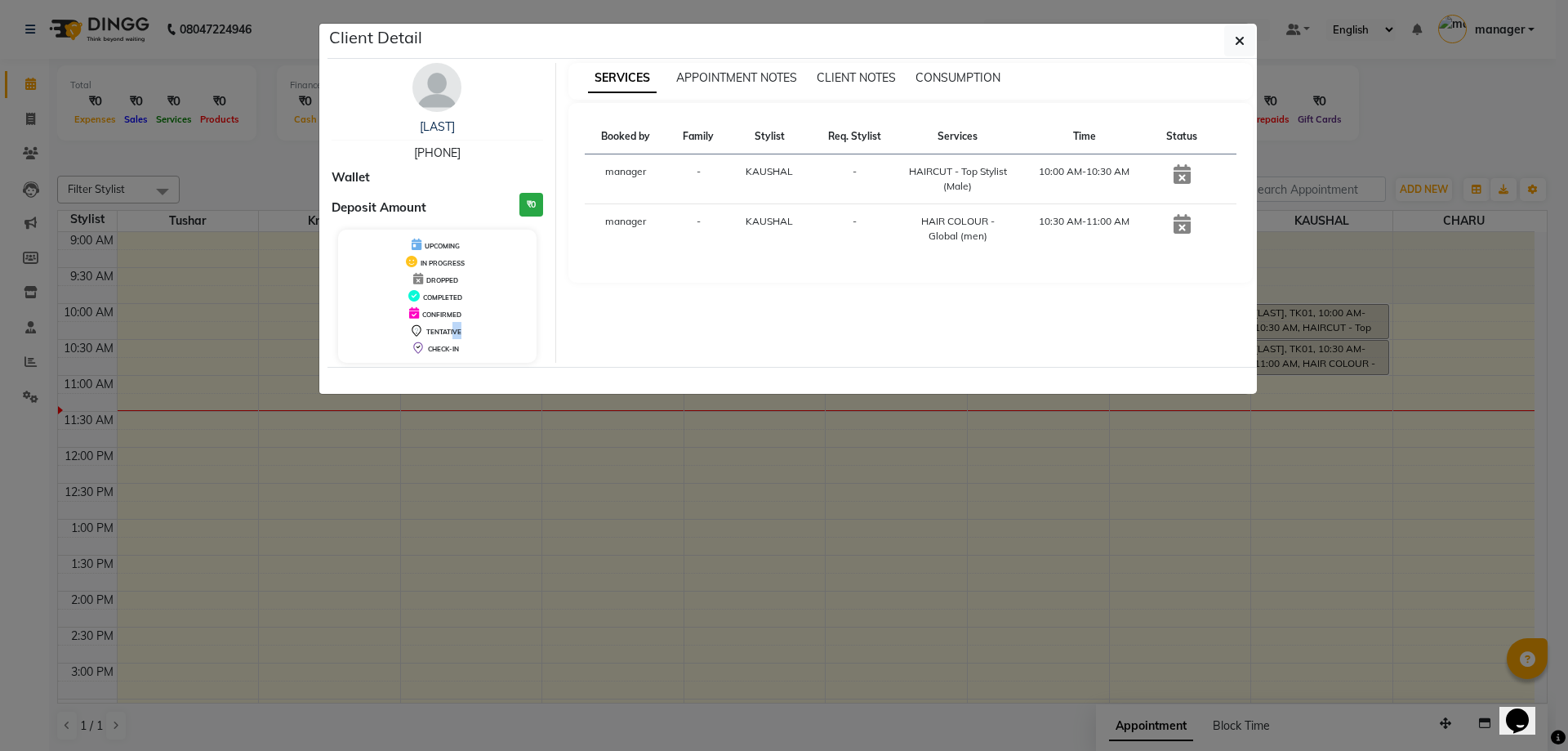 drag, startPoint x: 452, startPoint y: 332, endPoint x: 467, endPoint y: 330, distance: 15.132746 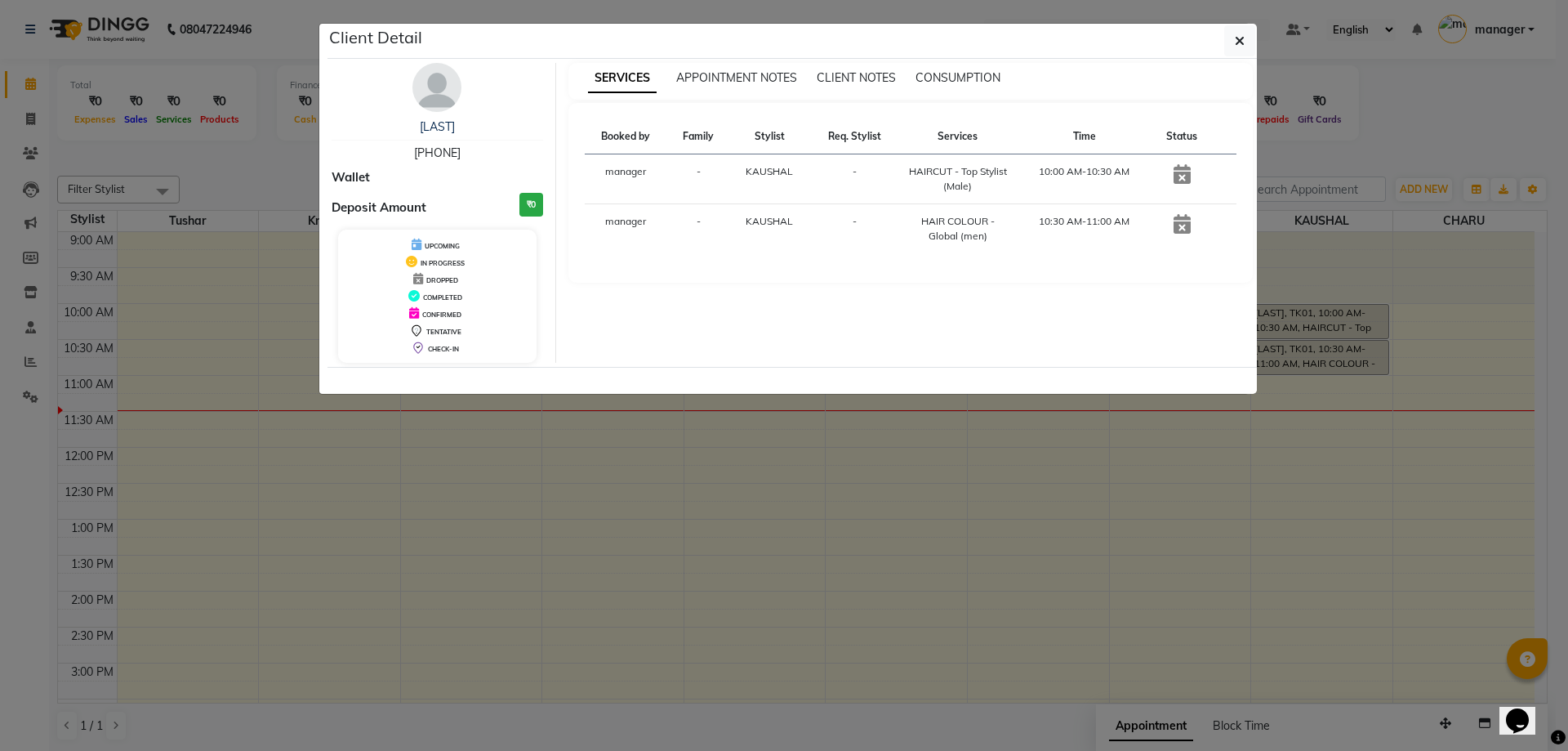 click on "CONFIRMED" at bounding box center [437, 313] 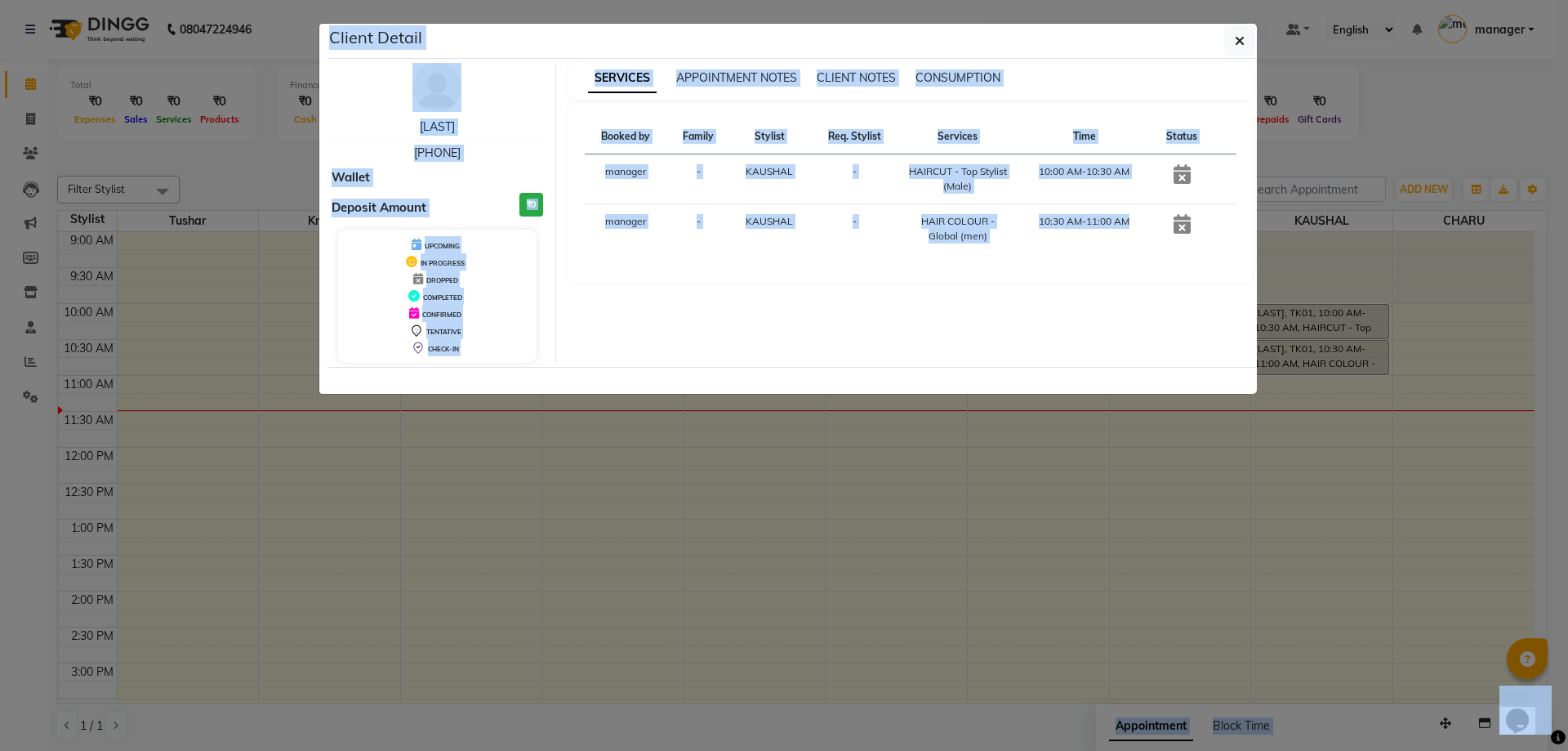 drag, startPoint x: 973, startPoint y: 747, endPoint x: 985, endPoint y: 763, distance: 20 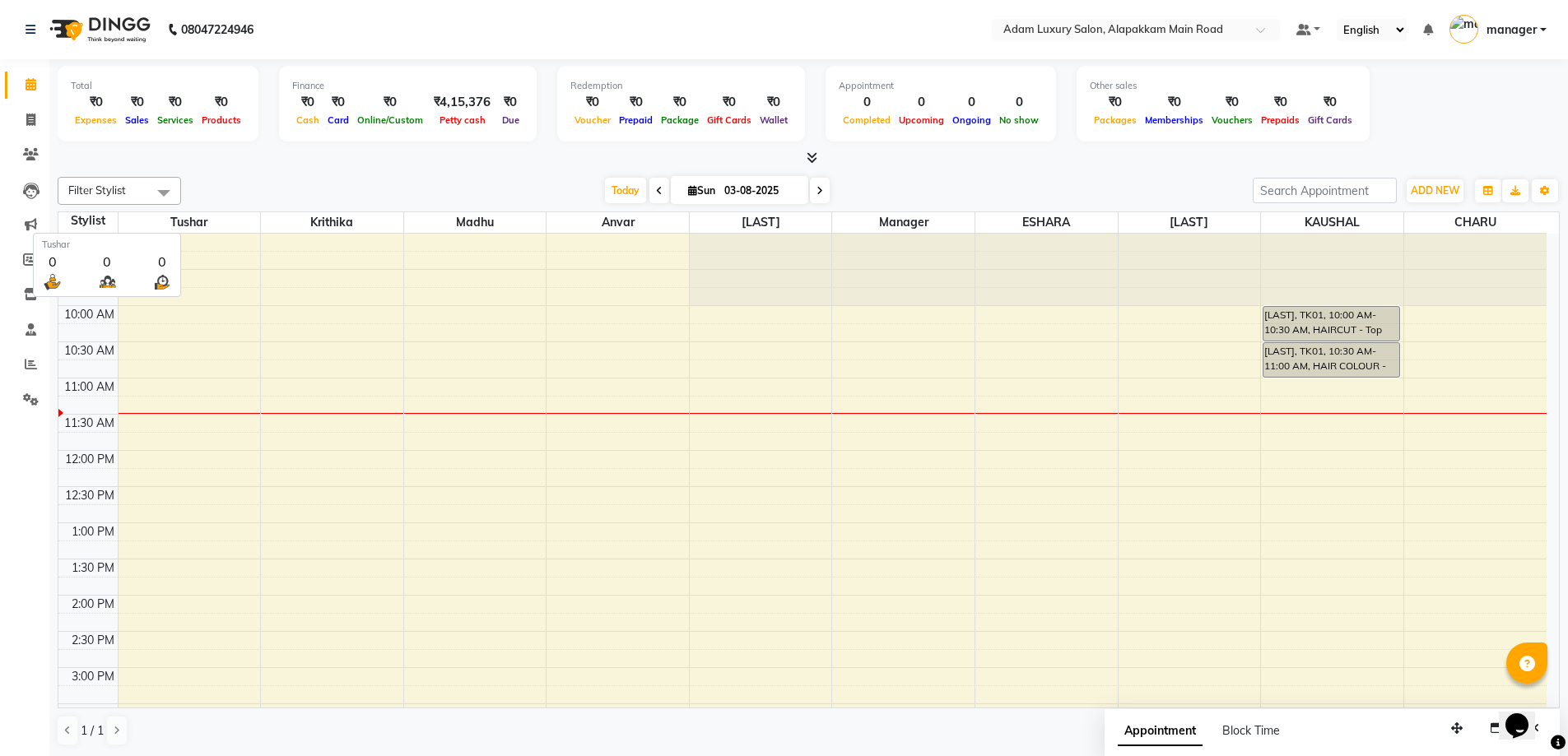 click on "Tushar" at bounding box center [189, 222] 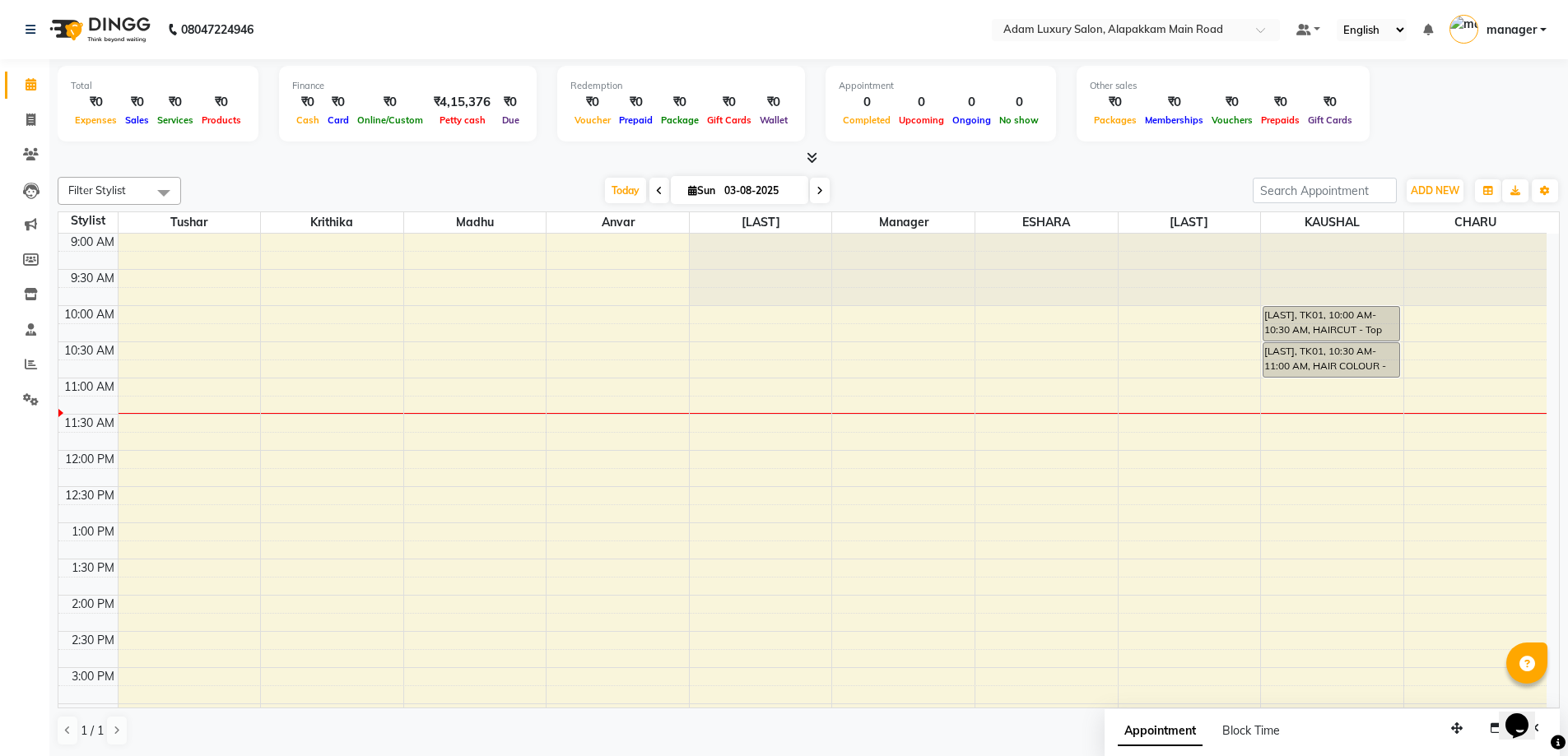click on "08047224946" 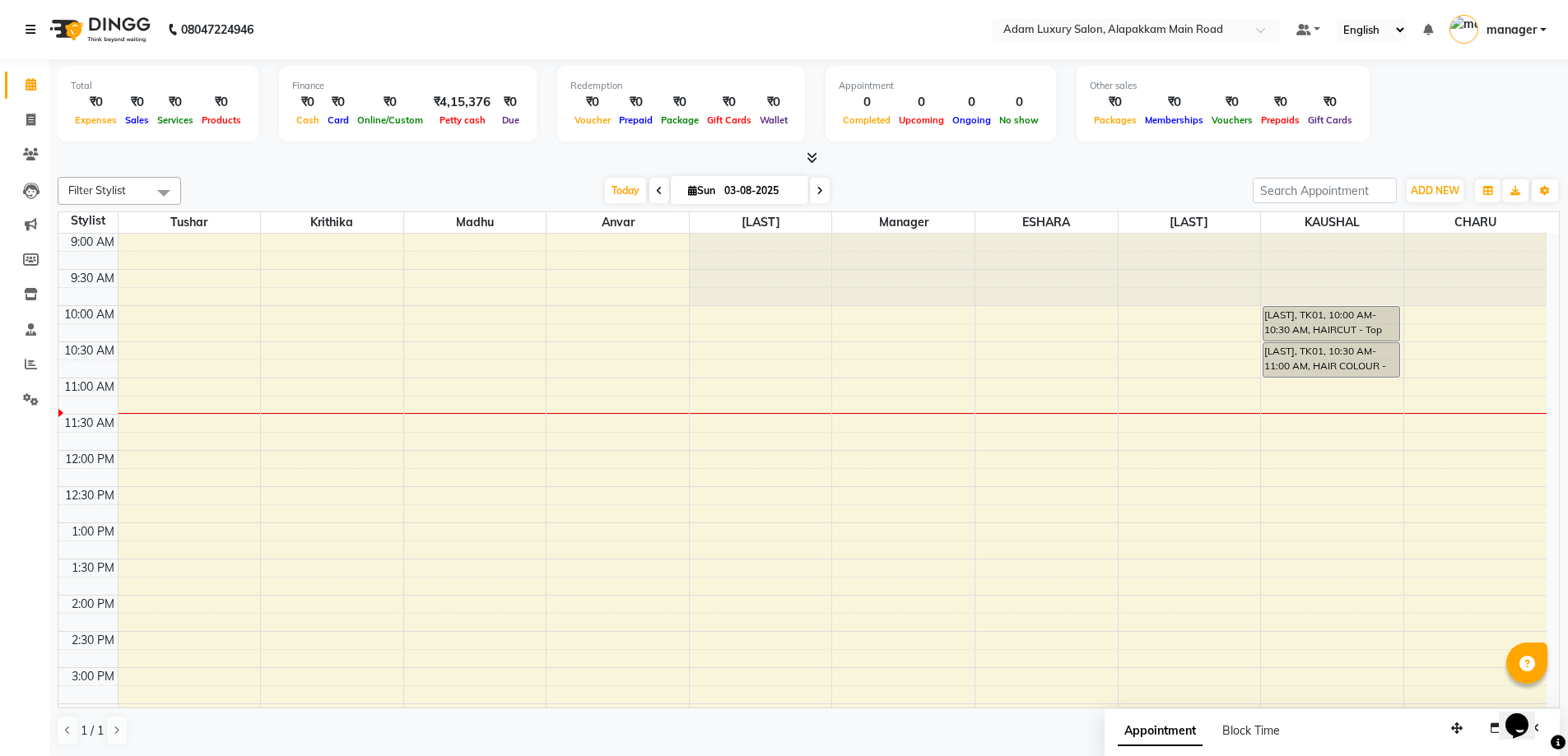click at bounding box center [34, 30] 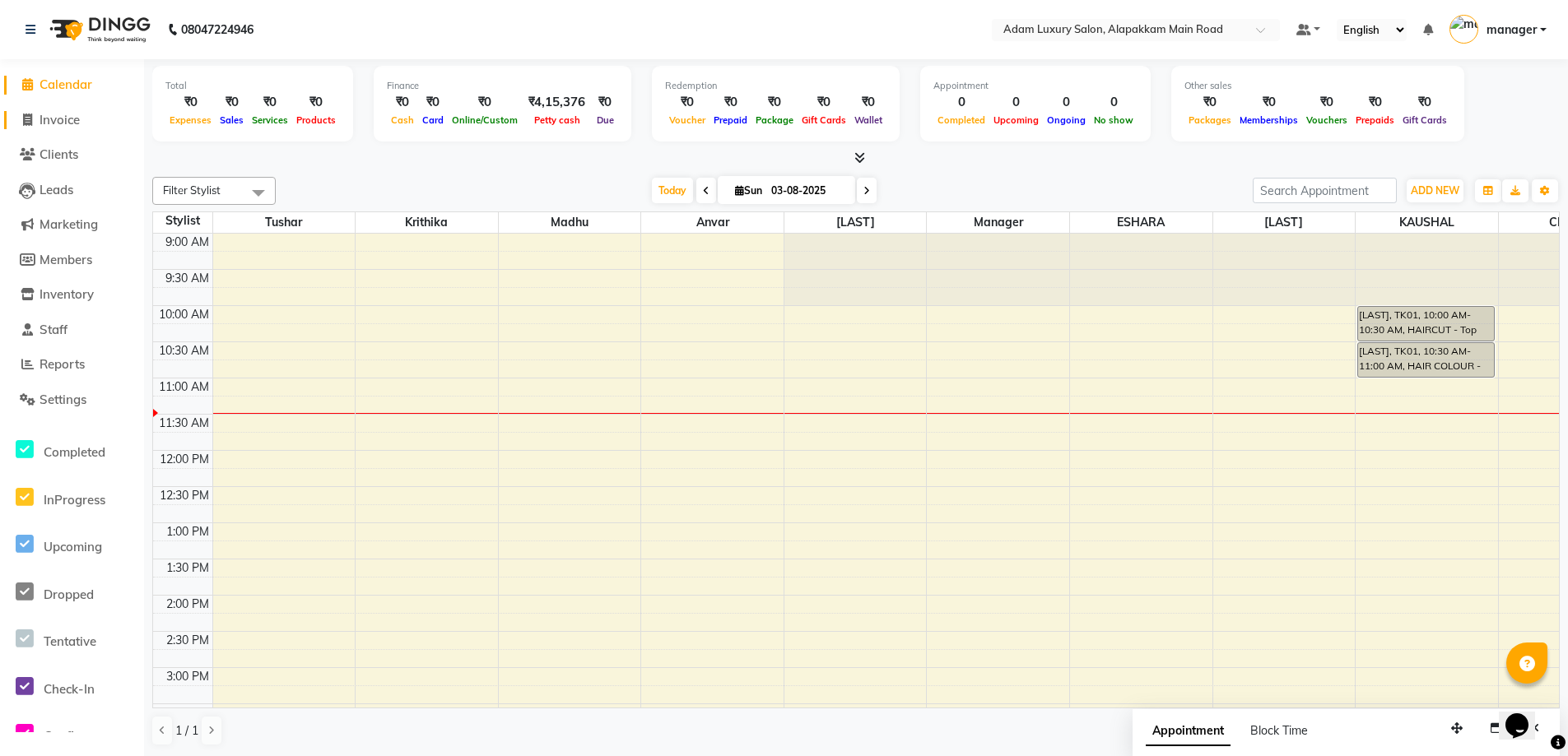 click on "Invoice" 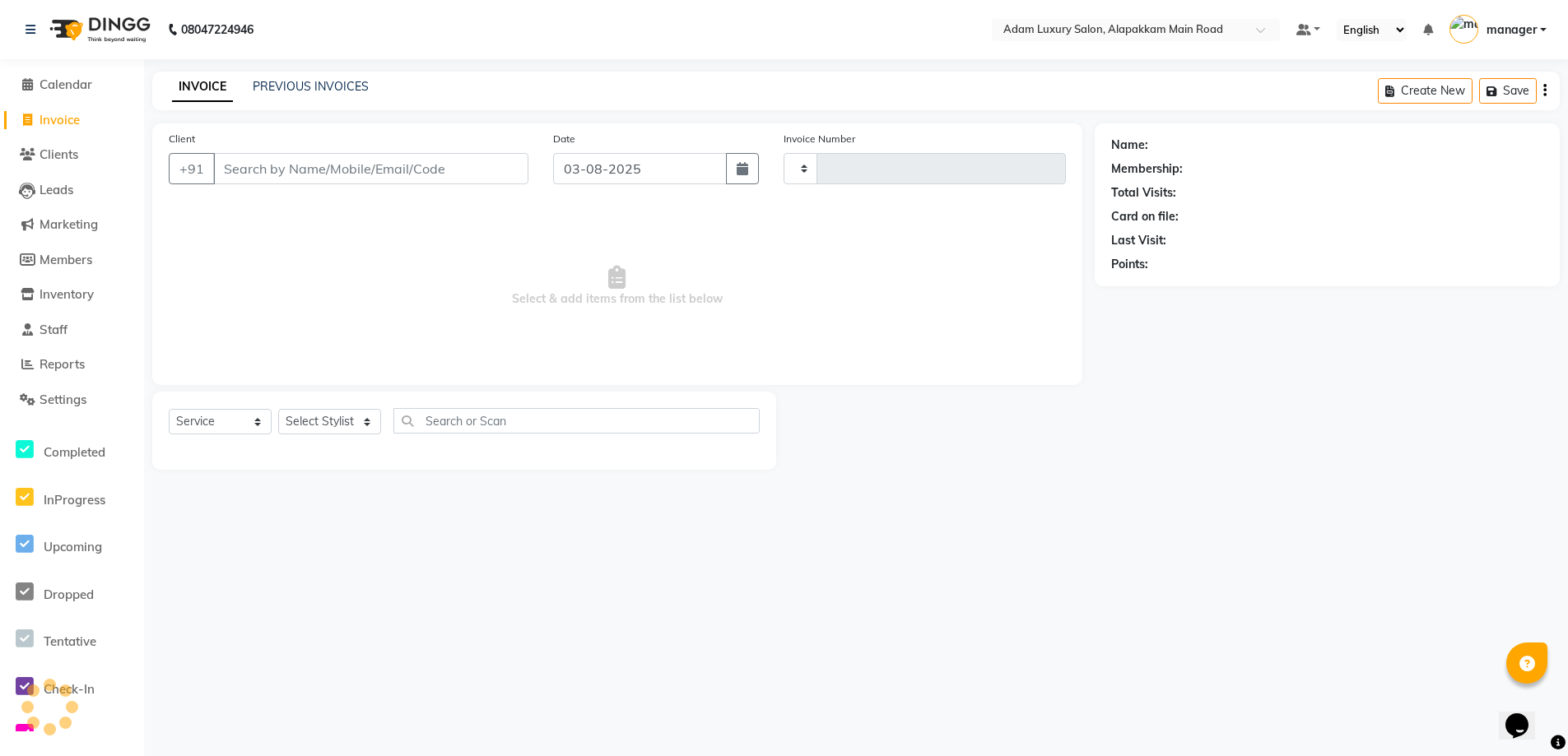 type on "0224" 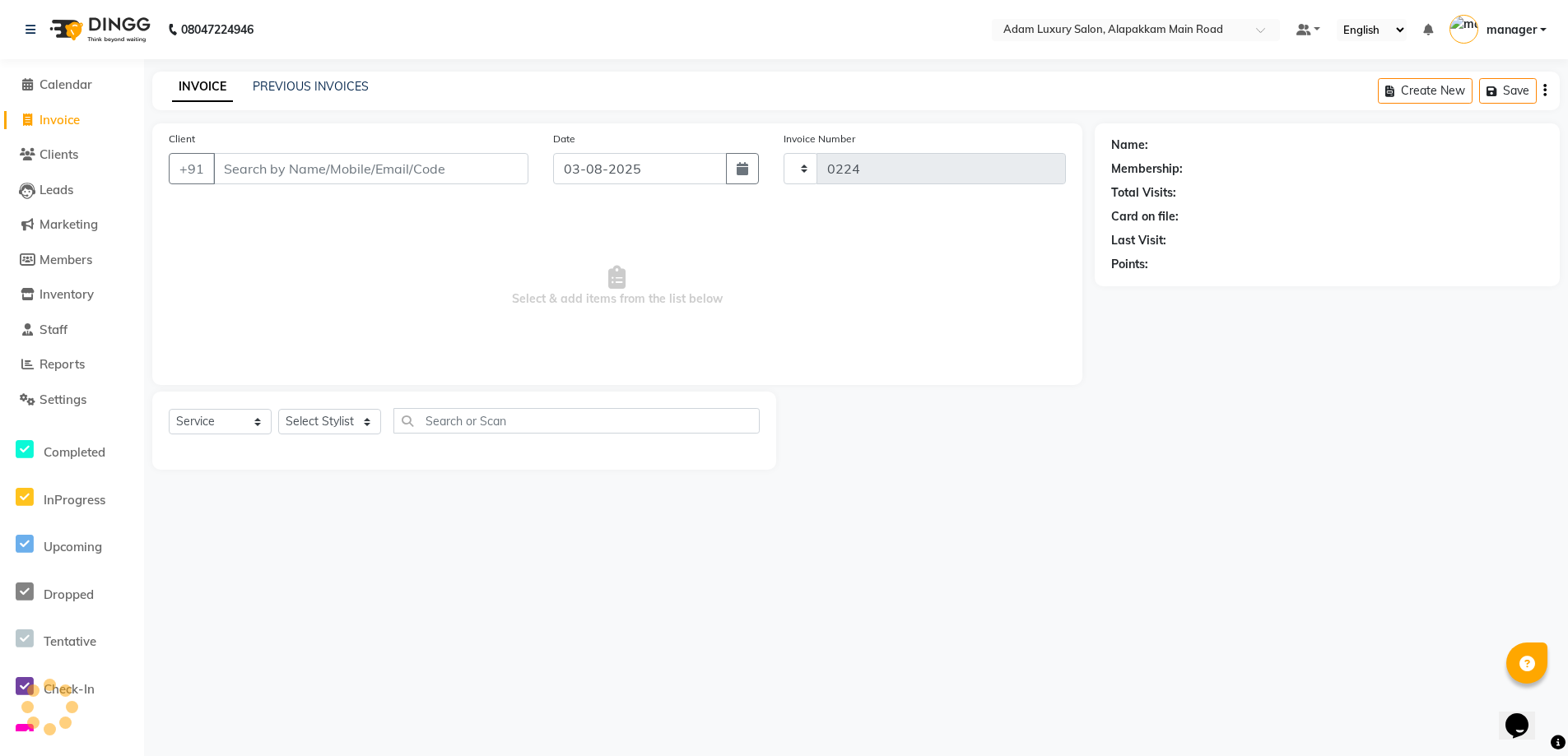 select on "7119" 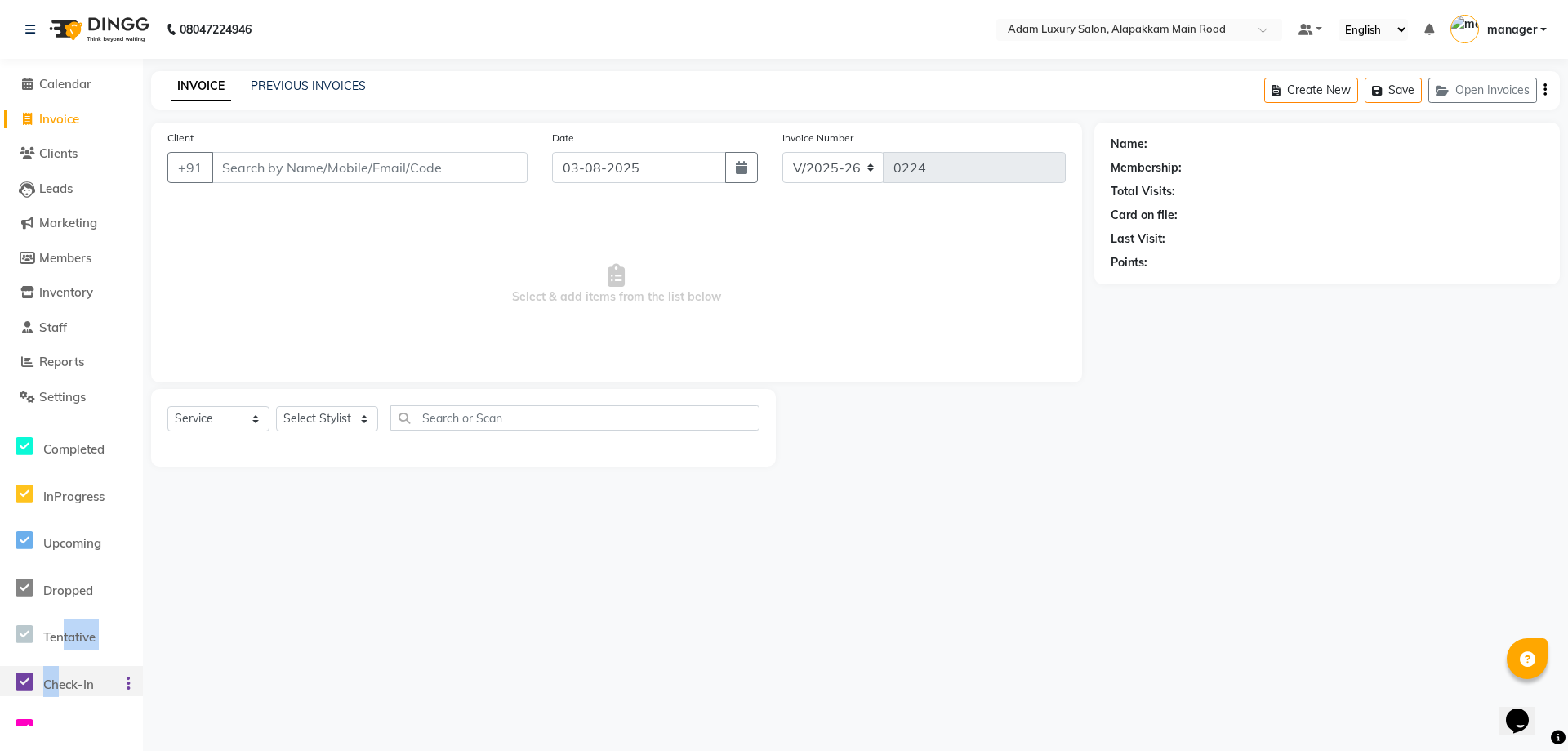 click on "Completed InProgress Upcoming Dropped Tentative Check-In Confirm" 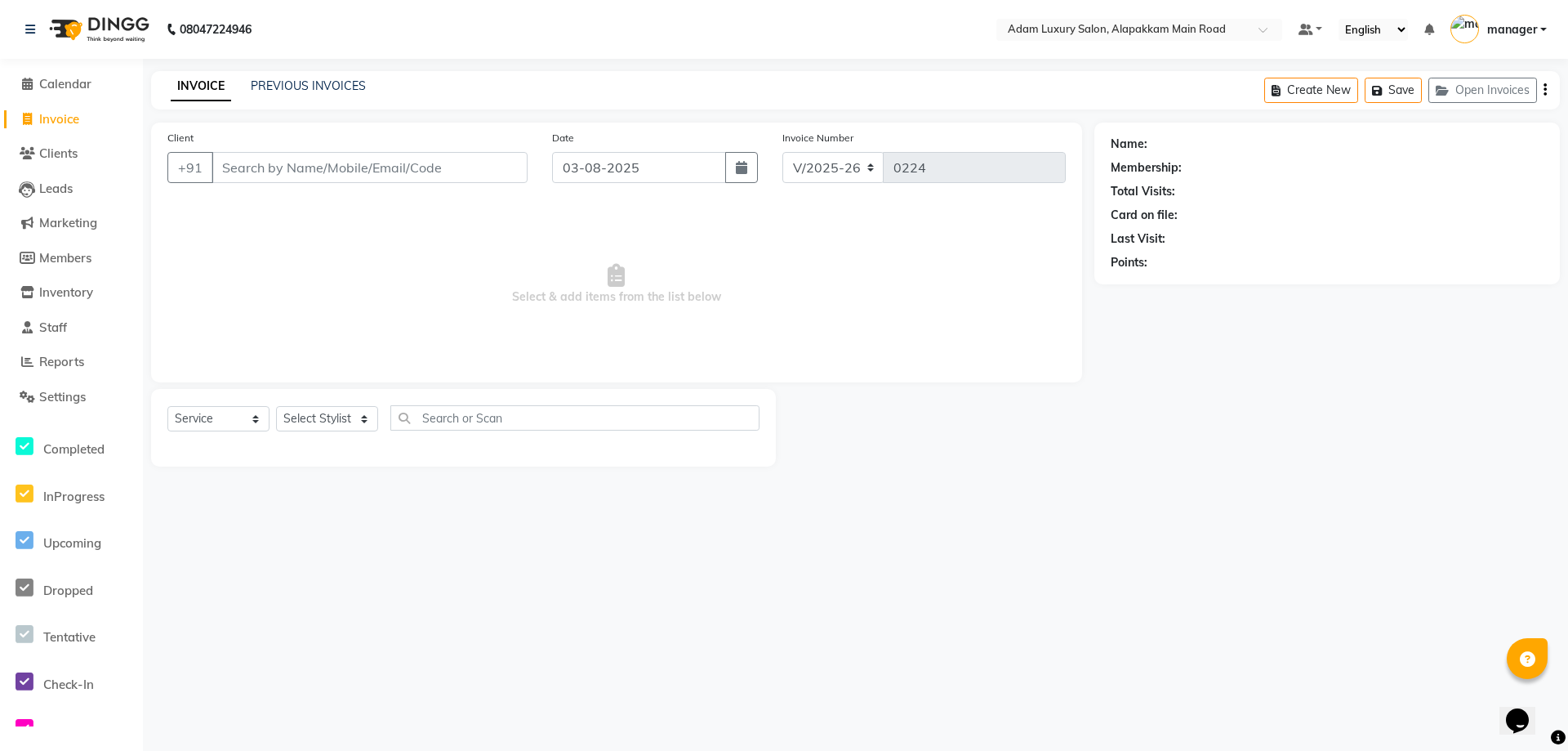 click on "Select & add items from the list below" at bounding box center (617, 284) 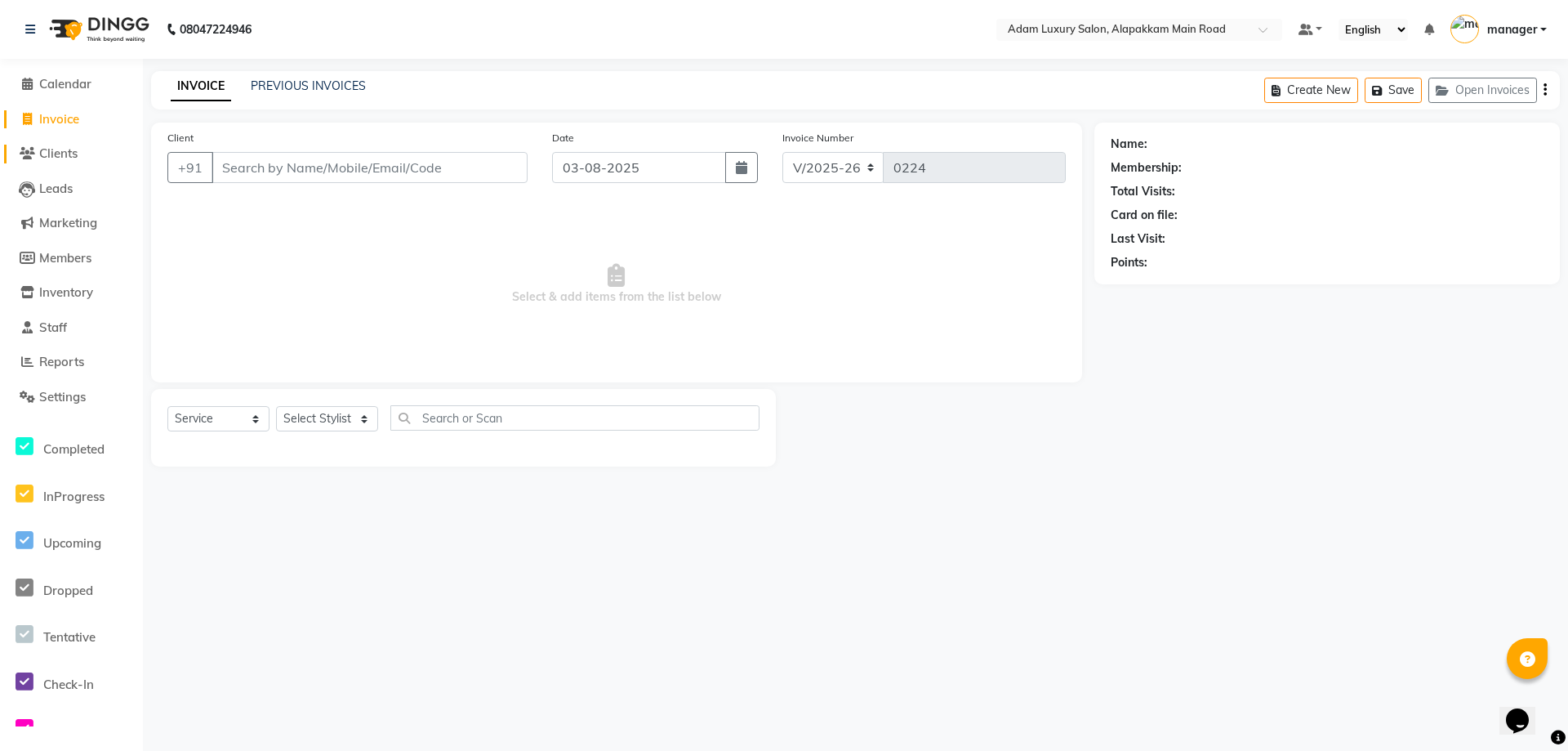 click on "Clients" 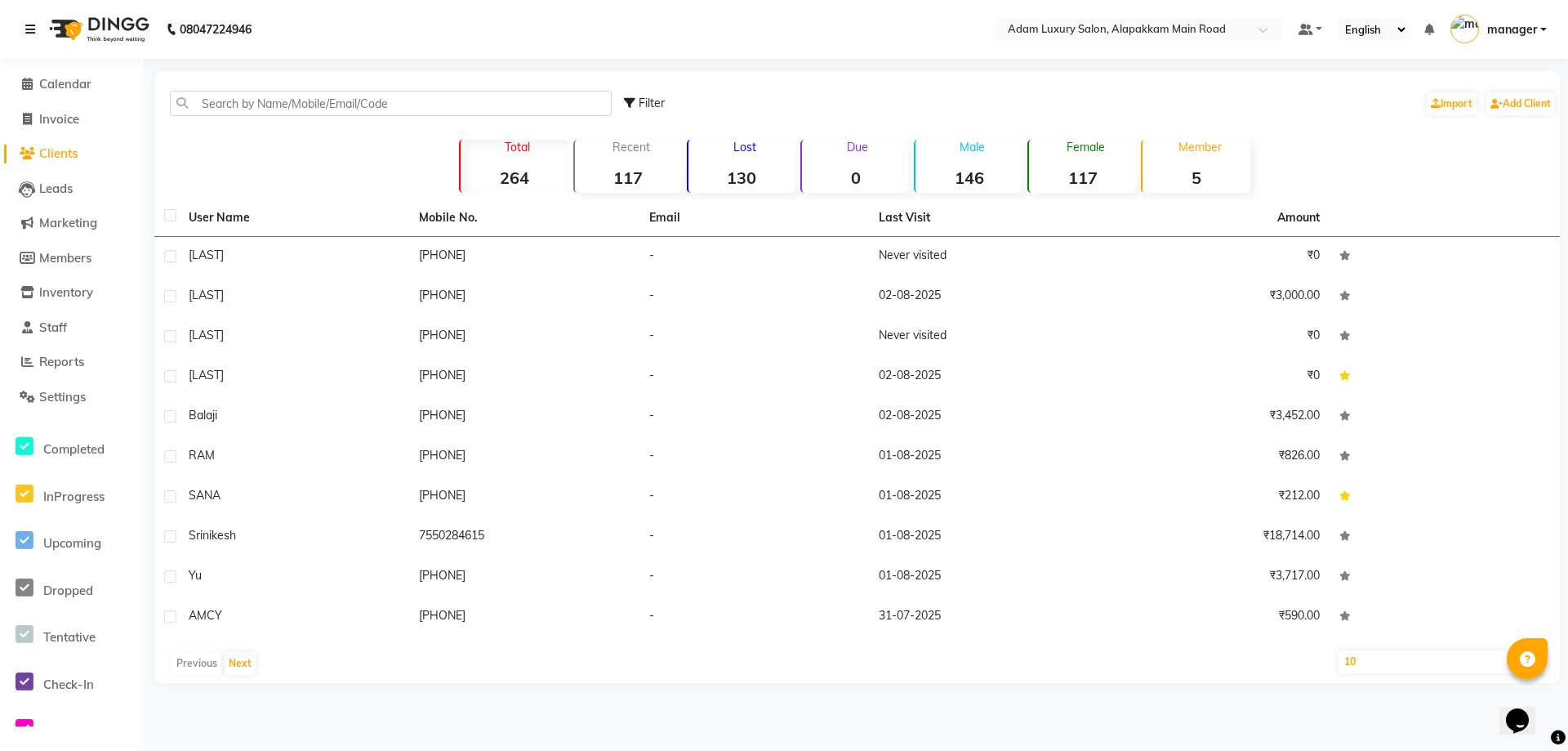 click at bounding box center (30, 29) 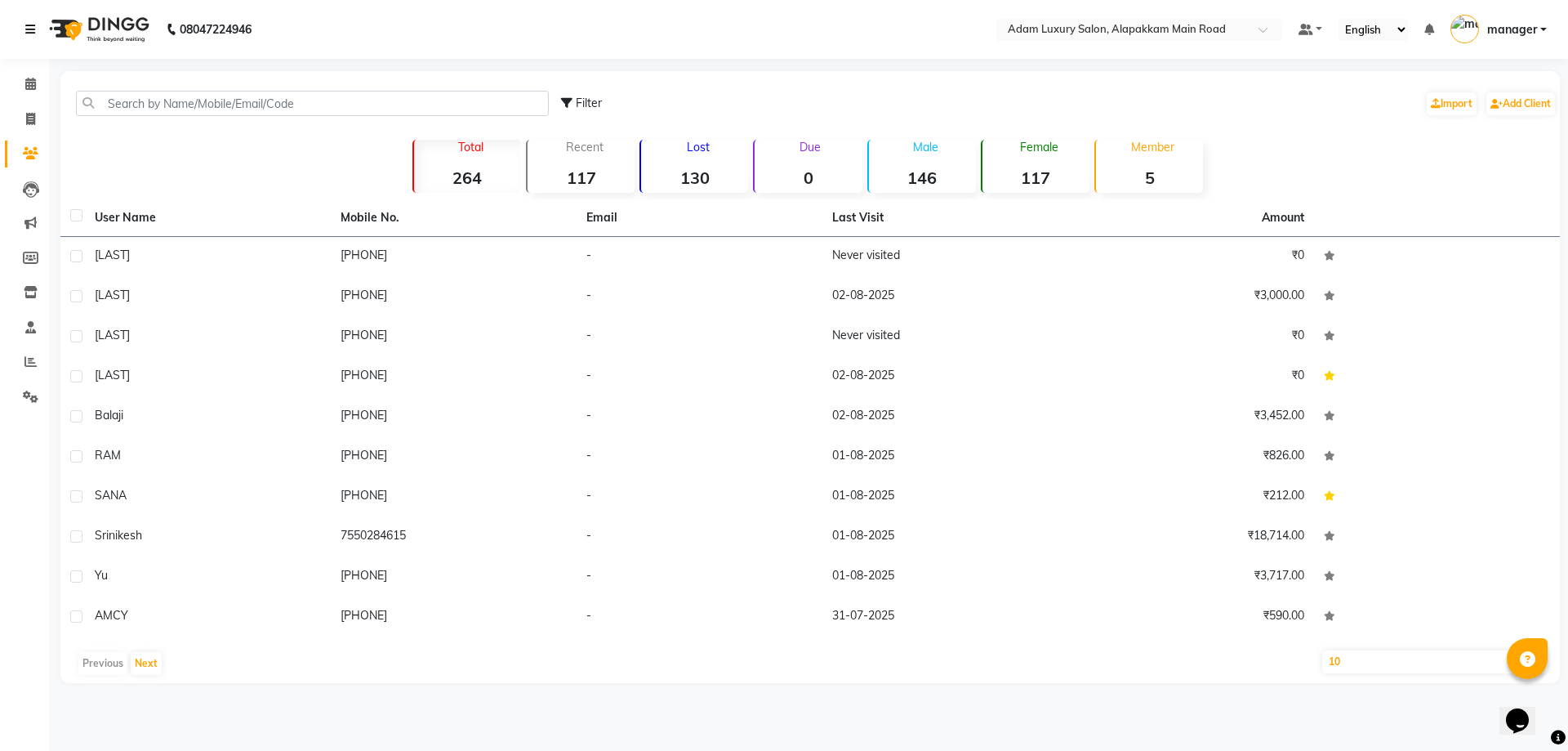 click at bounding box center (30, 29) 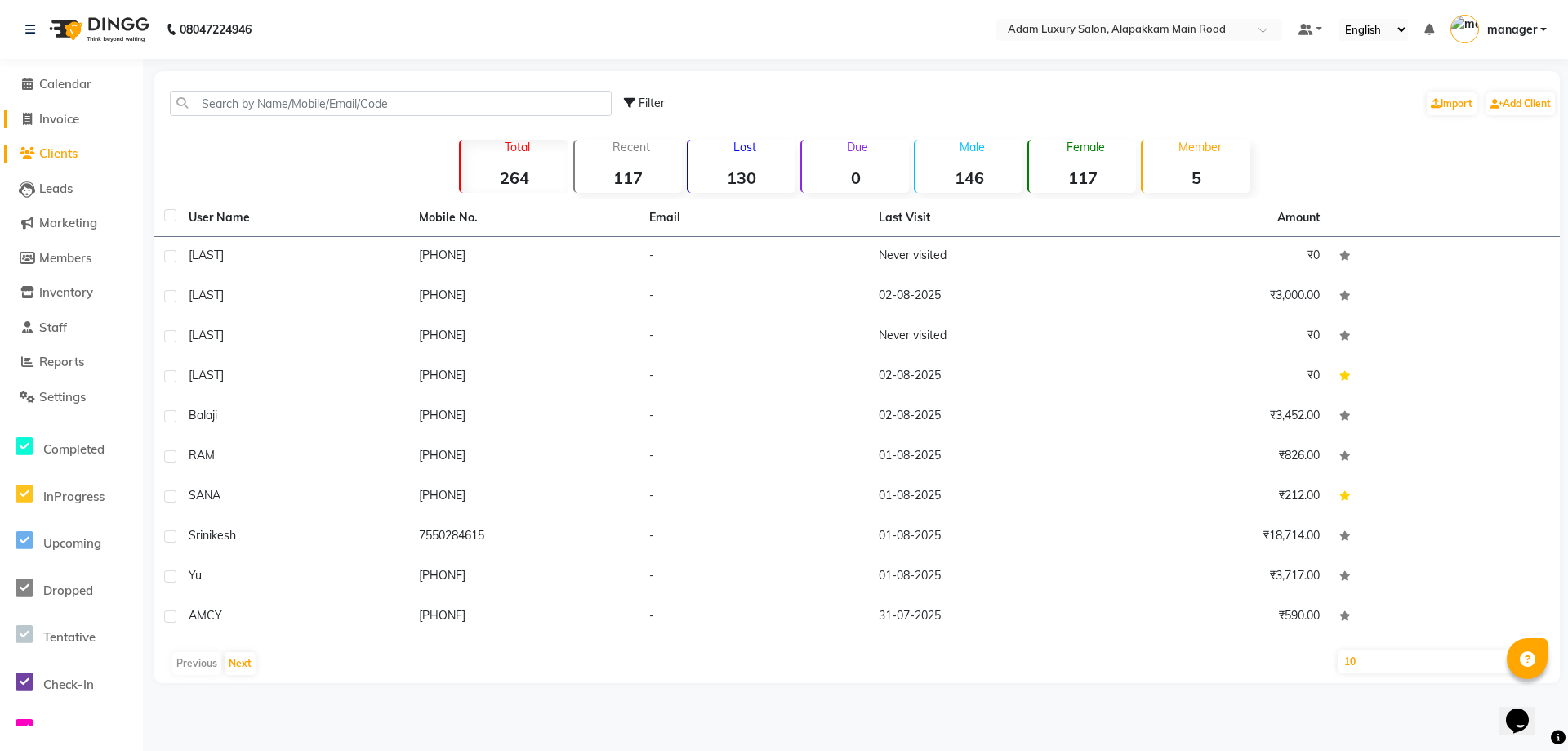 click 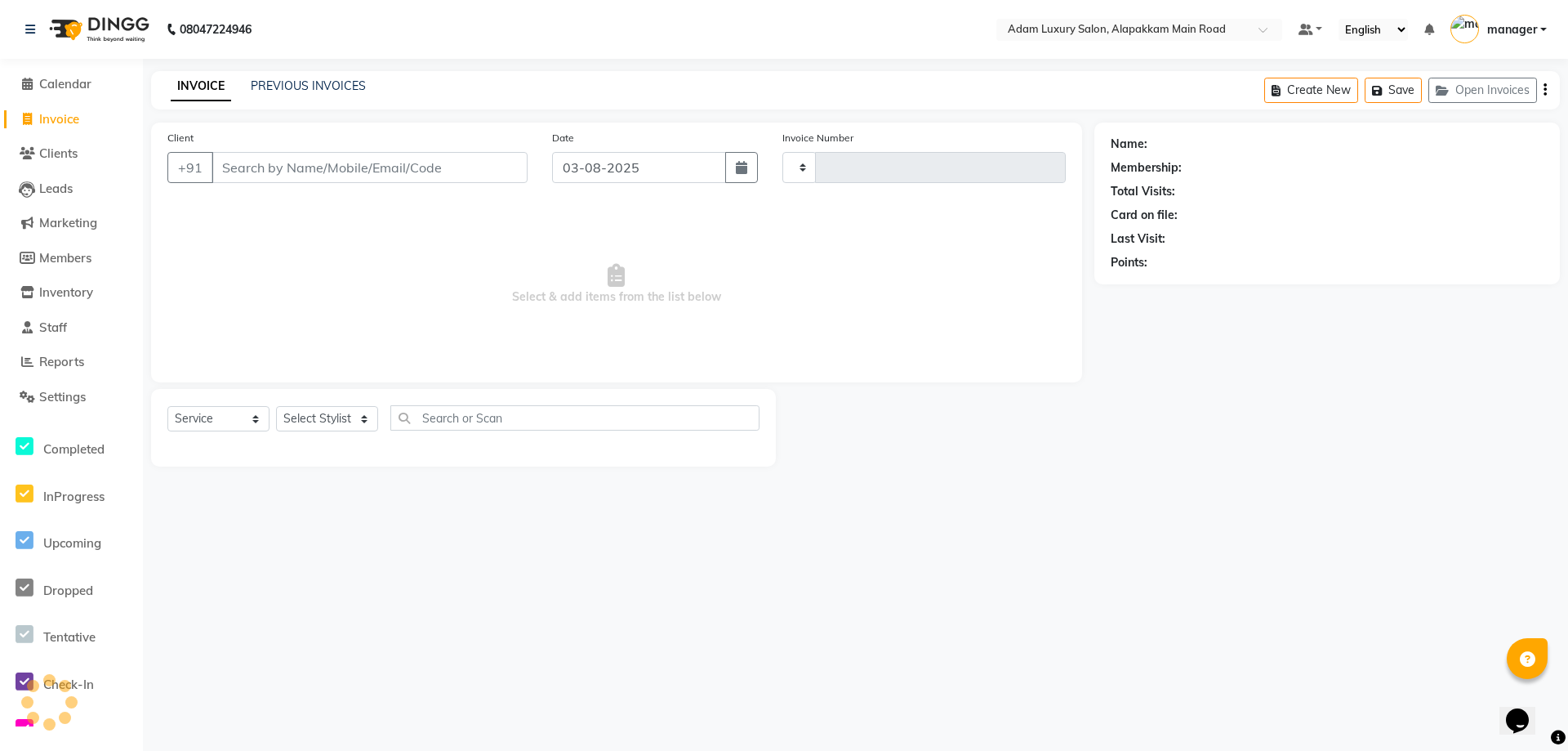 type on "0224" 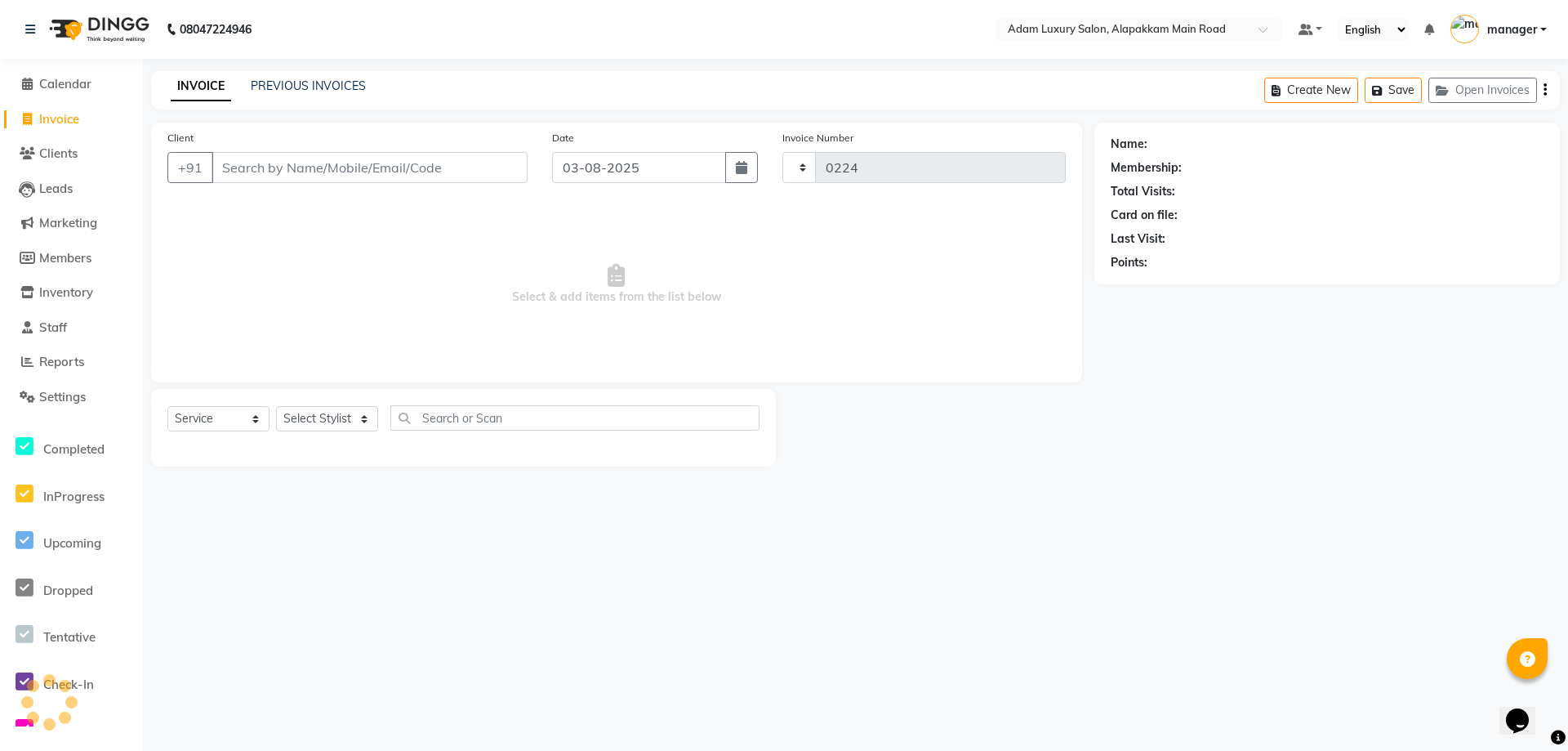 select on "7119" 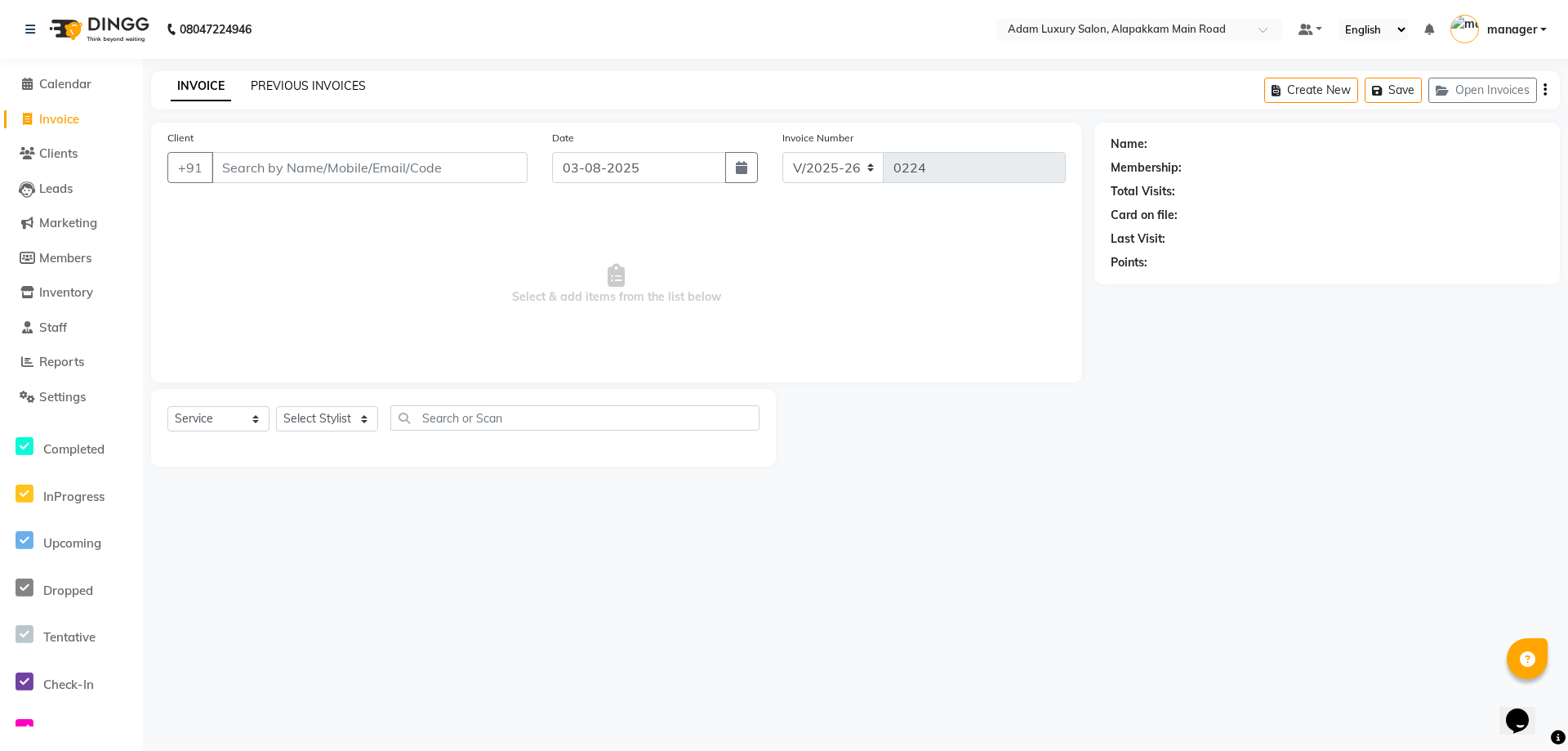 click on "PREVIOUS INVOICES" 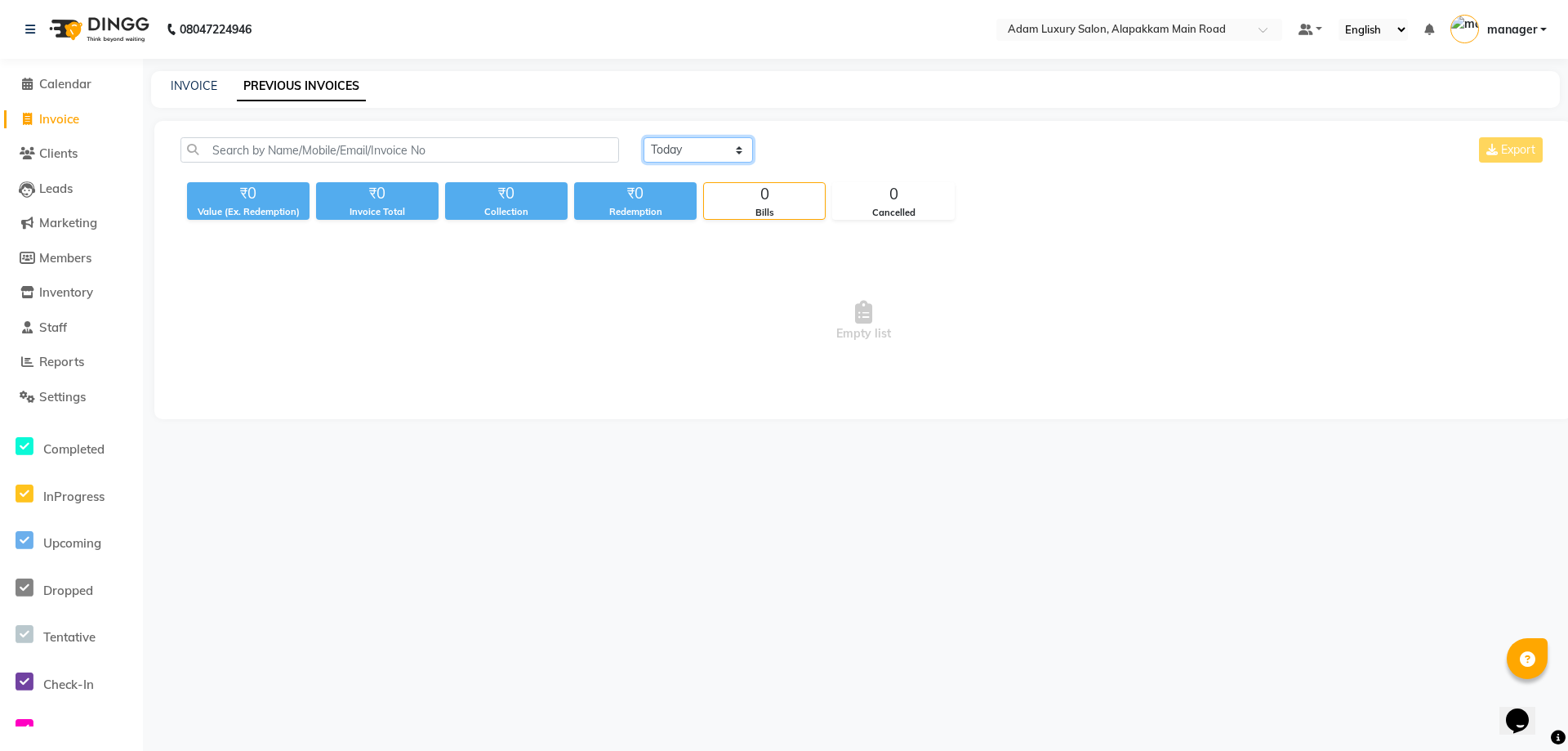 click on "Today Yesterday Custom Range" 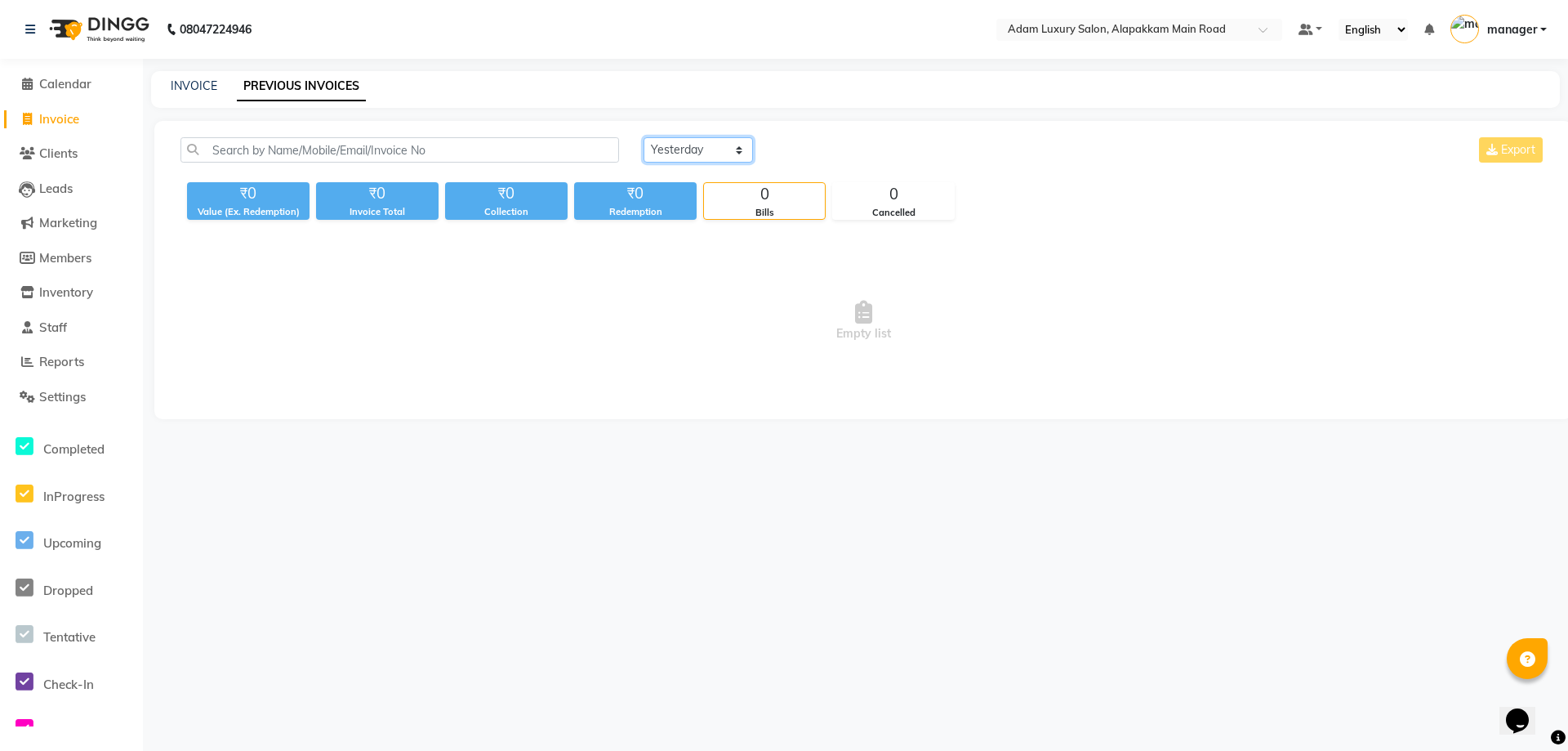 click on "Today Yesterday Custom Range" 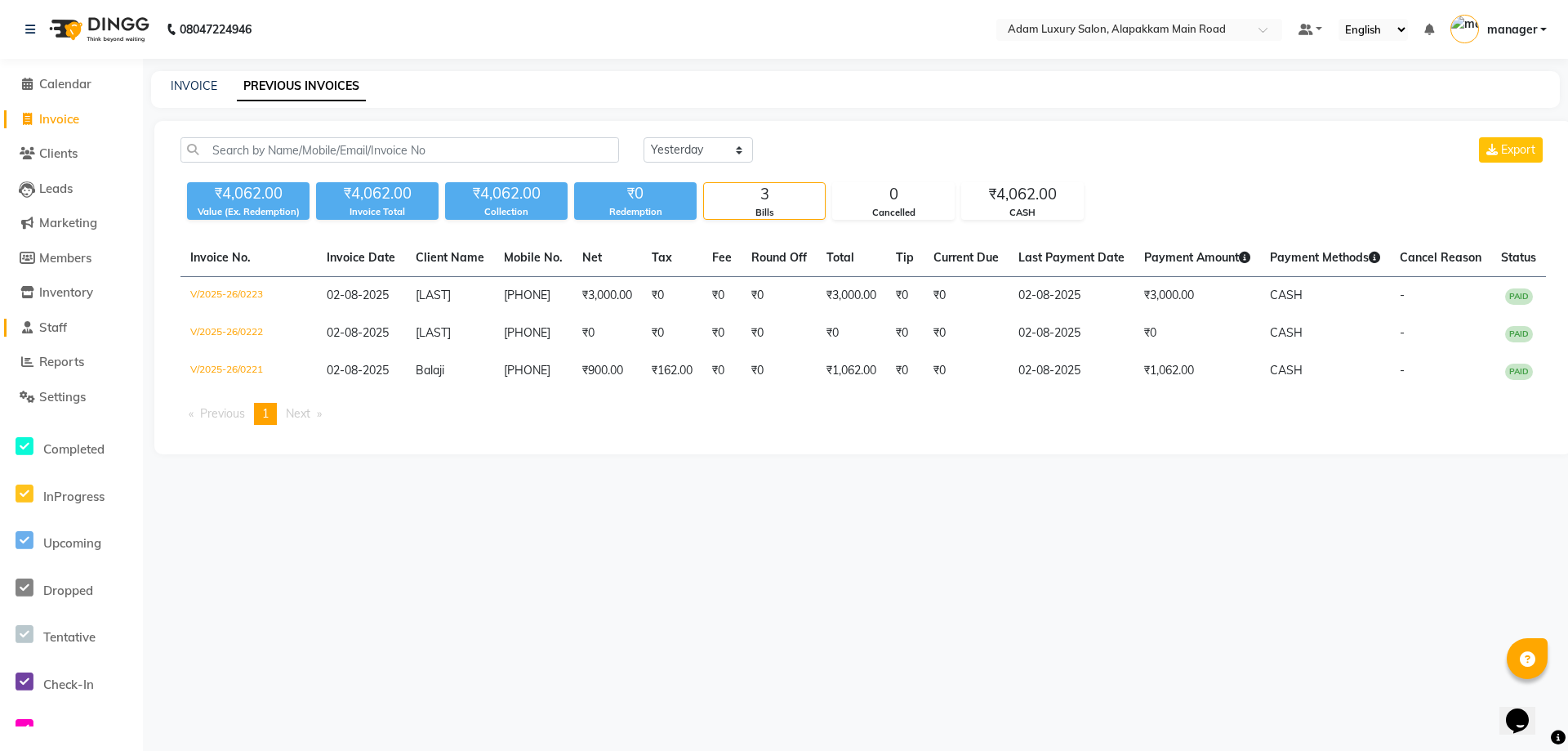 click on "Staff" 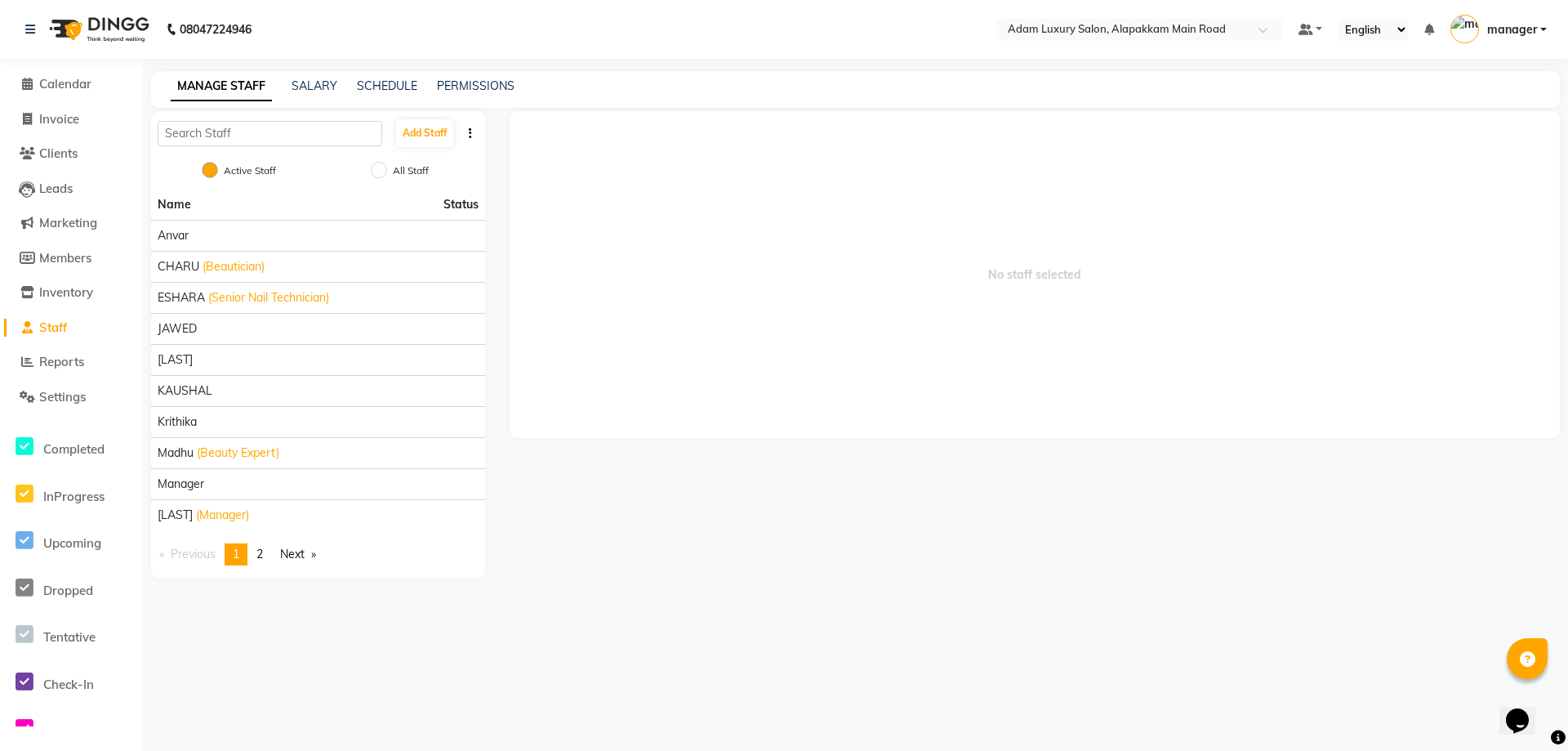 click on "Staff" 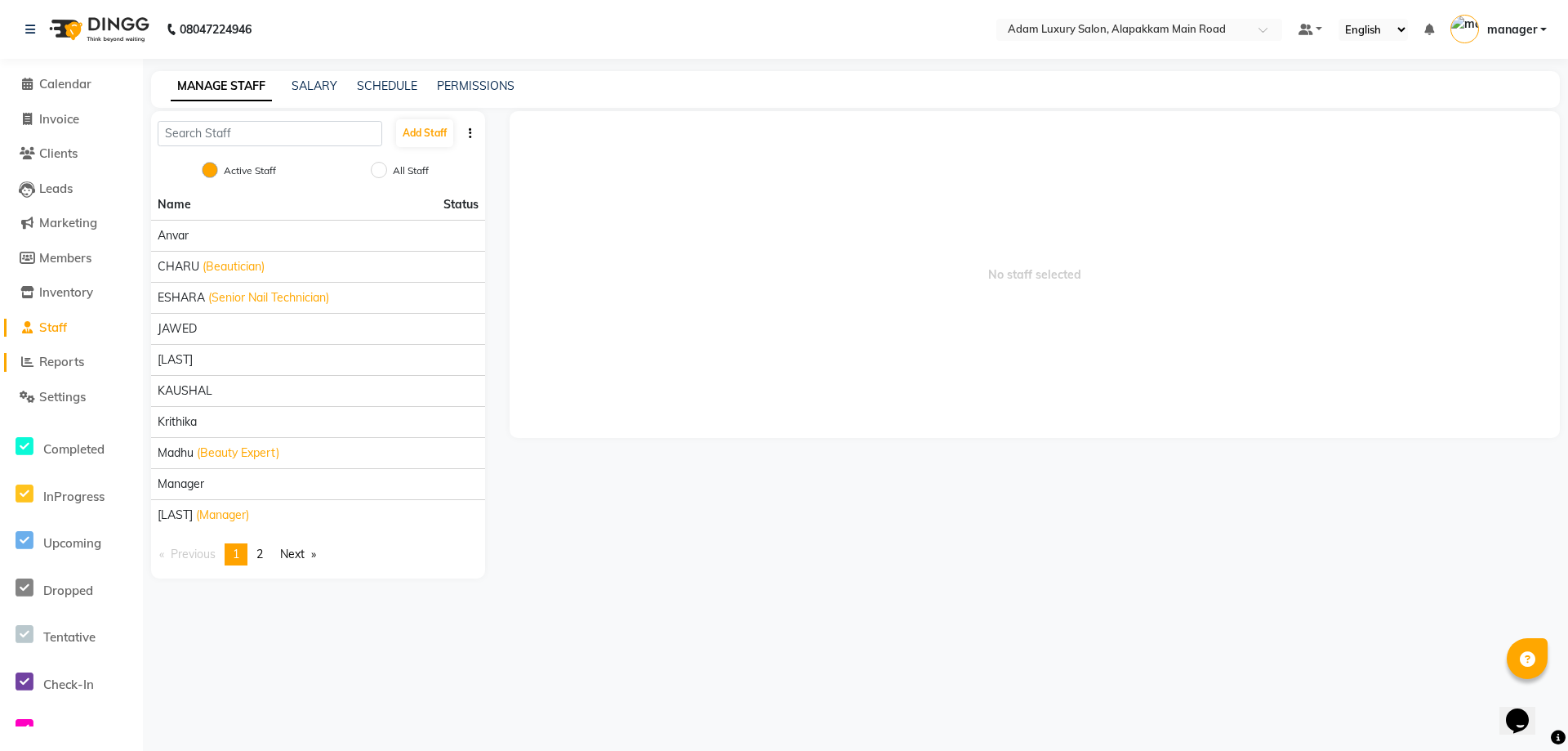 click on "Reports" 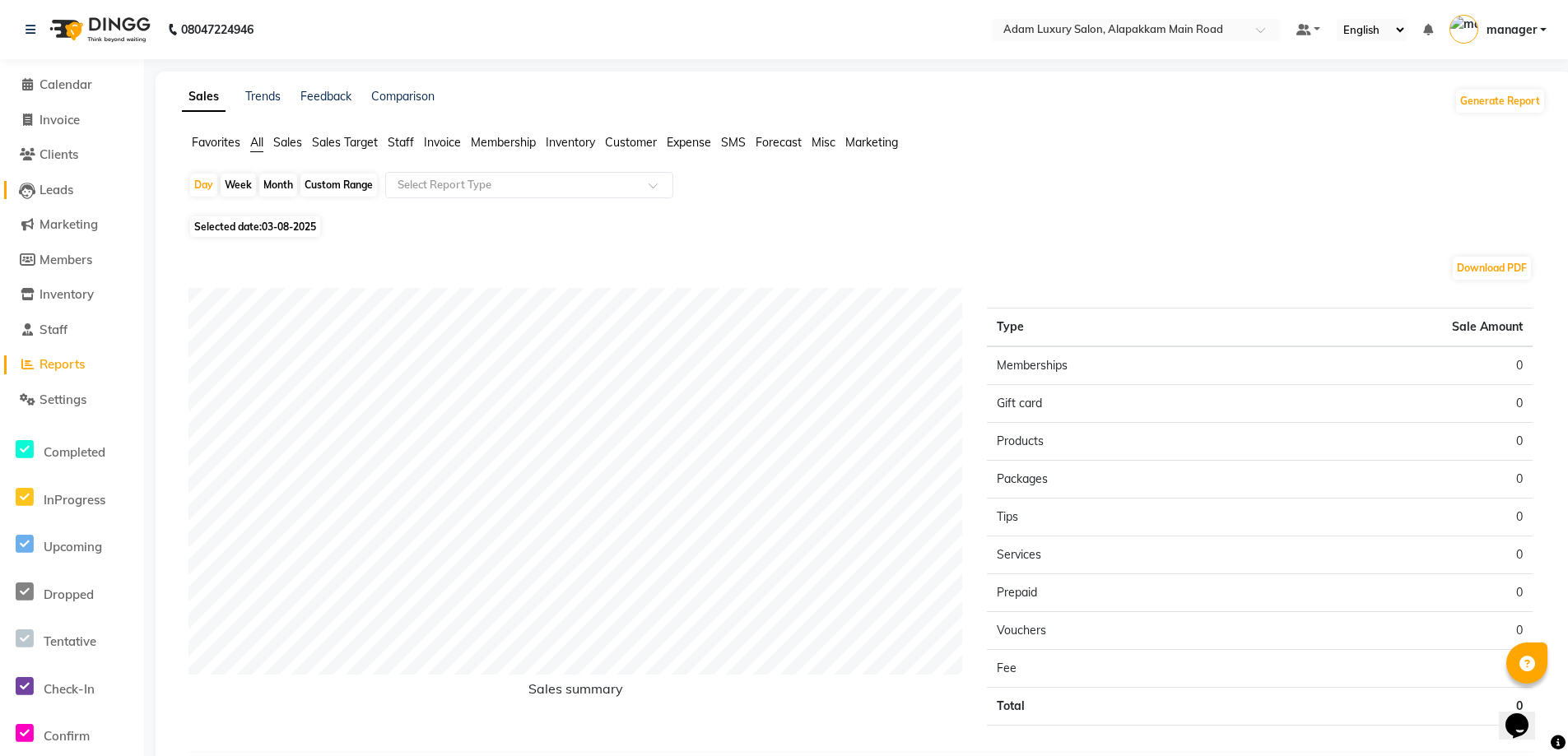 click on "Leads" 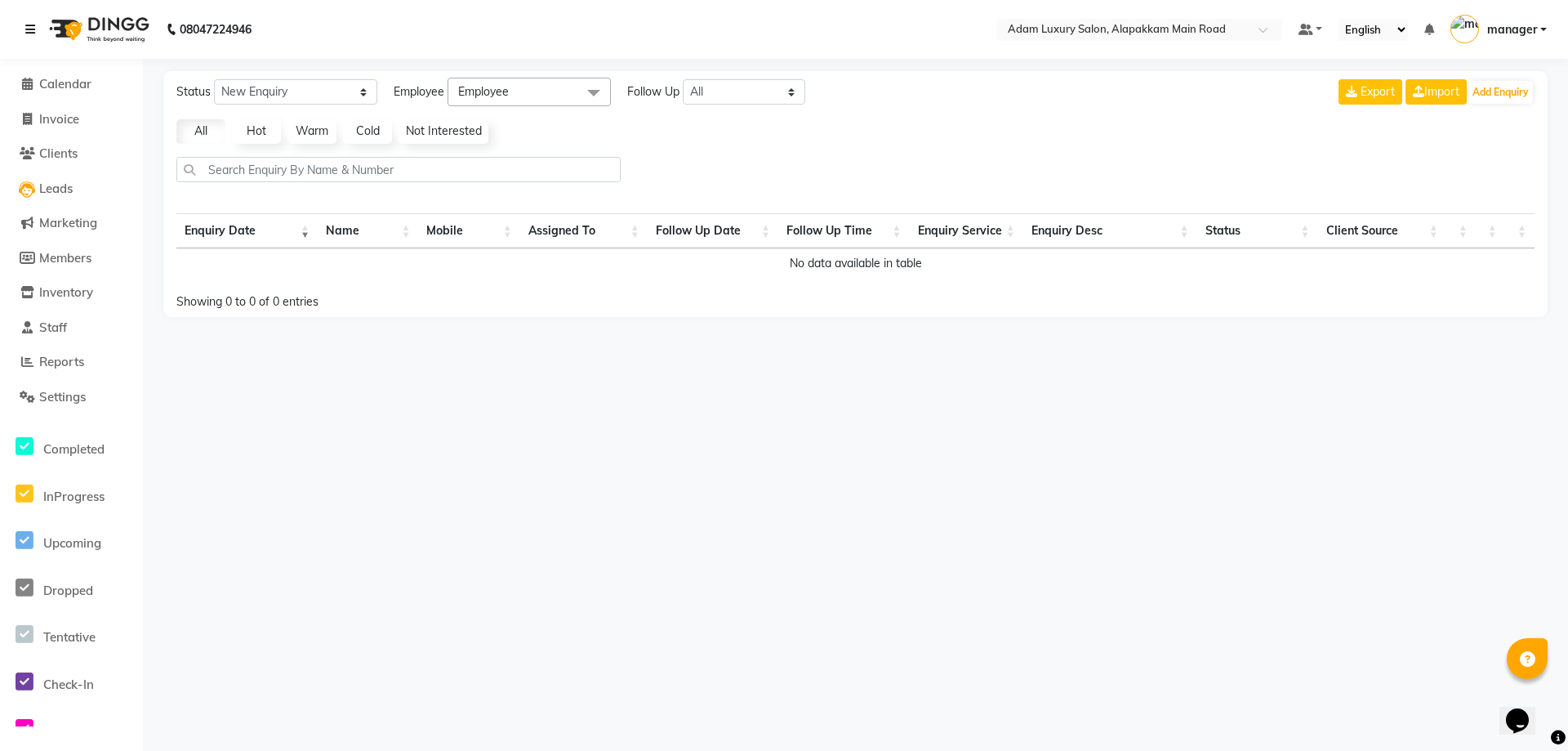 click at bounding box center [33, 29] 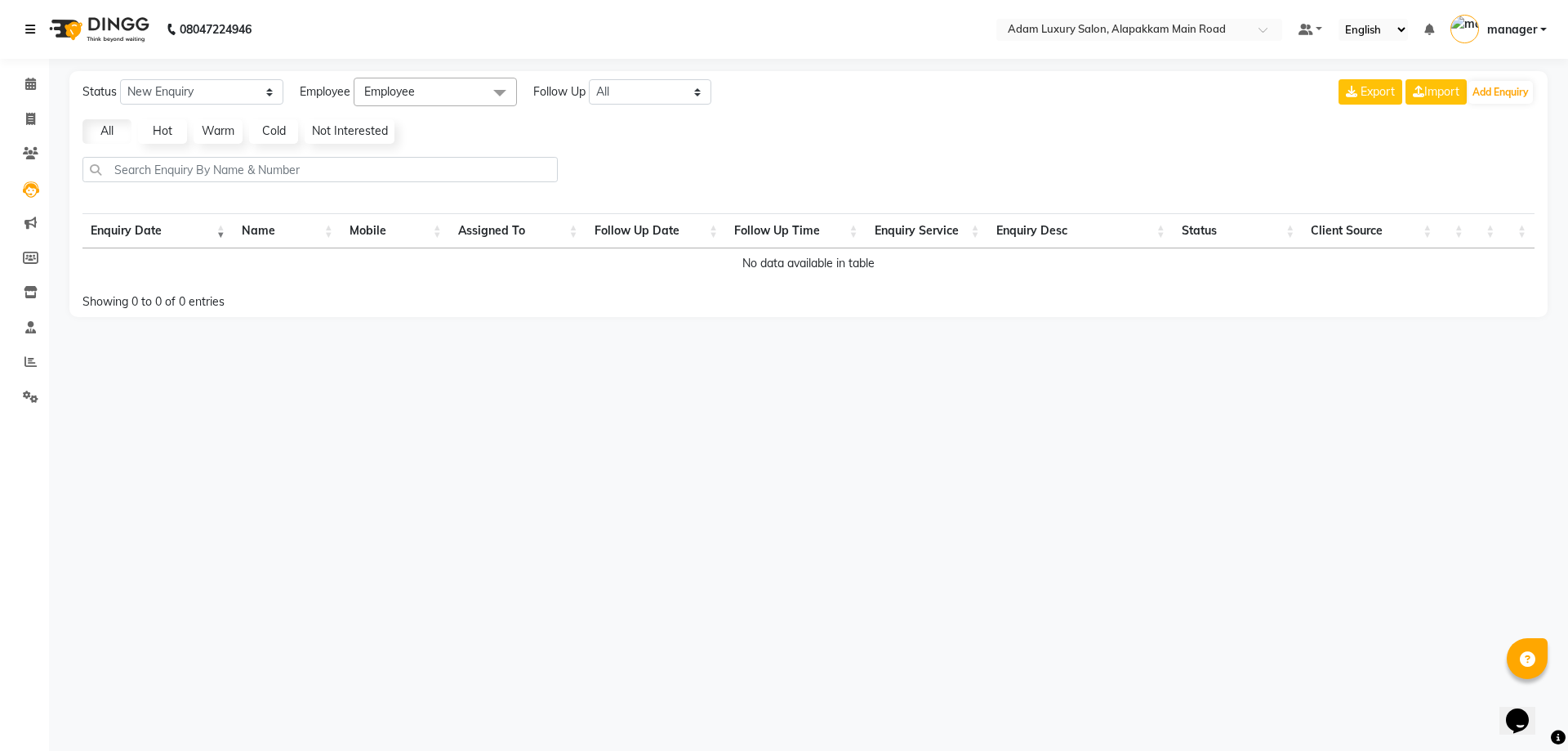 drag, startPoint x: 24, startPoint y: 34, endPoint x: 38, endPoint y: 33, distance: 14.03567 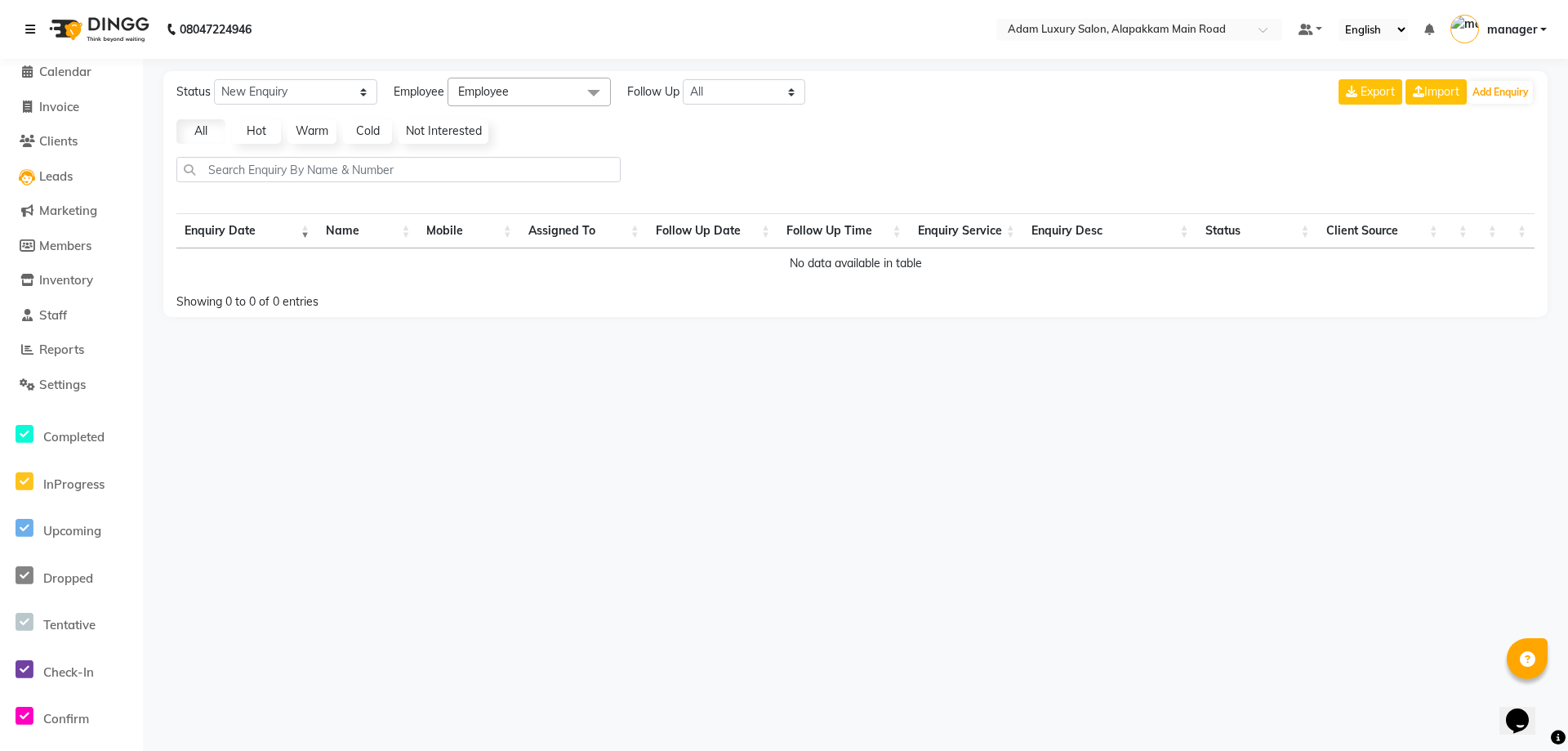 scroll, scrollTop: 0, scrollLeft: 0, axis: both 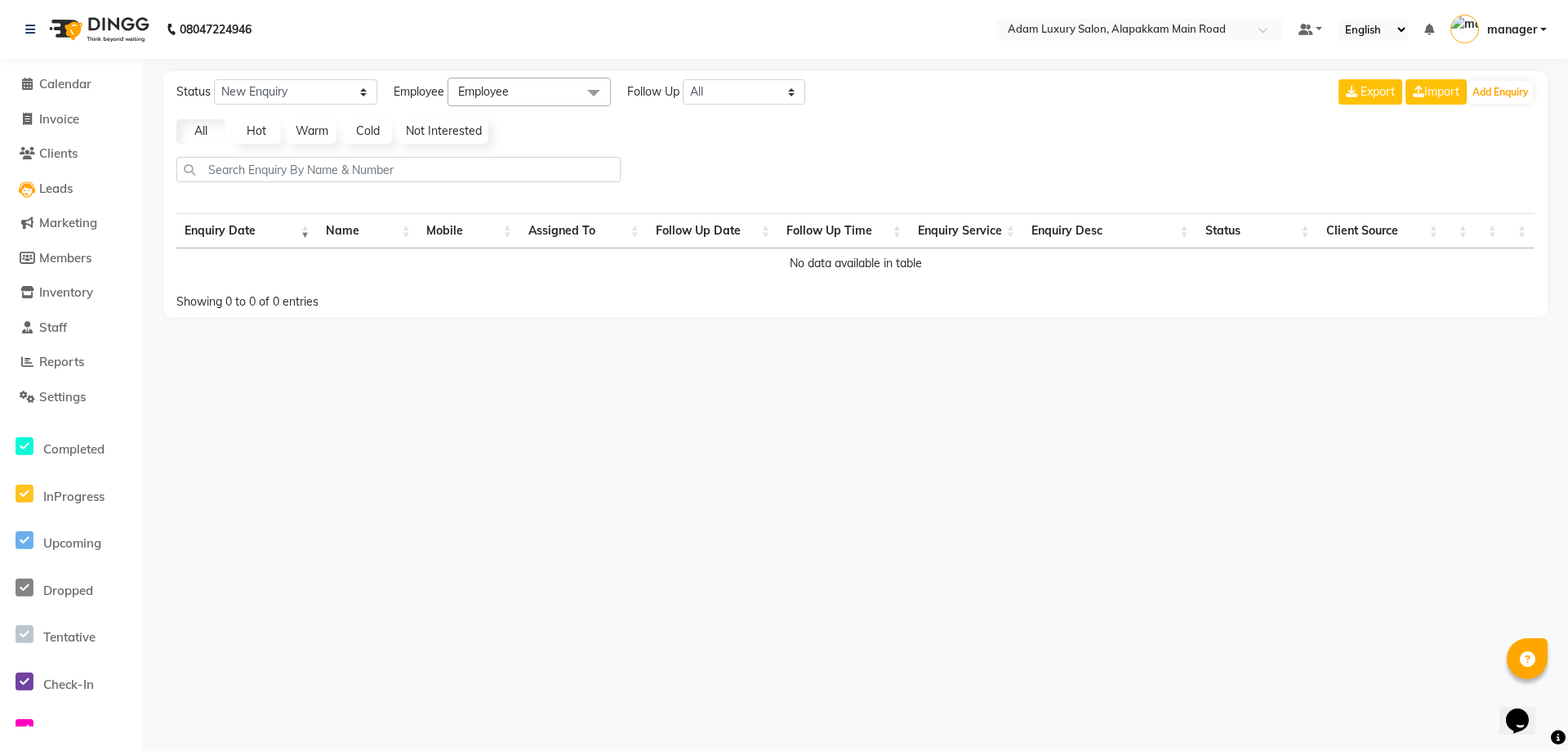 click on "08047224946 Select Location × Adam Luxury Salon,  Alapakkam Main Road Default Panel My Panel English ENGLISH Español العربية मराठी हिंदी ગુજરાતી தமிழ் 中文 Notifications nothing to show manager Manage Profile Change Password Sign out  Version:3.15.11  ☀ Adam Luxury Salon,  Alapakkam main road  Calendar  Invoice  Clients  Leads   Marketing  Members  Inventory  Staff  Reports  Settings Completed InProgress Upcoming Dropped Tentative Check-In Confirm Bookings Generate Report Segments Page Builder Status New Enquiry Open Enquiry Converted Enquiry  All All New Open Converted Employee Employee Select All Anvar CHARU ESHARA JAWED KABYA KAUSHAL Krithika Madhu manager MATHEW Tushar Follow Up All Today Tomorrow This Week This Month Custom NONE TODAY TOMORROW MONTH Export  Import  Add Enquiry All Hot Warm Cold  Not Interested  Enquiry Date Name Mobile  Assigned To  Follow Up Date Follow Up Time  Enquiry Service  Enquiry Desc Status Client Source" at bounding box center (784, 375) 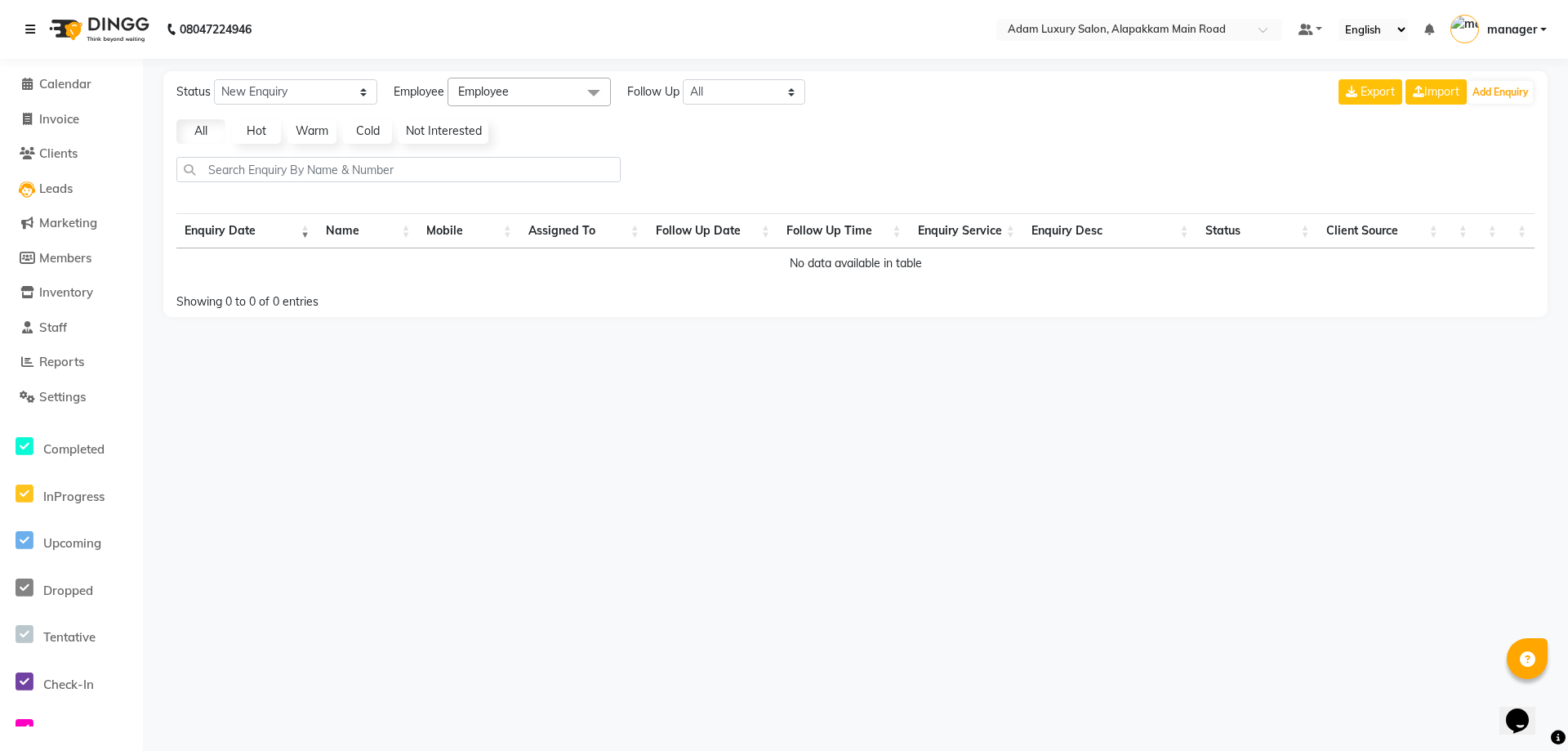 click at bounding box center [33, 29] 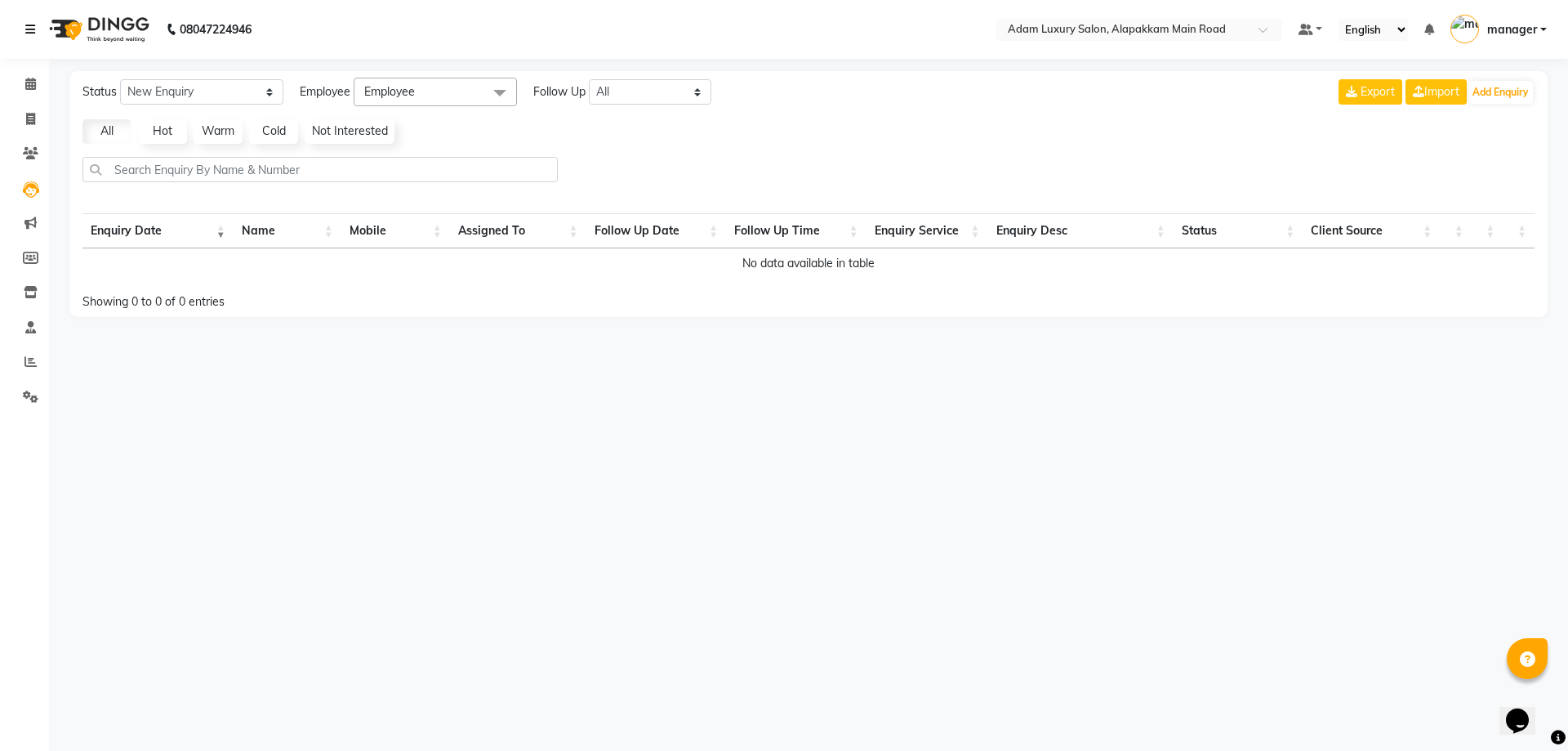 click at bounding box center (33, 29) 